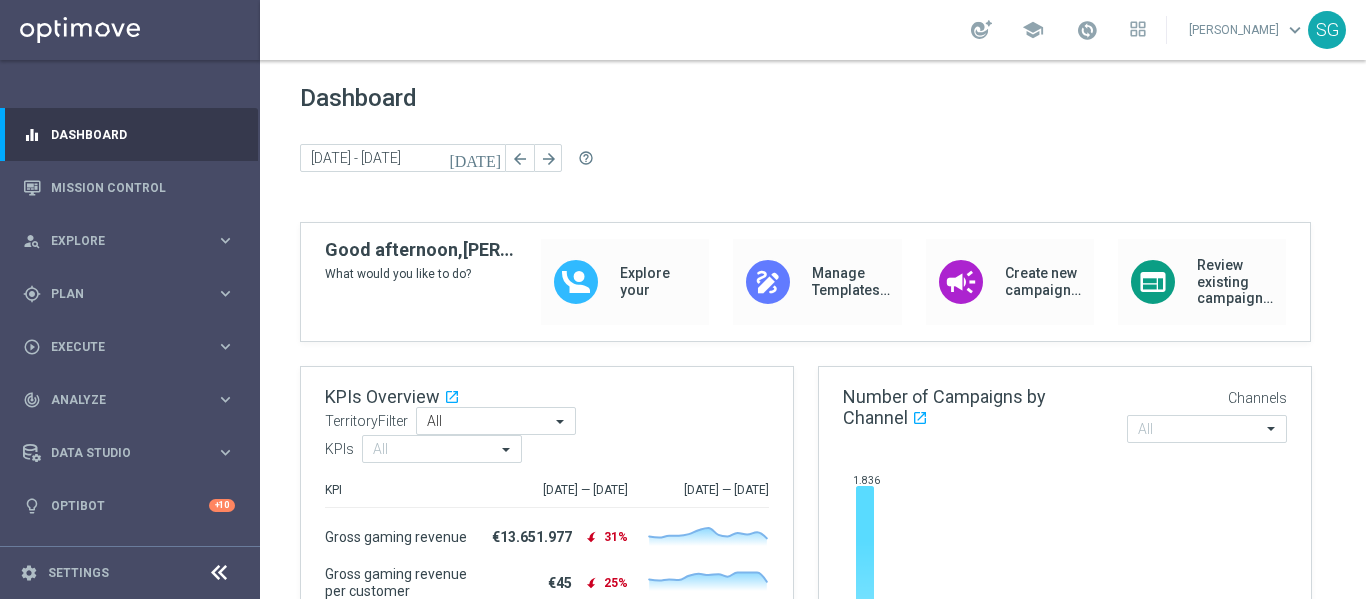 scroll, scrollTop: 0, scrollLeft: 0, axis: both 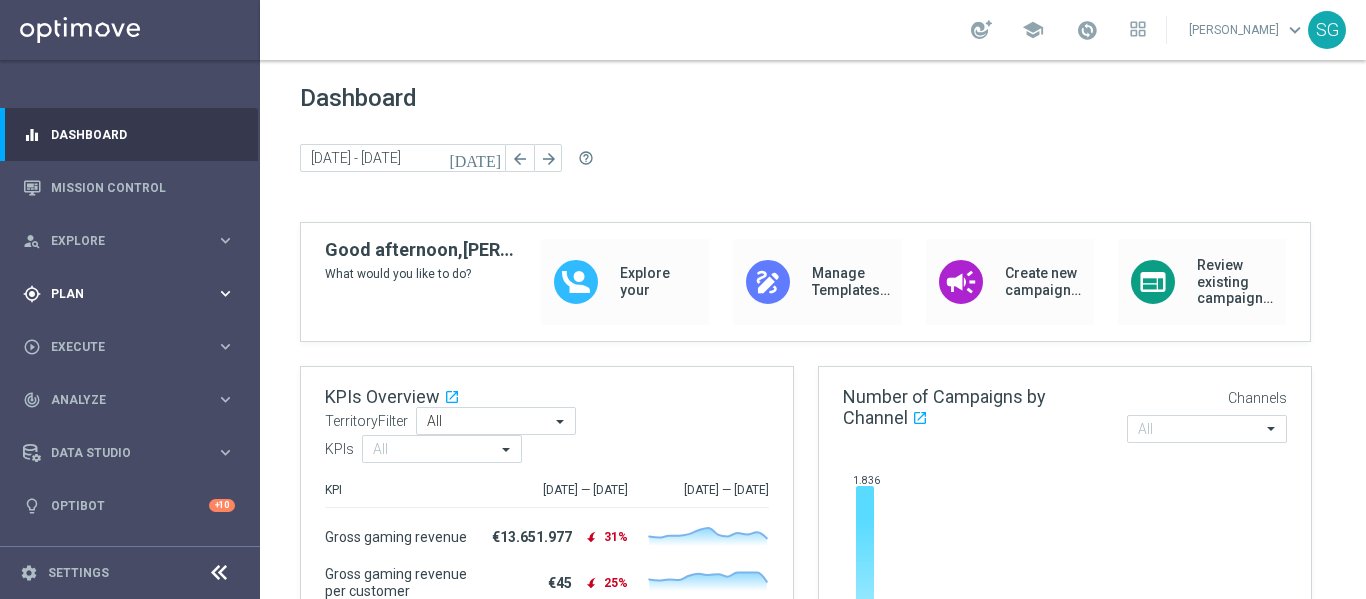 click on "gps_fixed
Plan
keyboard_arrow_right" at bounding box center [129, 293] 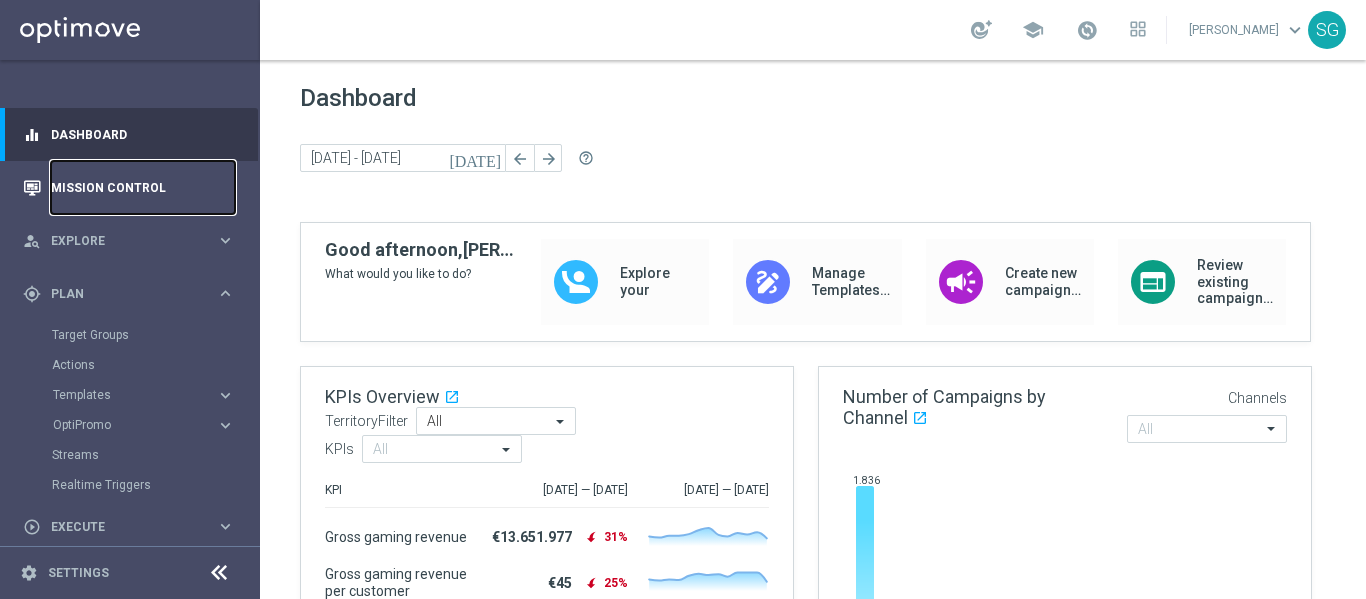 click on "Mission Control" at bounding box center [143, 187] 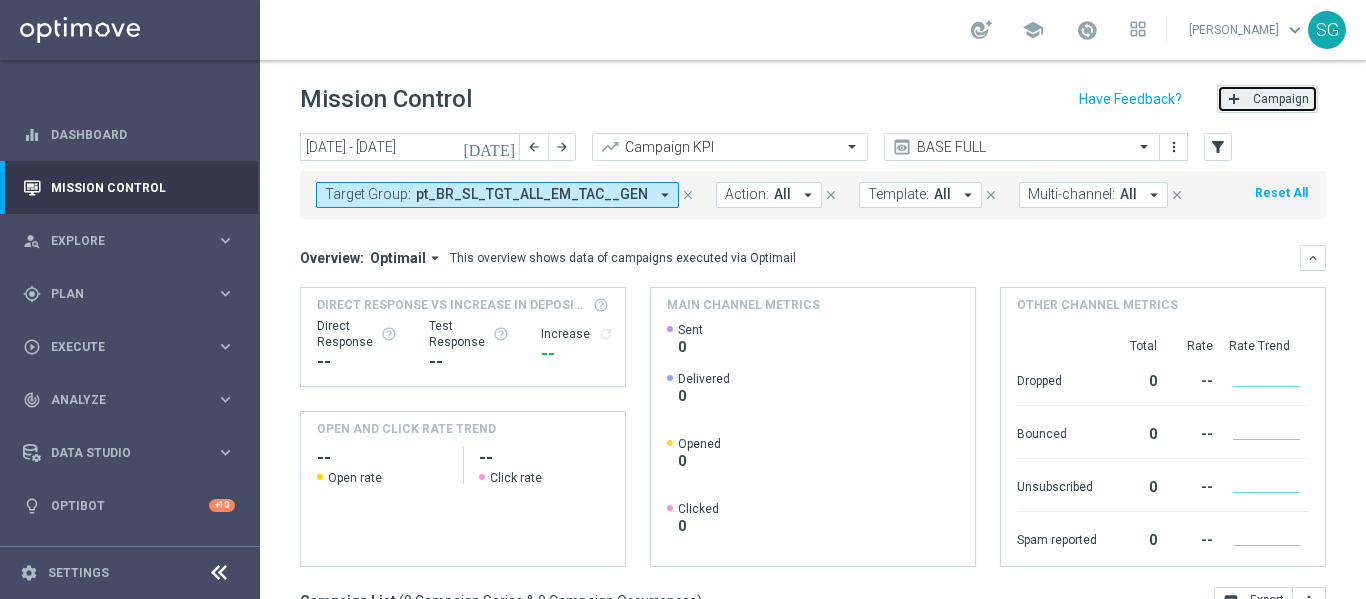 click on "Campaign" 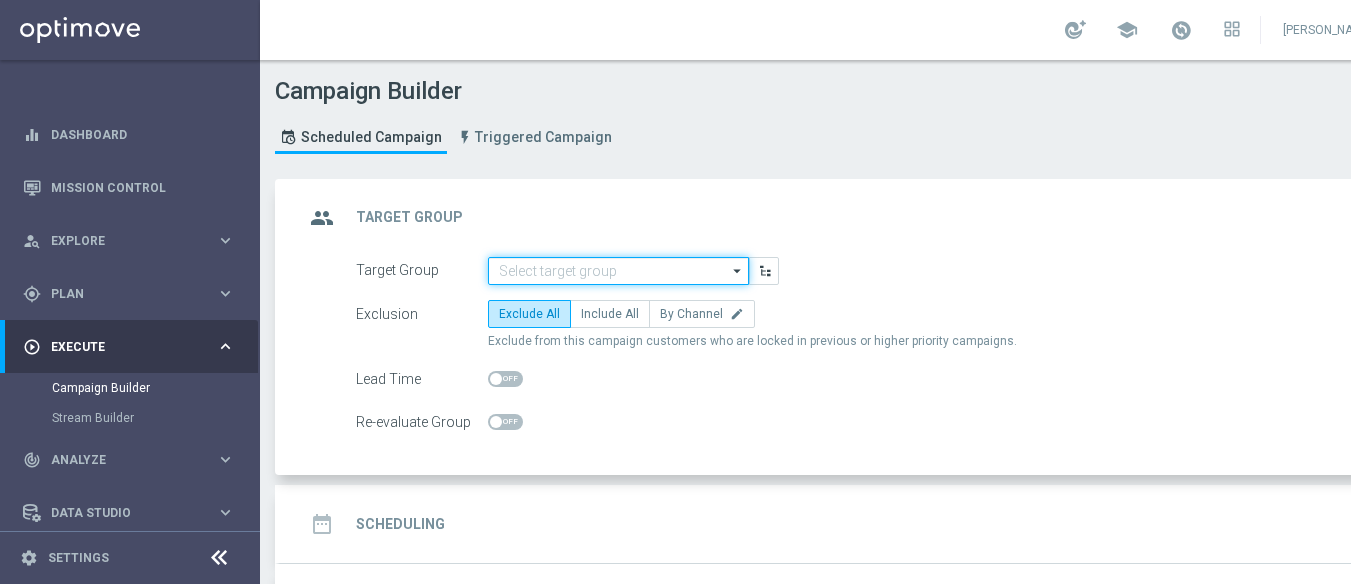 click 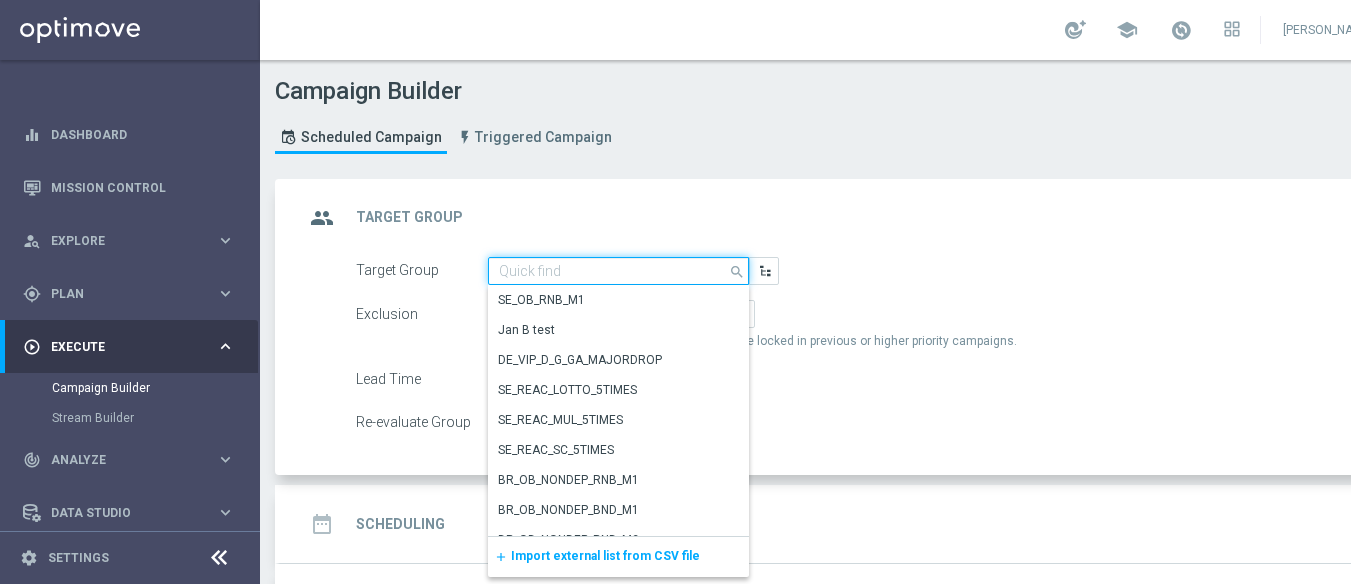 paste on "BR_SOL__DEPOSITORS__ALL_EMA_TAC_GM" 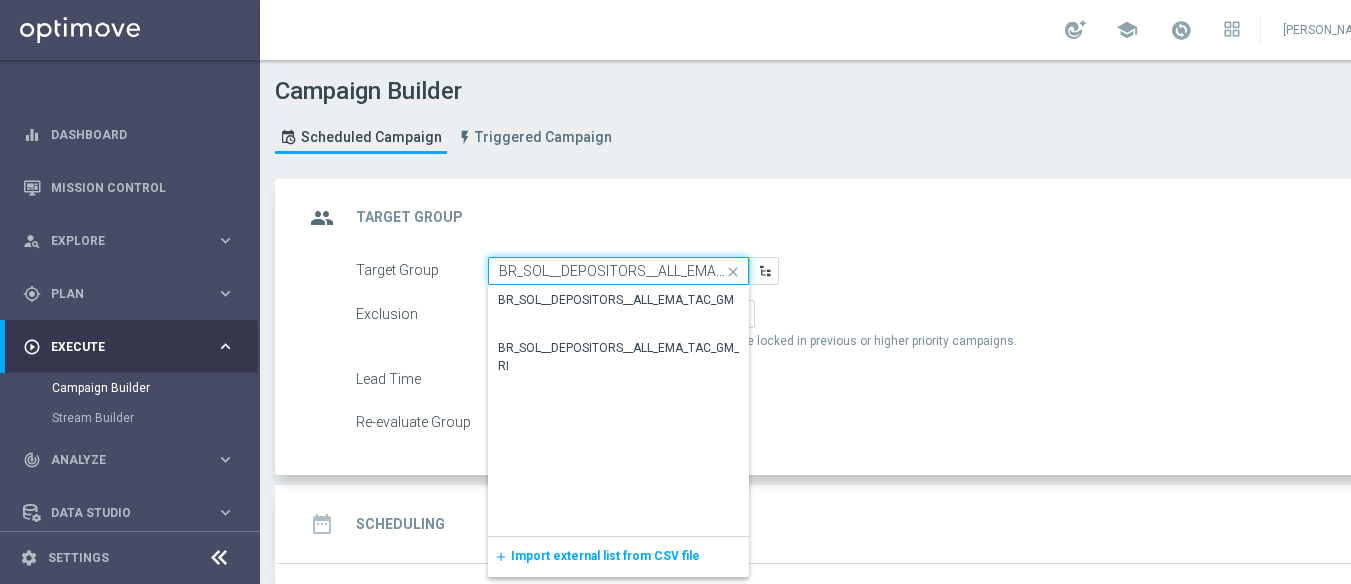scroll, scrollTop: 0, scrollLeft: 43, axis: horizontal 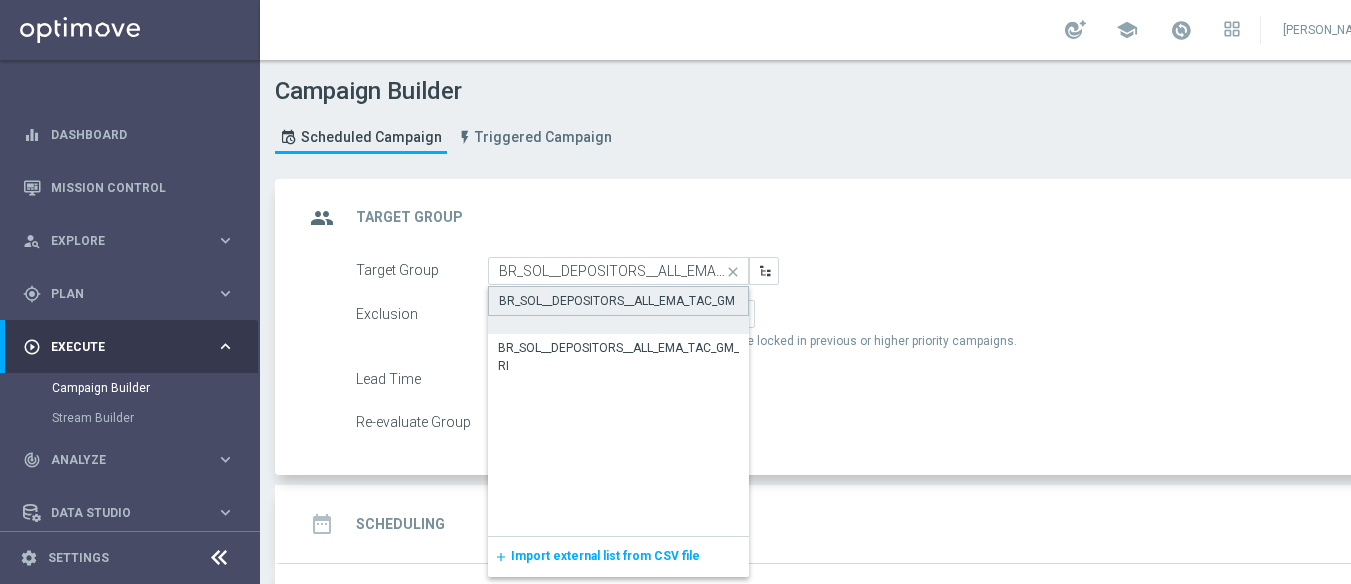 click on "BR_SOL__DEPOSITORS__ALL_EMA_TAC_GM" 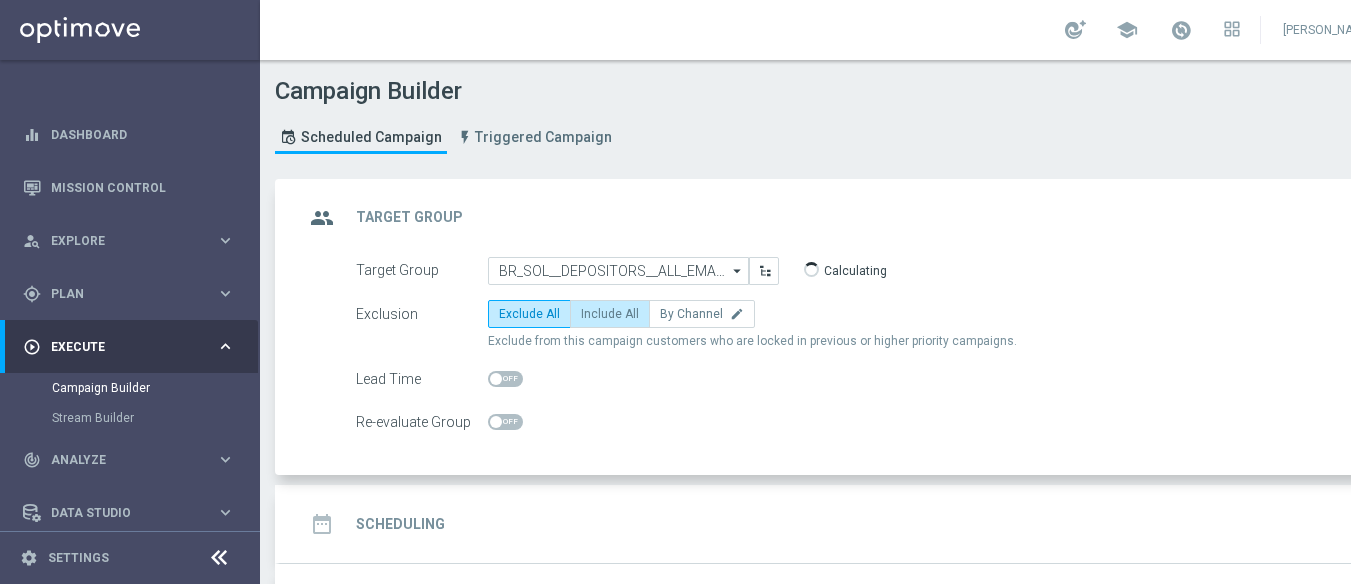 click on "Include All" 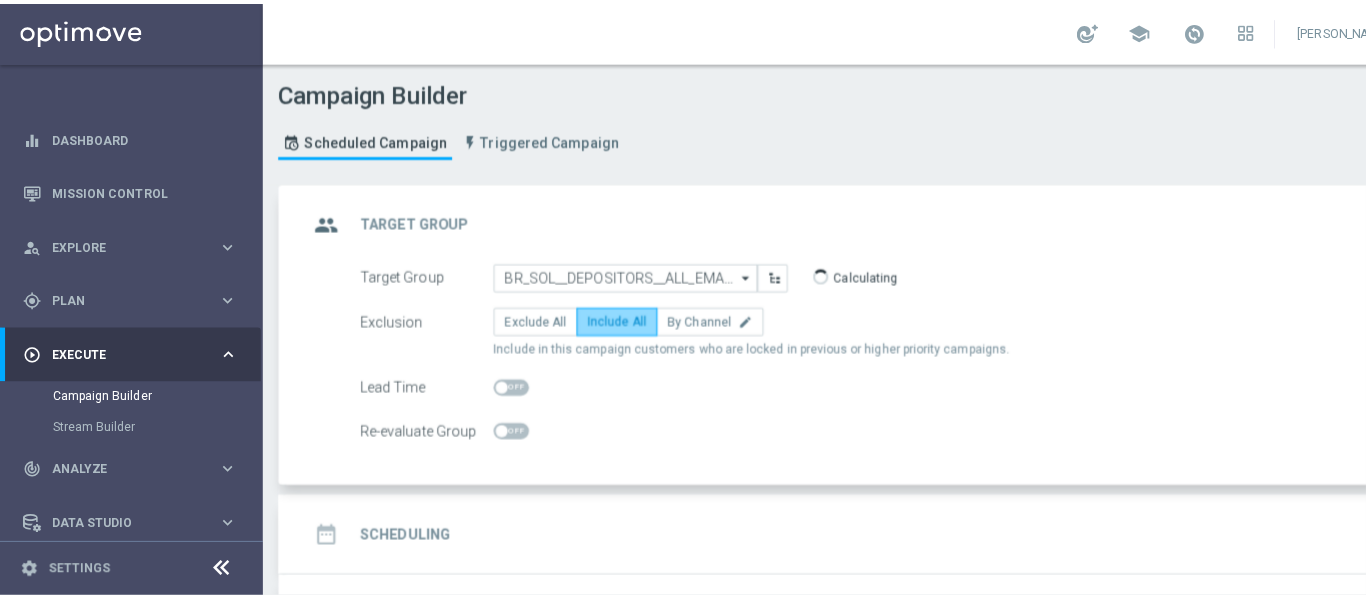 scroll, scrollTop: 152, scrollLeft: 0, axis: vertical 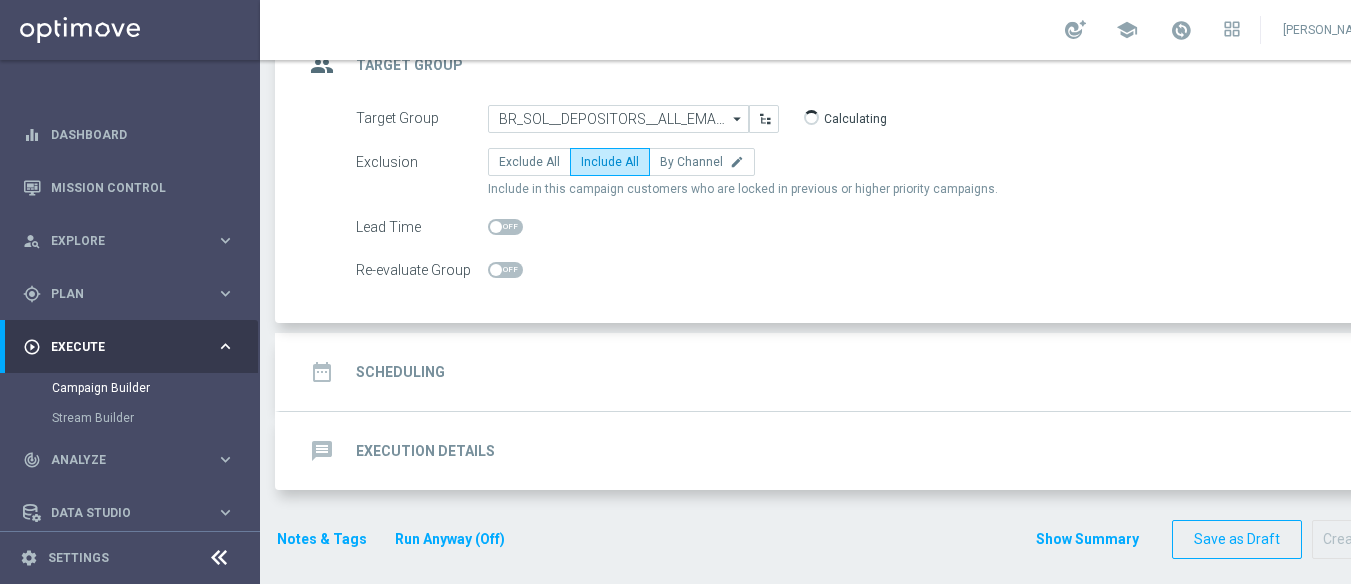 click at bounding box center [219, 558] 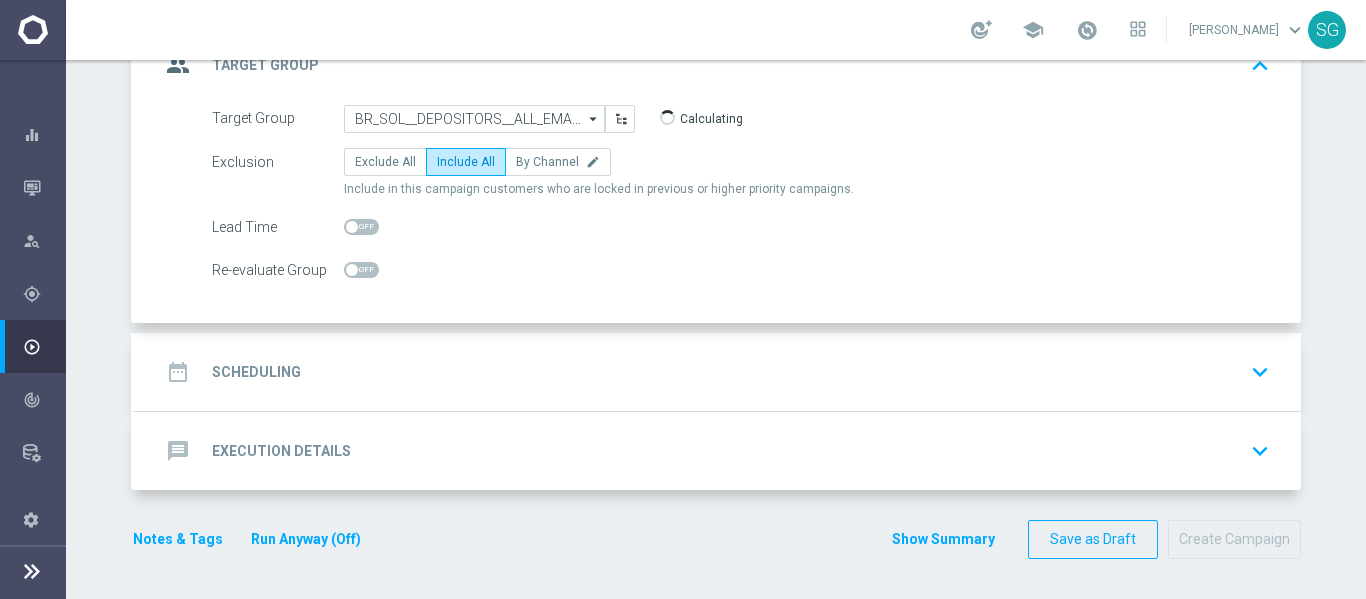 click on "date_range
Scheduling
keyboard_arrow_down" 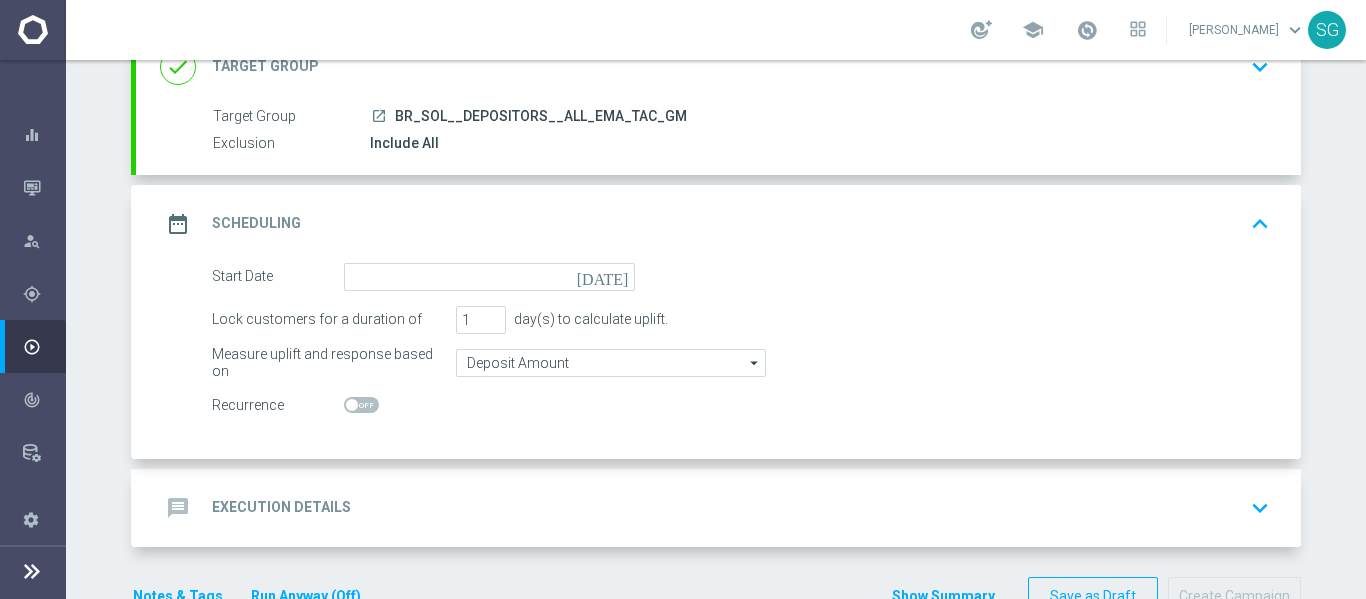 click on "[DATE]" 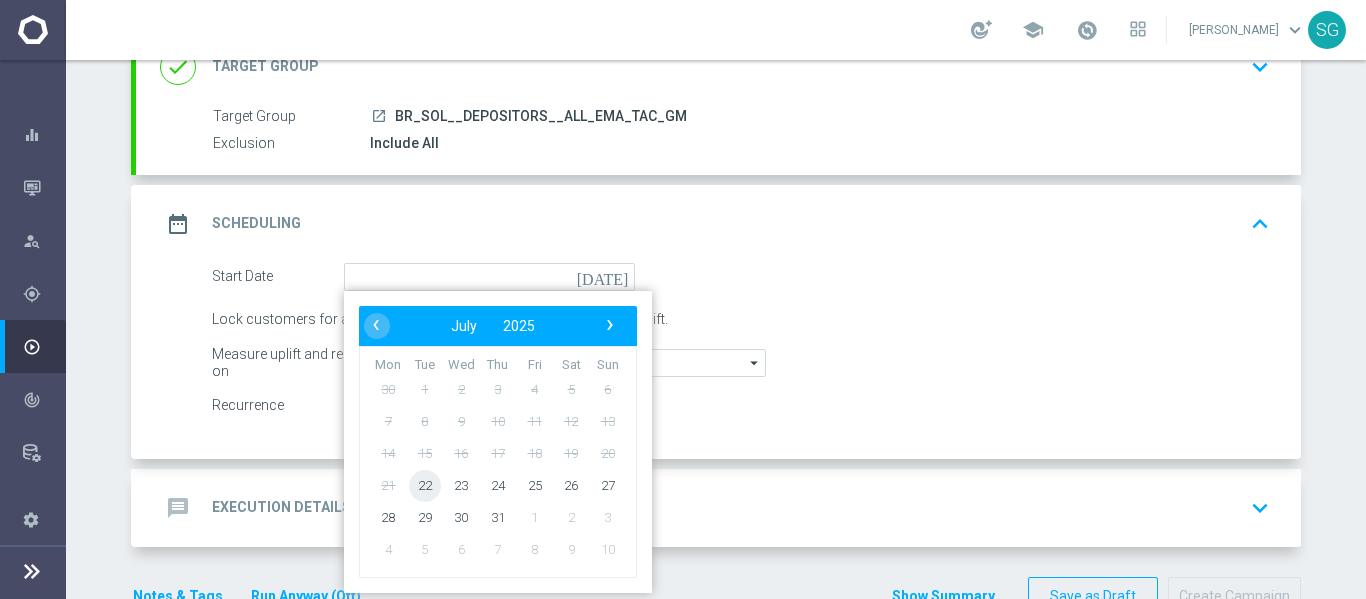 click on "22" 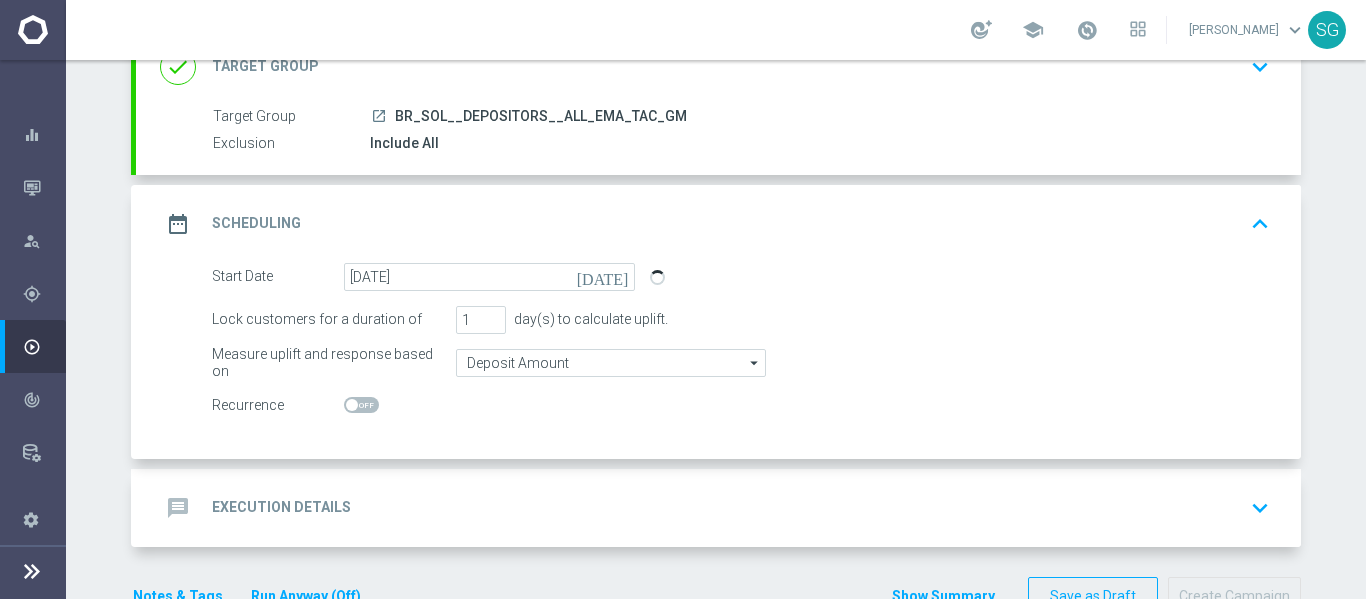 click on "message
Execution Details
keyboard_arrow_down" 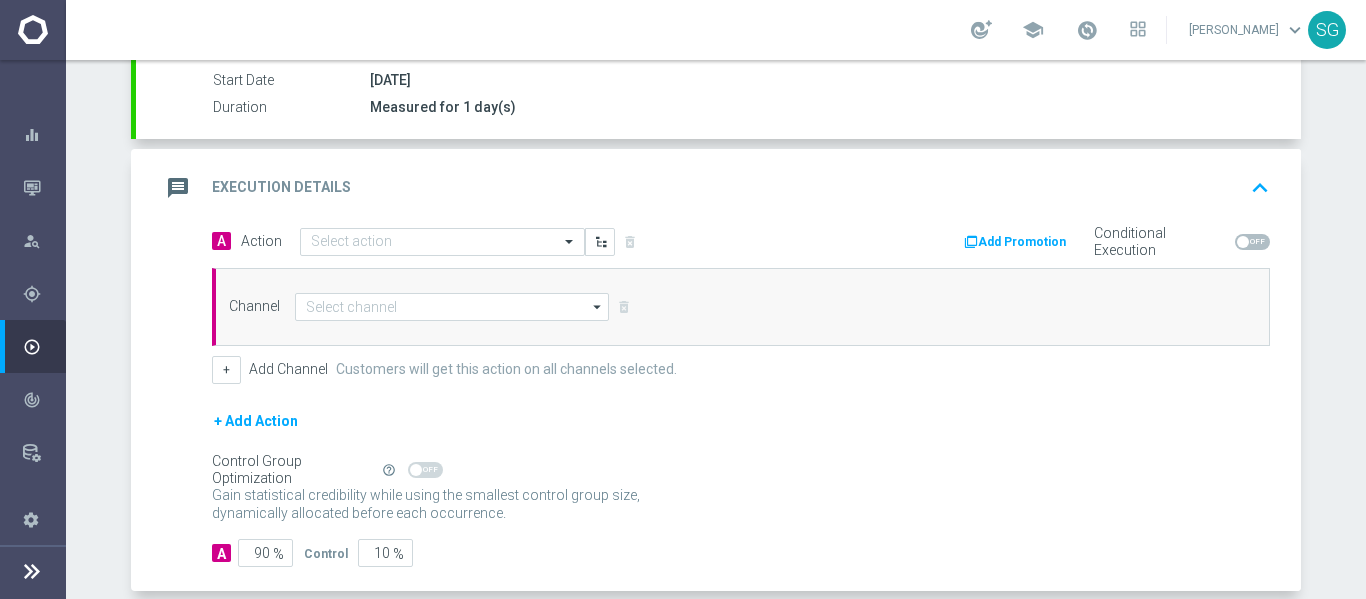 scroll, scrollTop: 436, scrollLeft: 0, axis: vertical 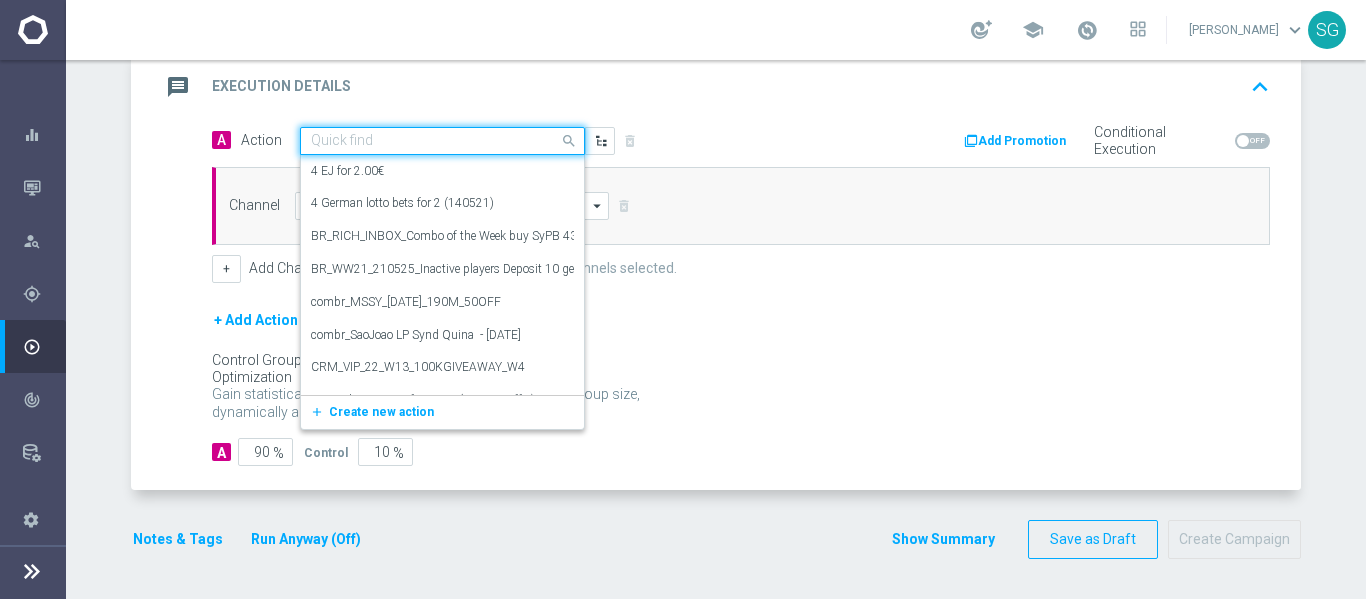 click 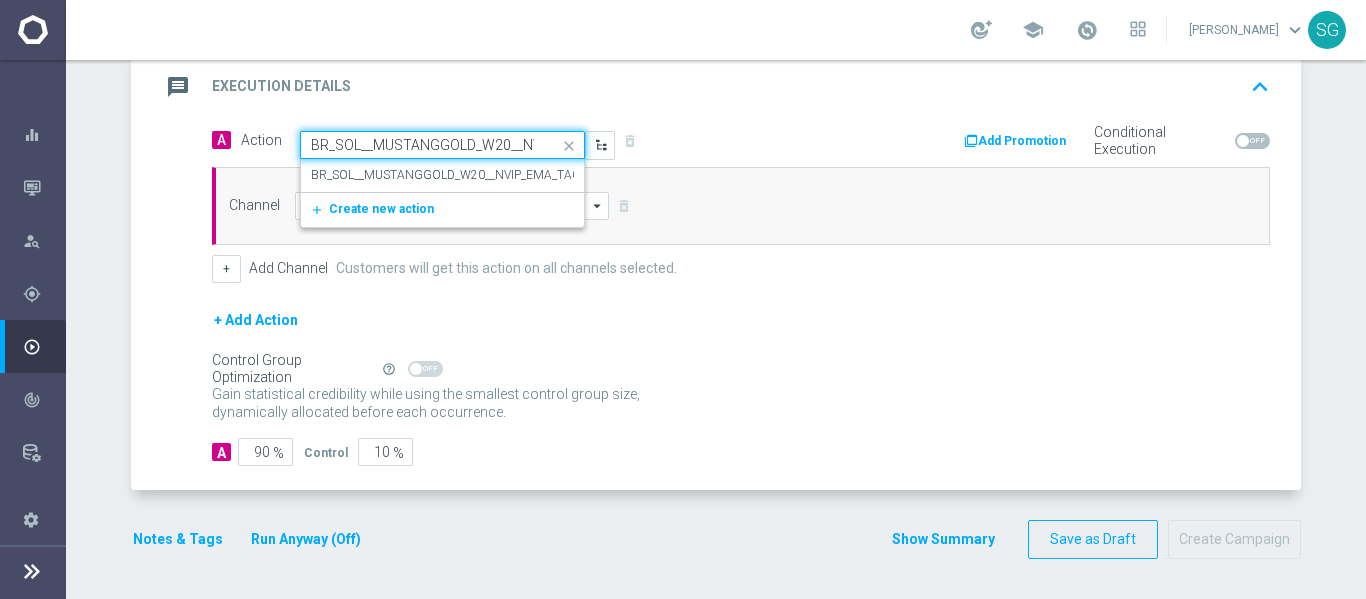 scroll, scrollTop: 0, scrollLeft: 111, axis: horizontal 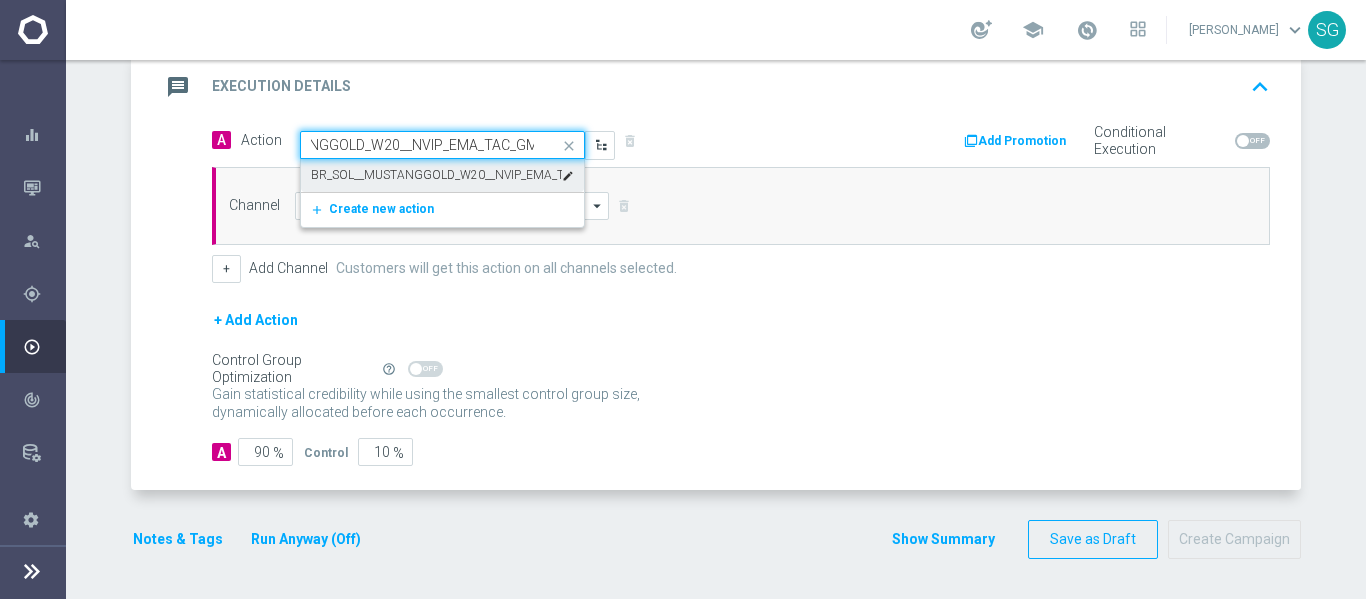click on "BR_SOL__MUSTANGGOLD_W20__NVIP_EMA_TAC_GM" at bounding box center [436, 175] 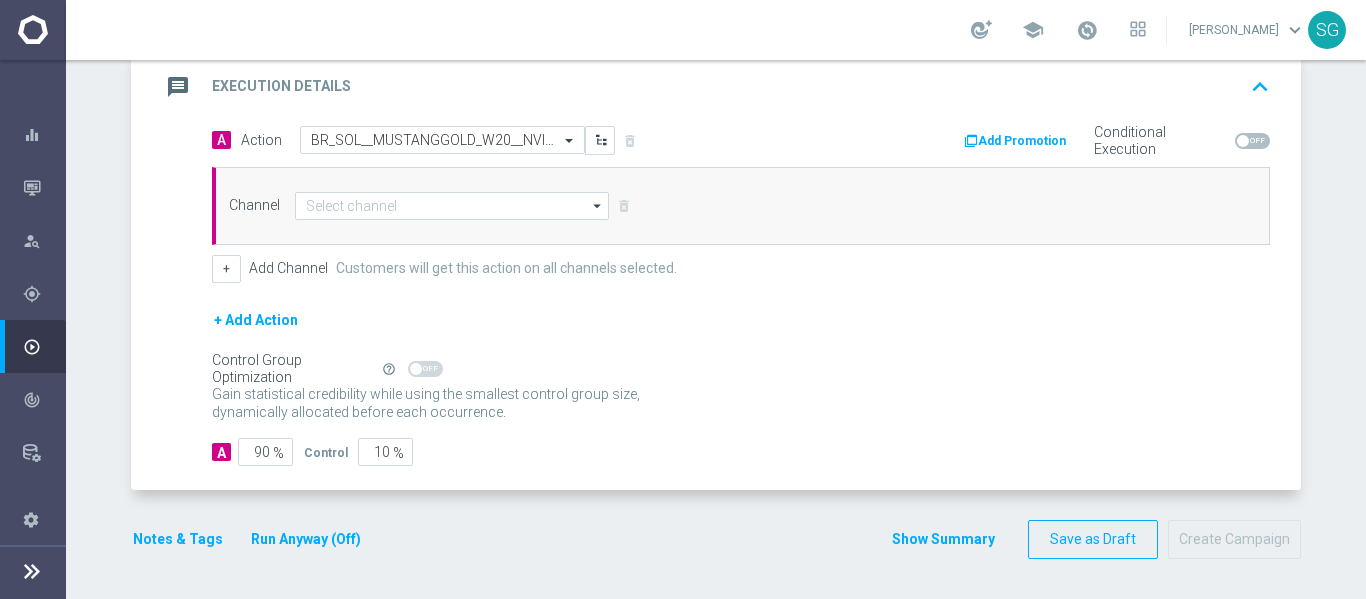 scroll, scrollTop: 0, scrollLeft: 0, axis: both 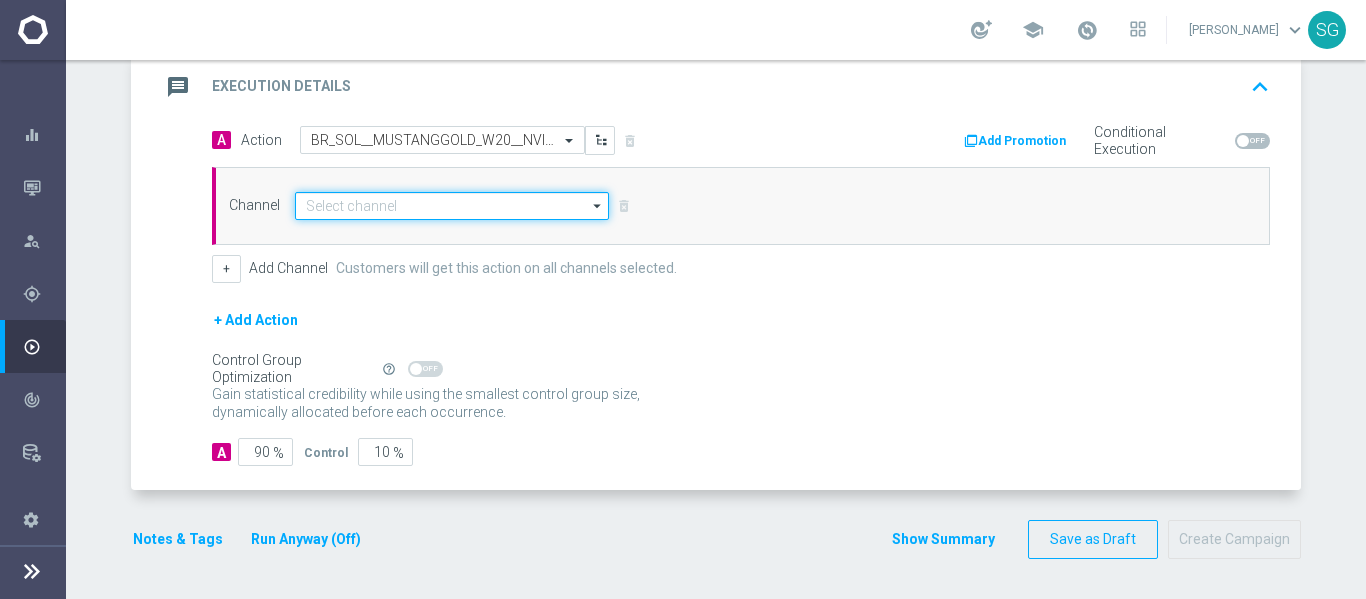click 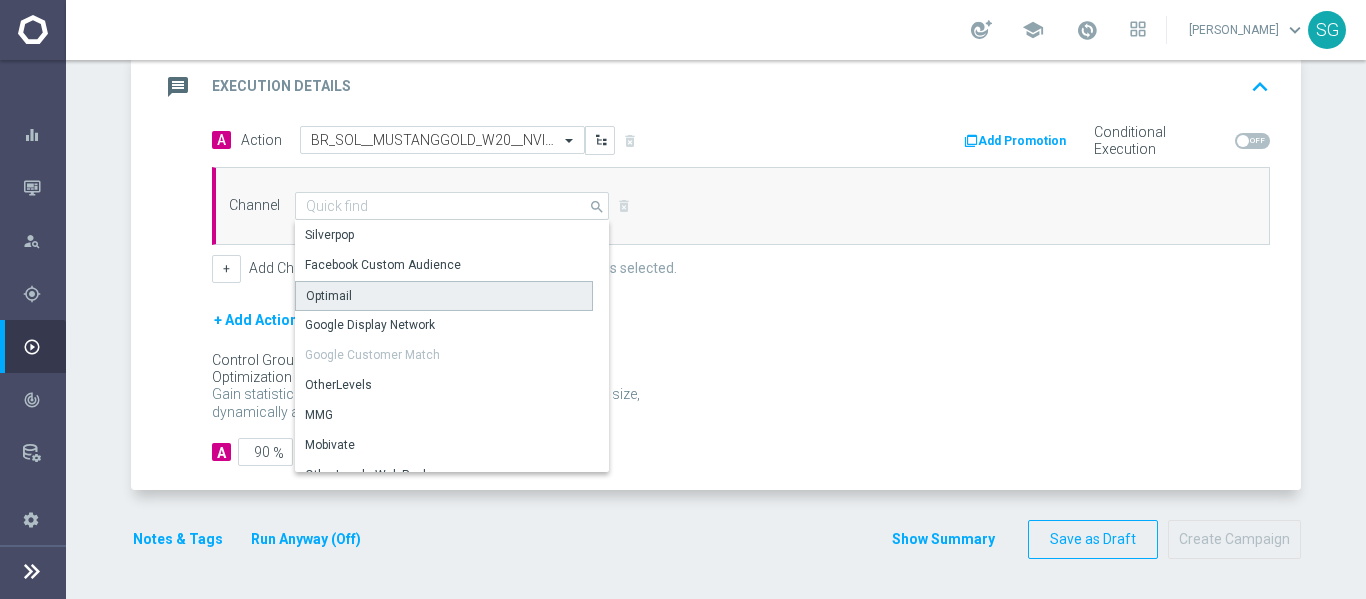 click on "Optimail" 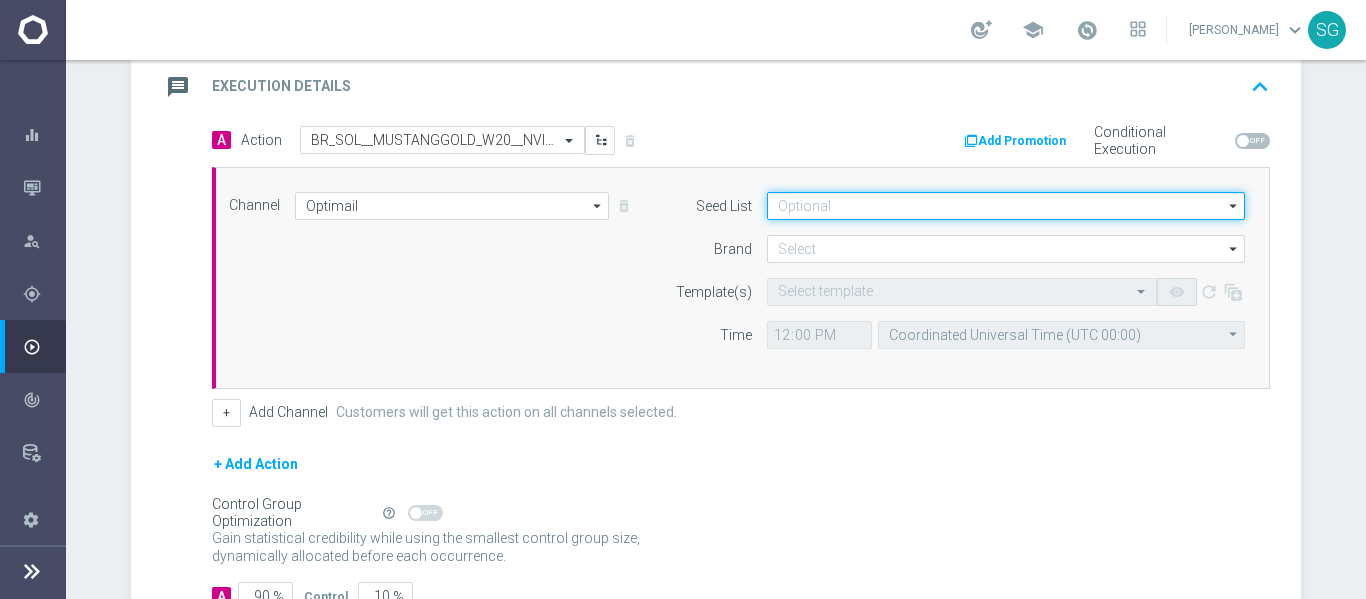 click 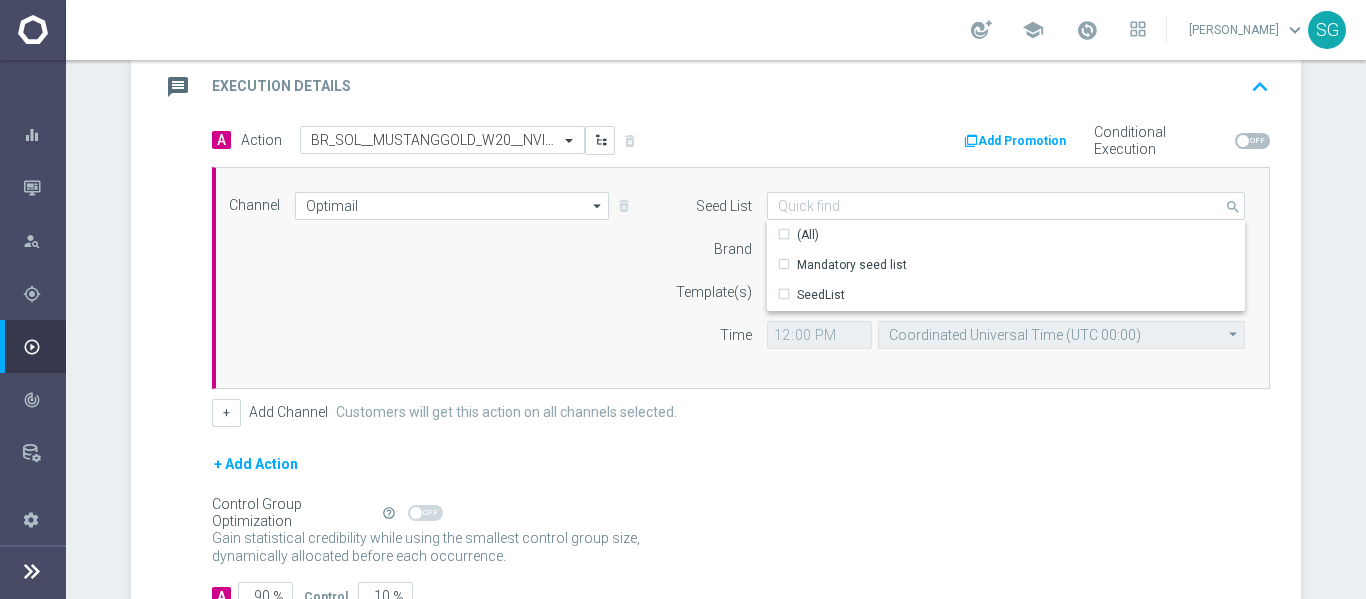 click on "Brand" 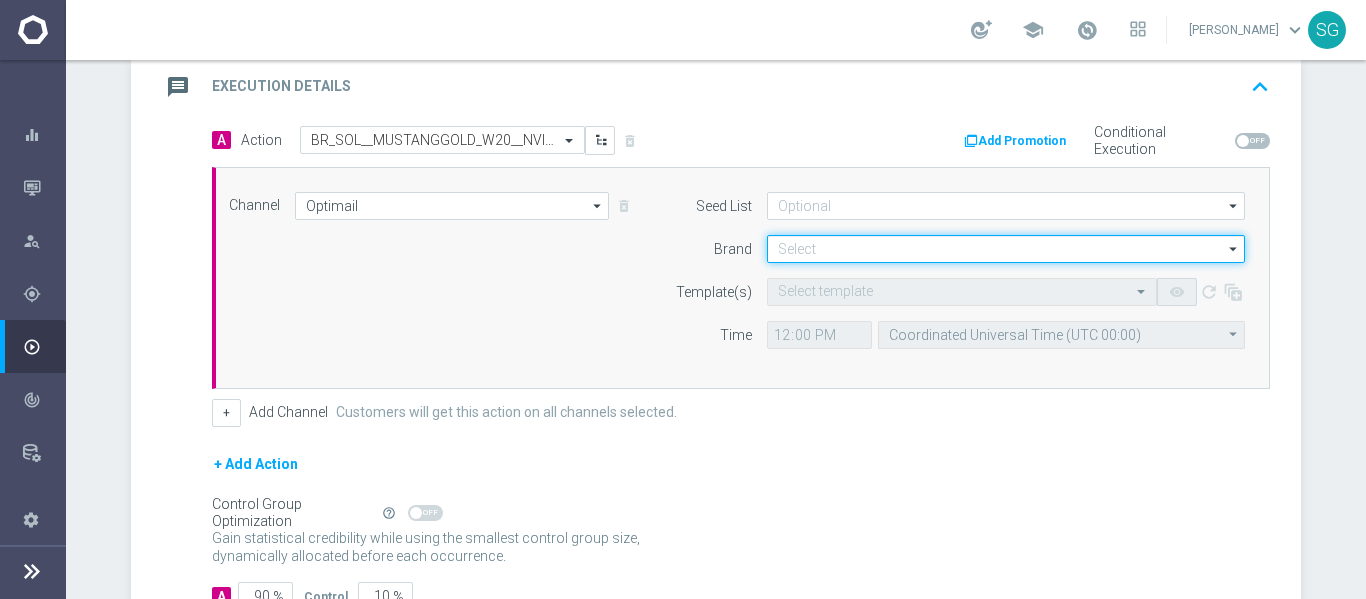 click 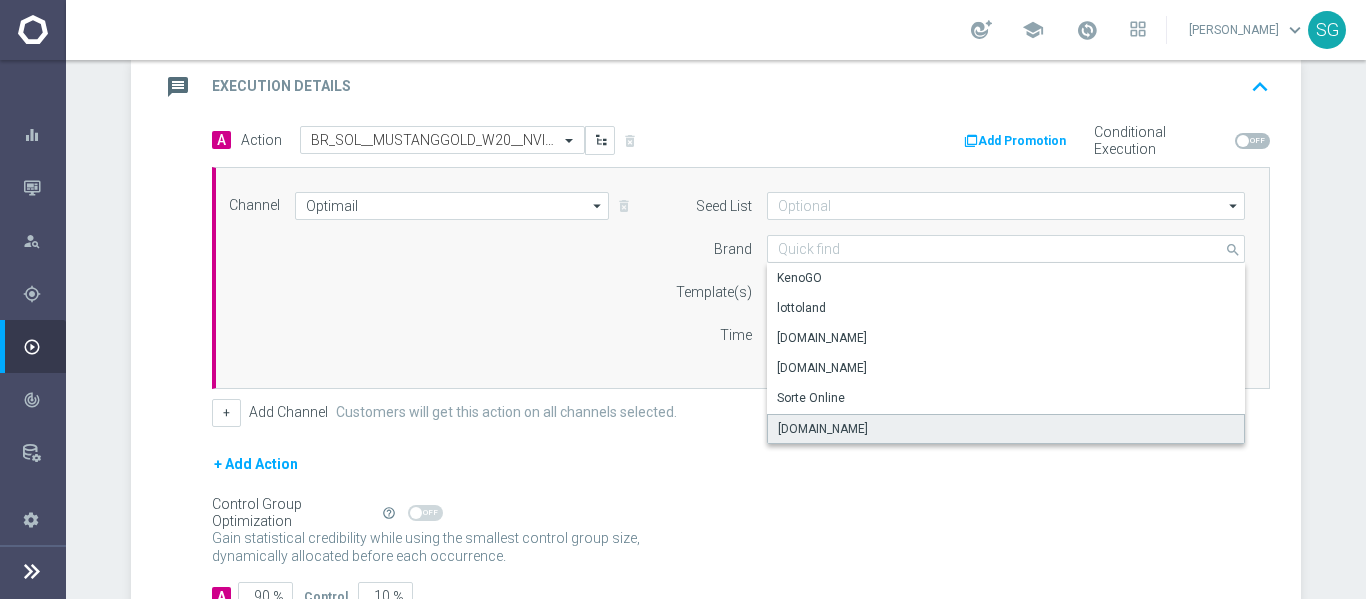 click on "[DOMAIN_NAME]" 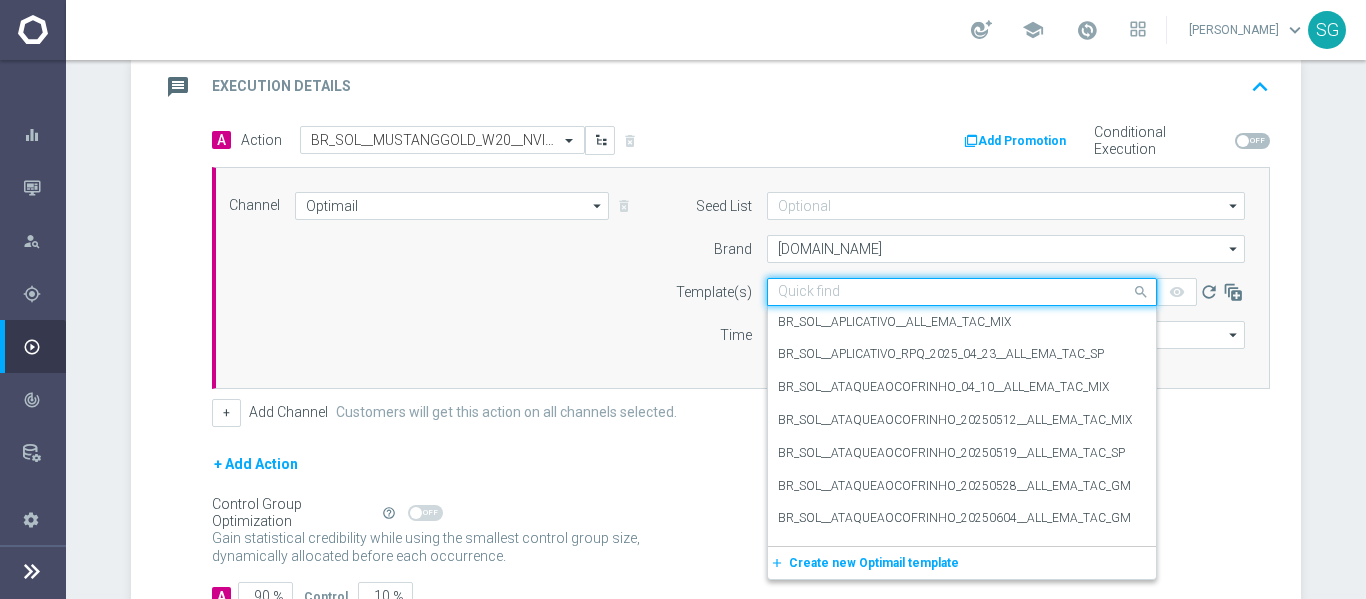 click 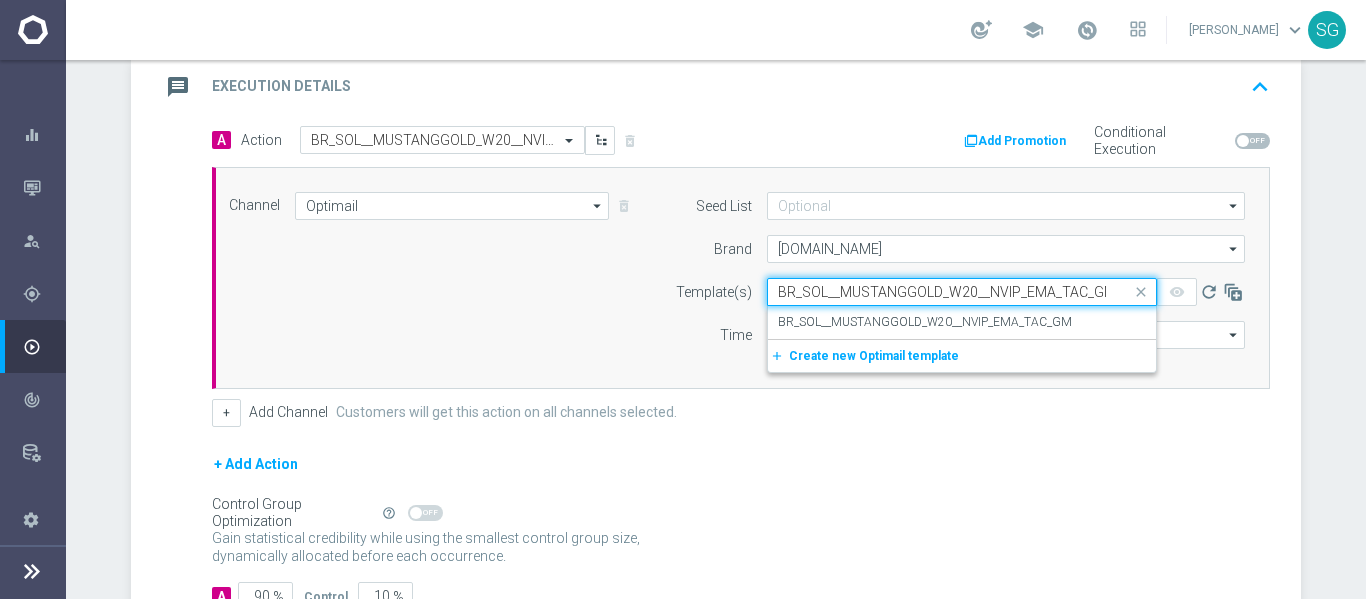 scroll, scrollTop: 0, scrollLeft: 6, axis: horizontal 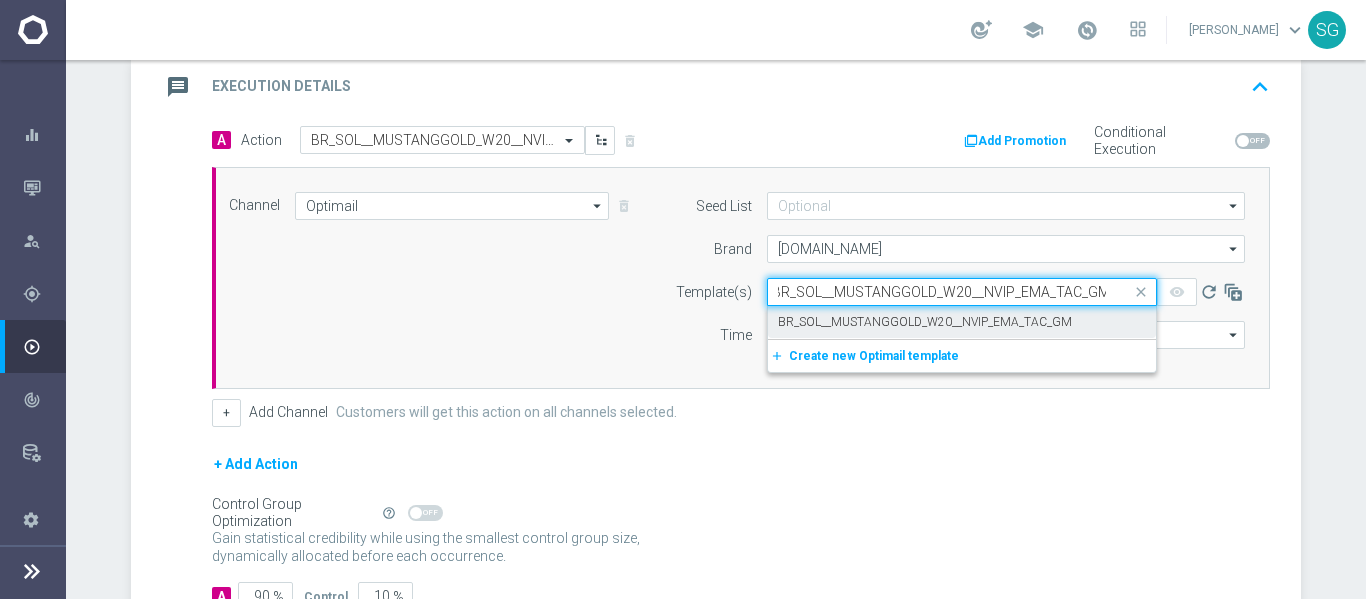 click on "BR_SOL__MUSTANGGOLD_W20__NVIP_EMA_TAC_GM" at bounding box center [925, 322] 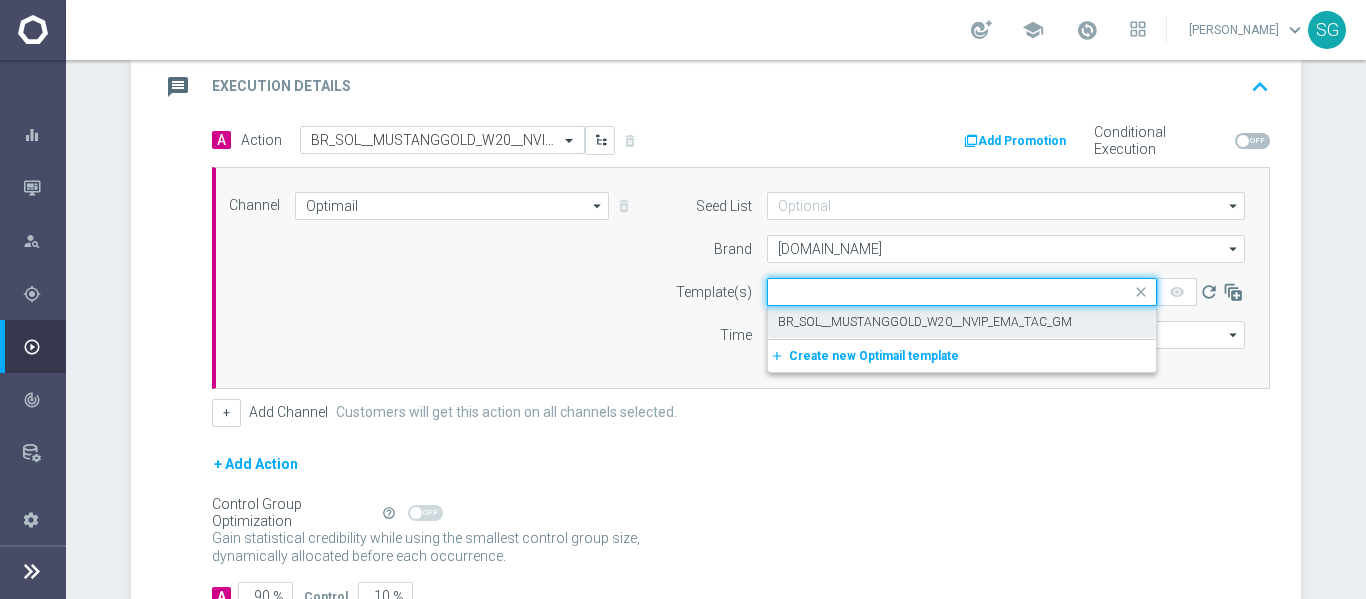 scroll, scrollTop: 0, scrollLeft: 0, axis: both 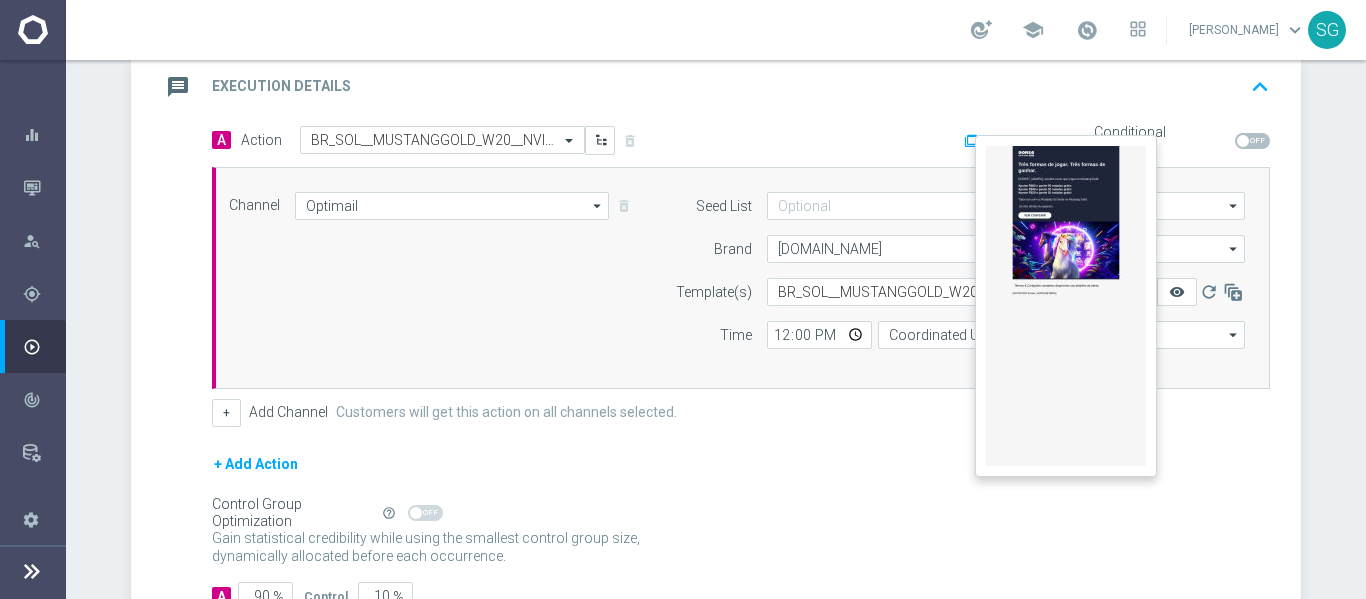 click on "remove_red_eye" 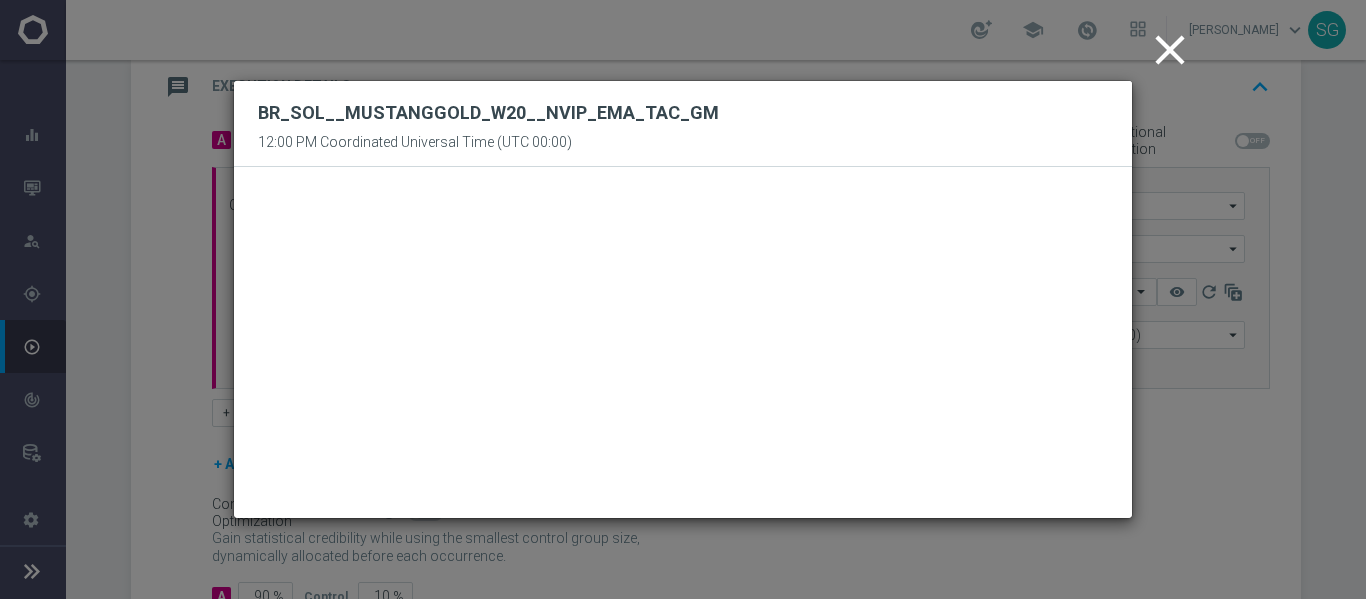 click on "close" 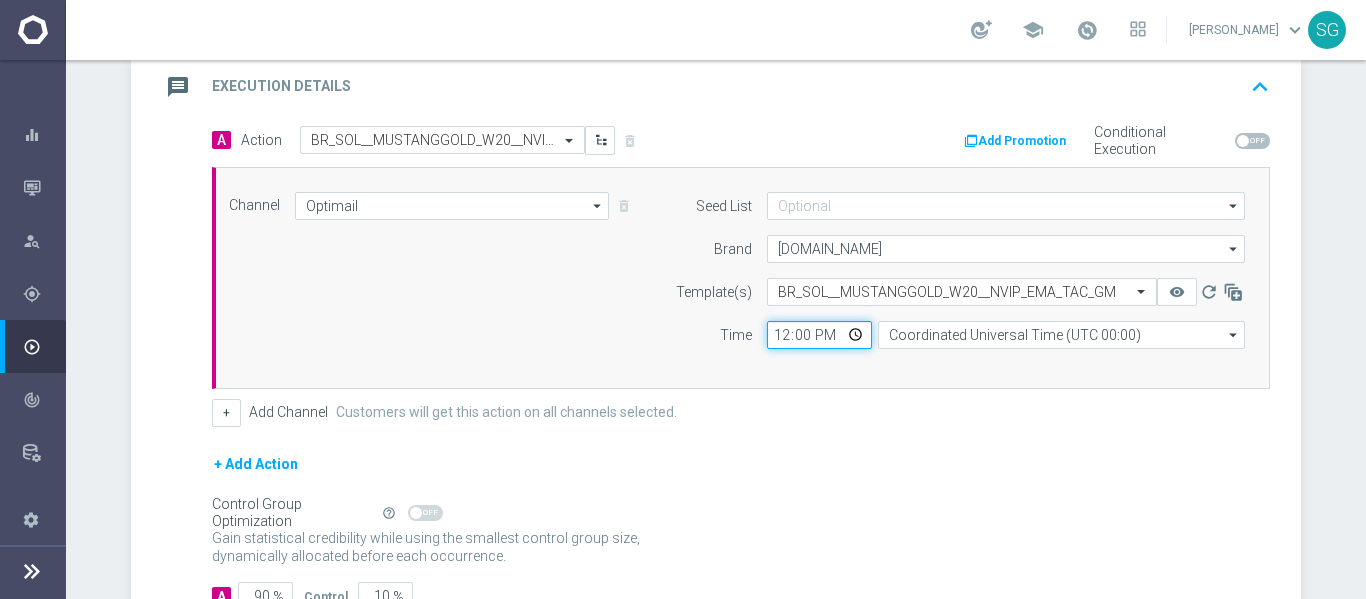click on "12:00" 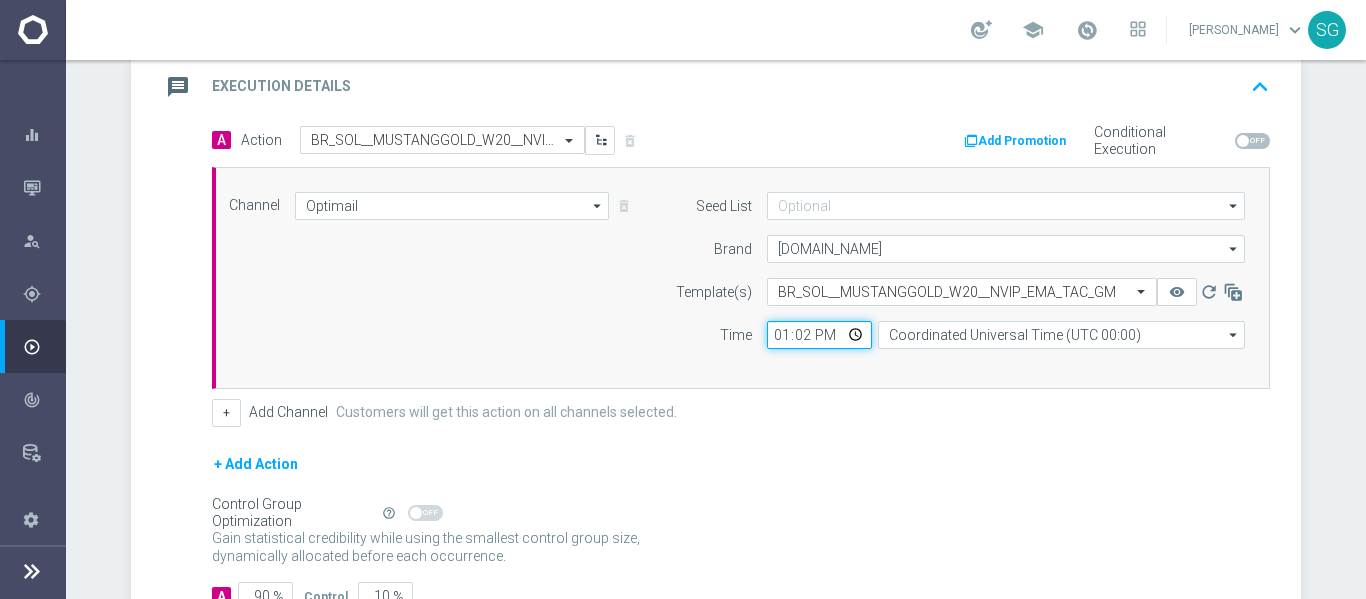 type on "13:20" 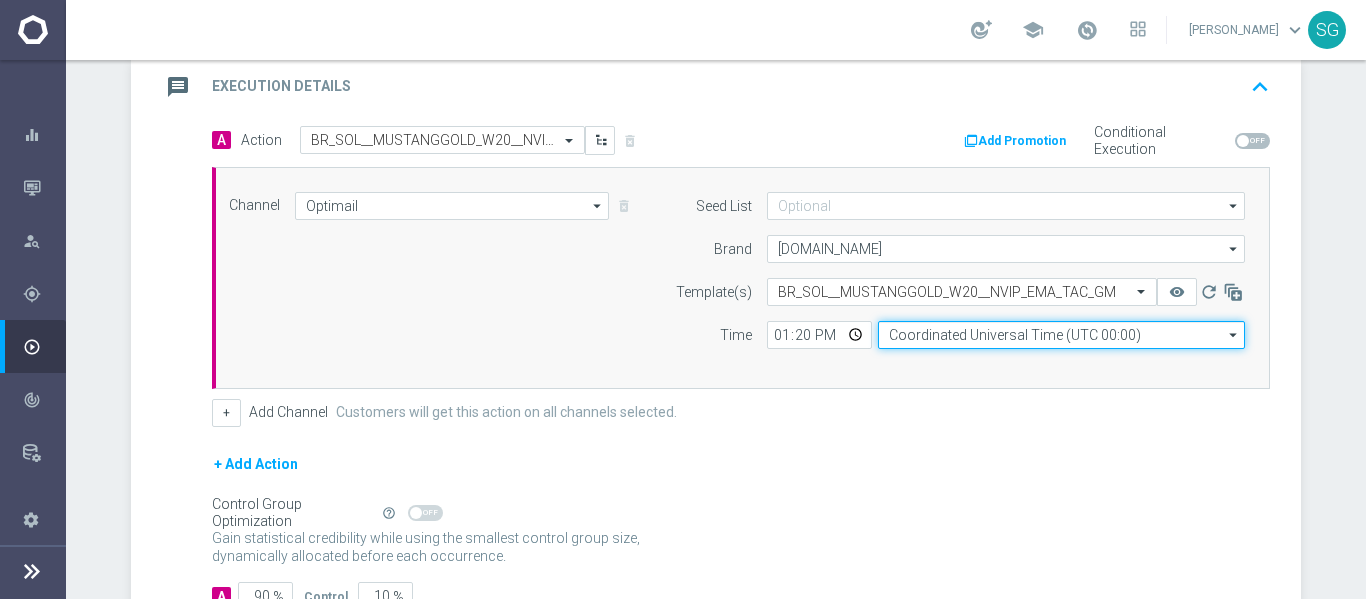 click on "Coordinated Universal Time (UTC 00:00)" 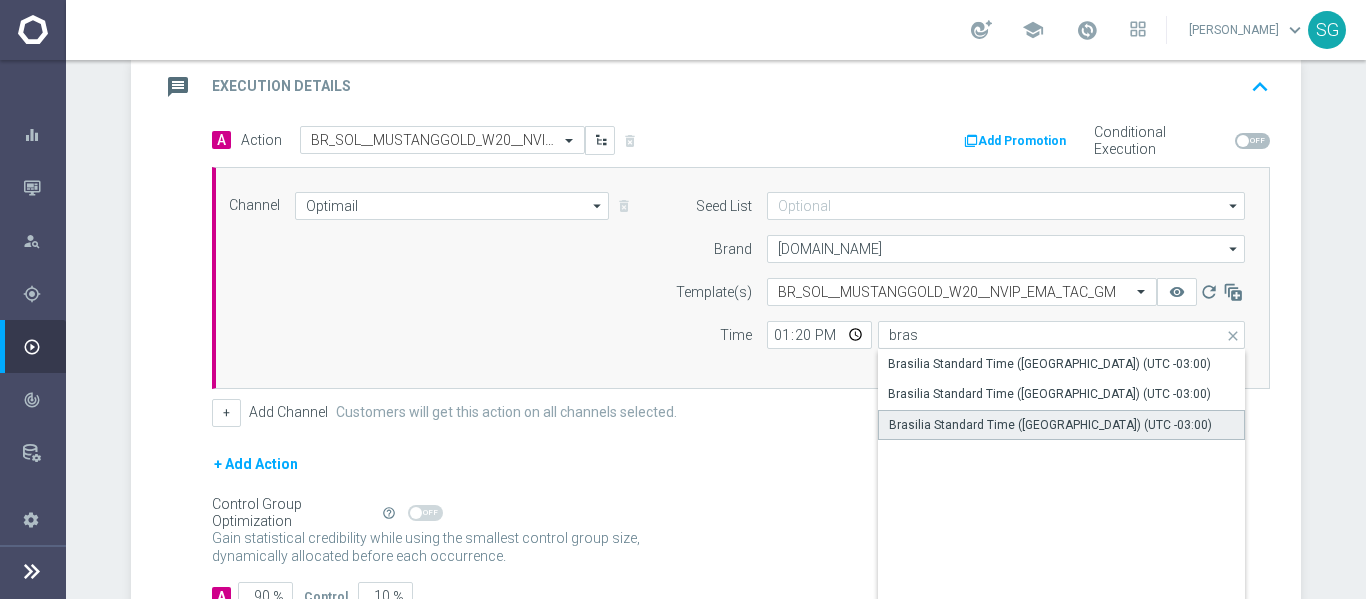 click on "Brasilia Standard Time ([GEOGRAPHIC_DATA]) (UTC -03:00)" 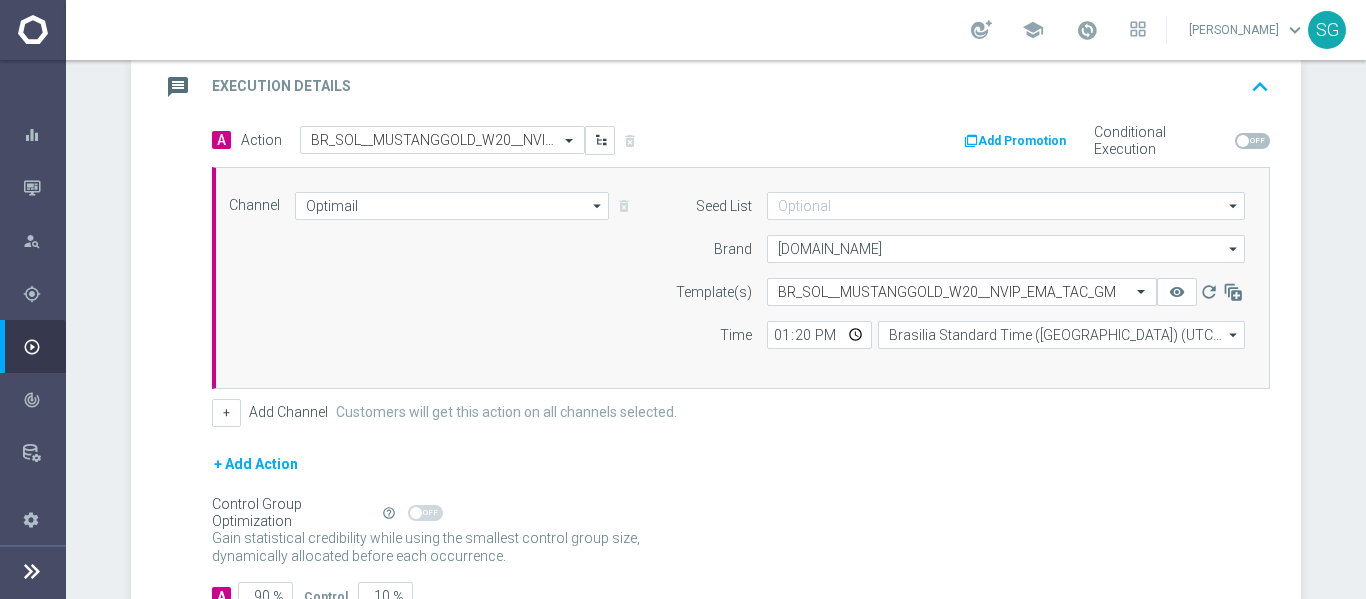 scroll, scrollTop: 580, scrollLeft: 0, axis: vertical 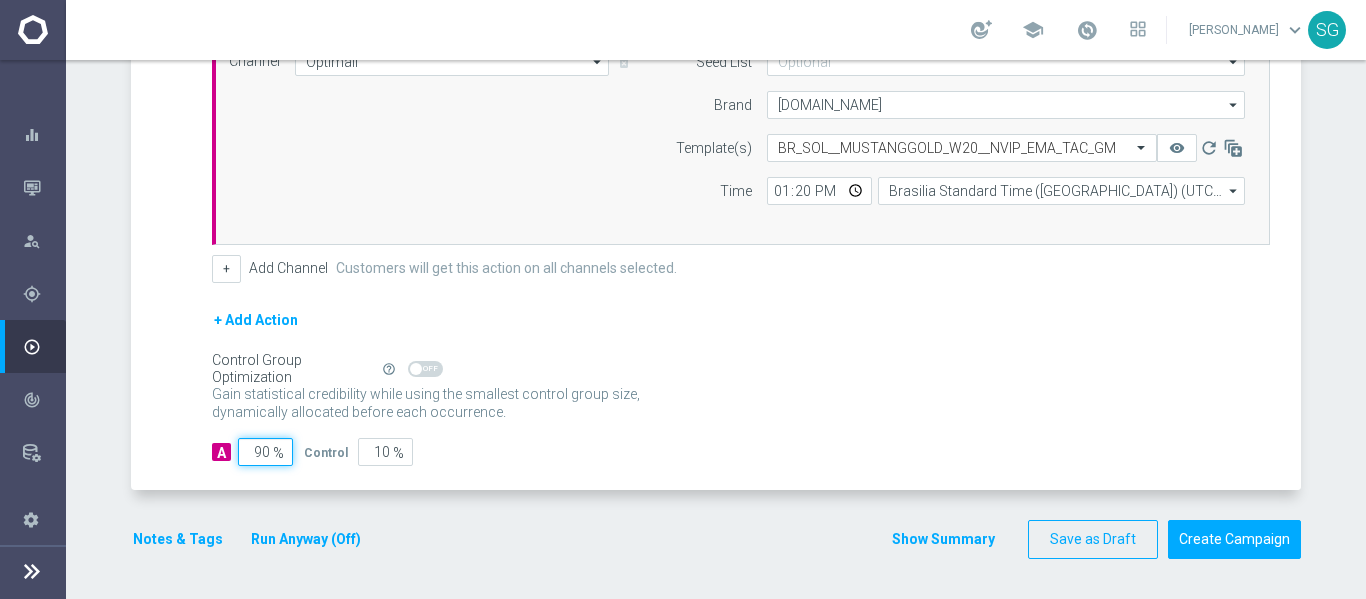 click on "90" 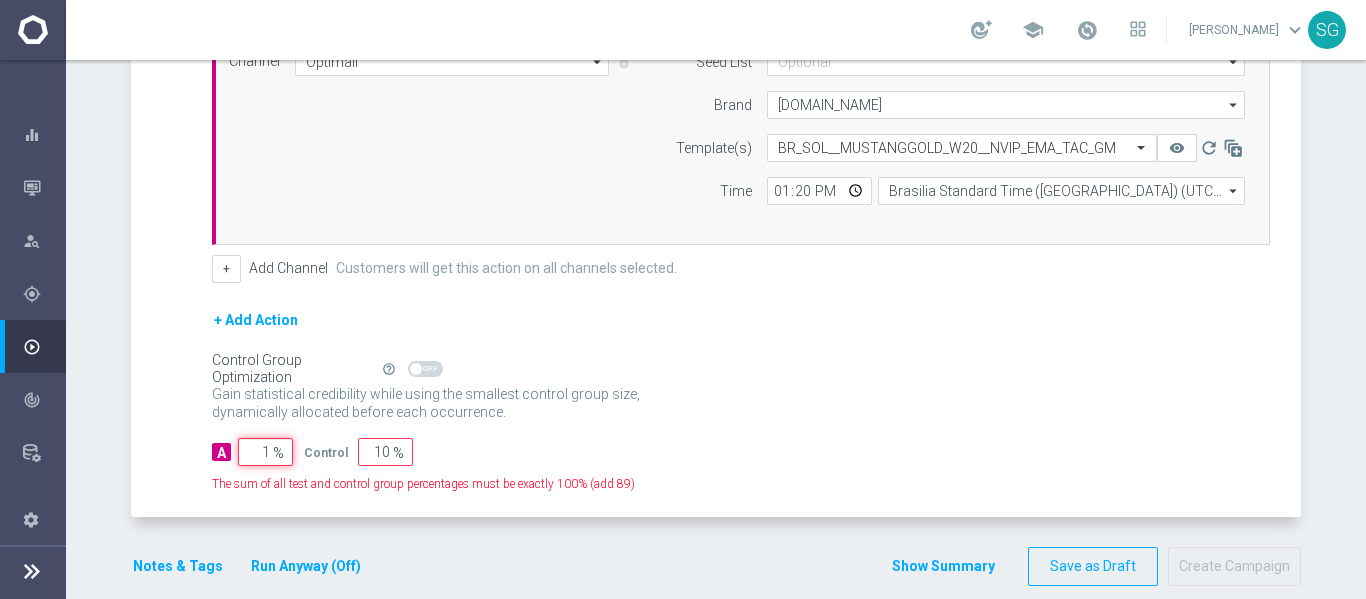 type on "99" 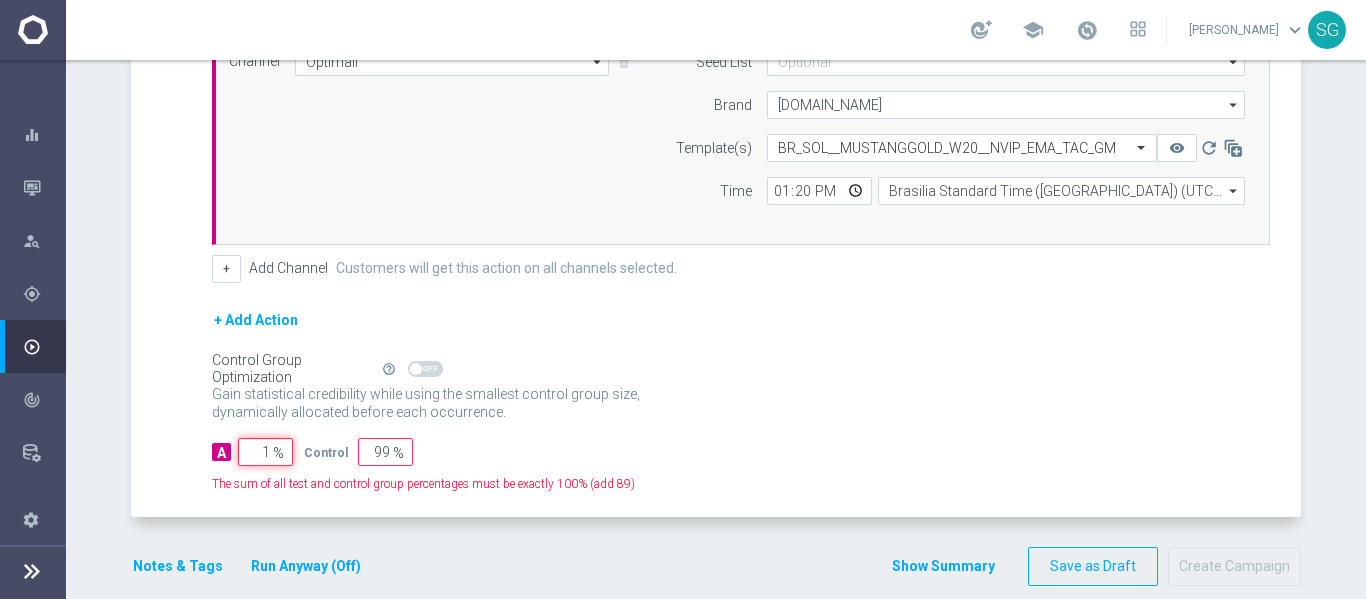 type on "10" 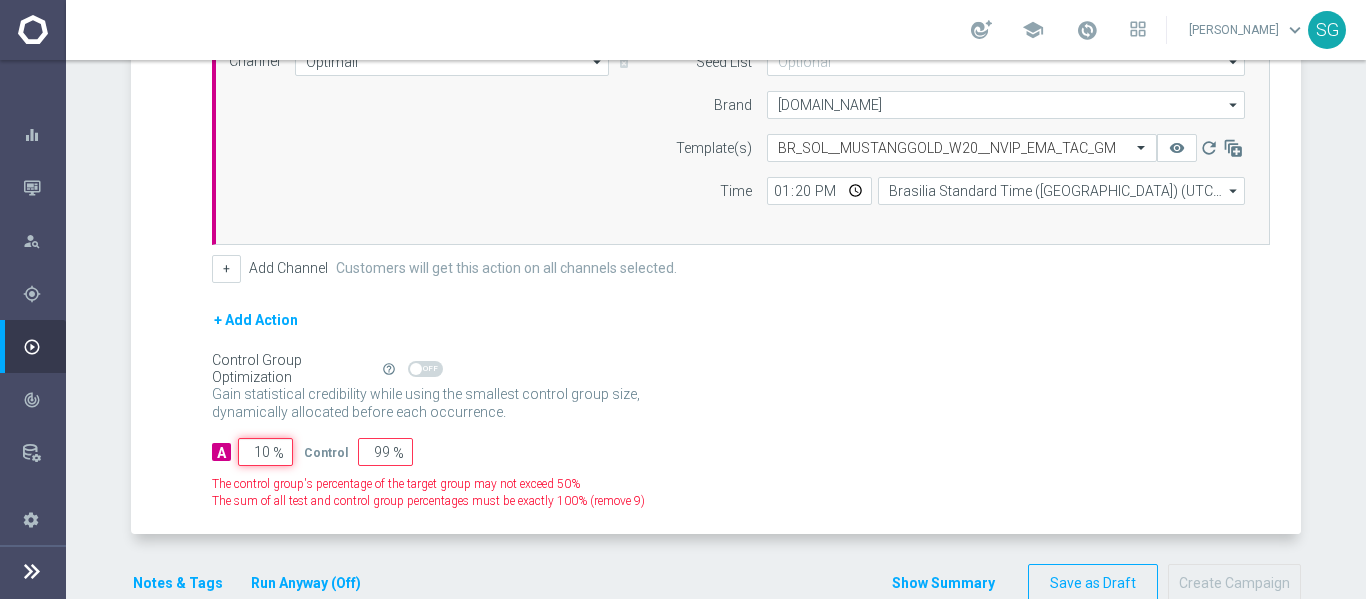 type on "90" 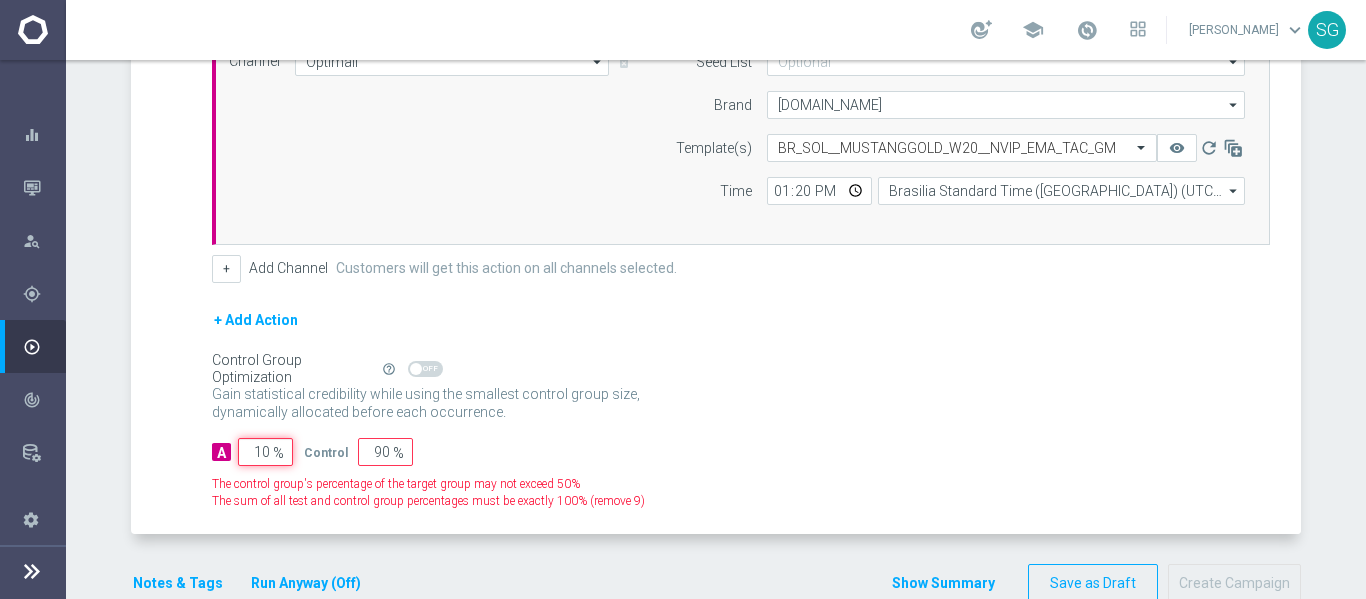 type on "100" 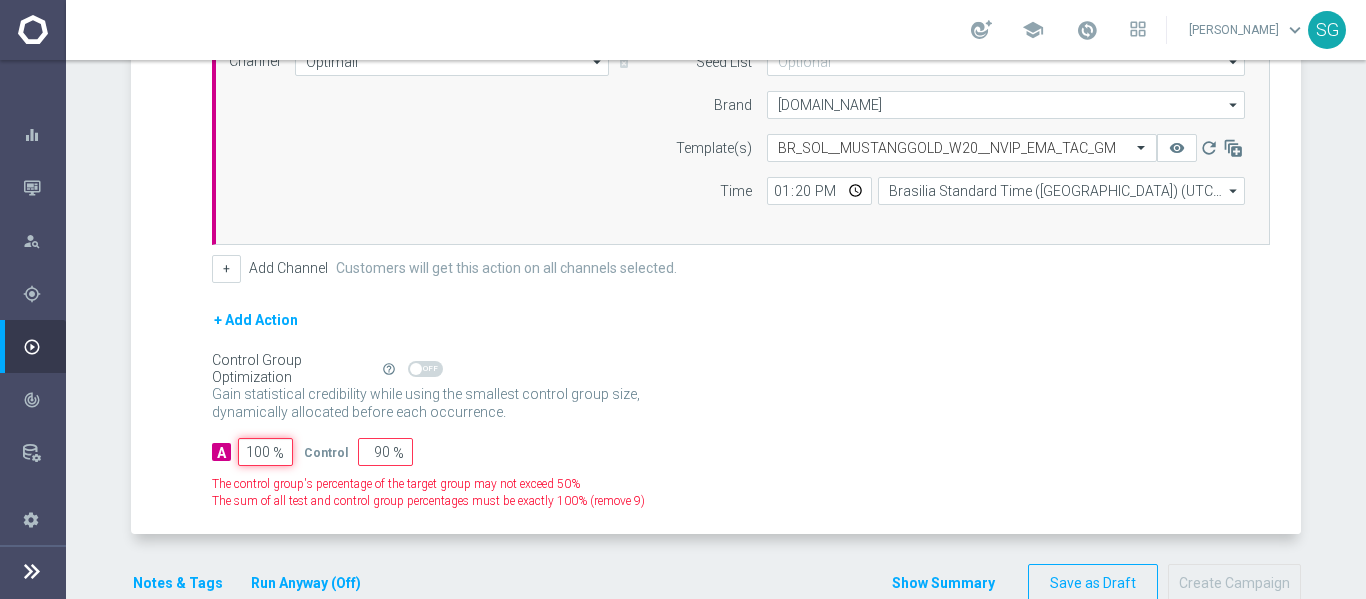 type on "0" 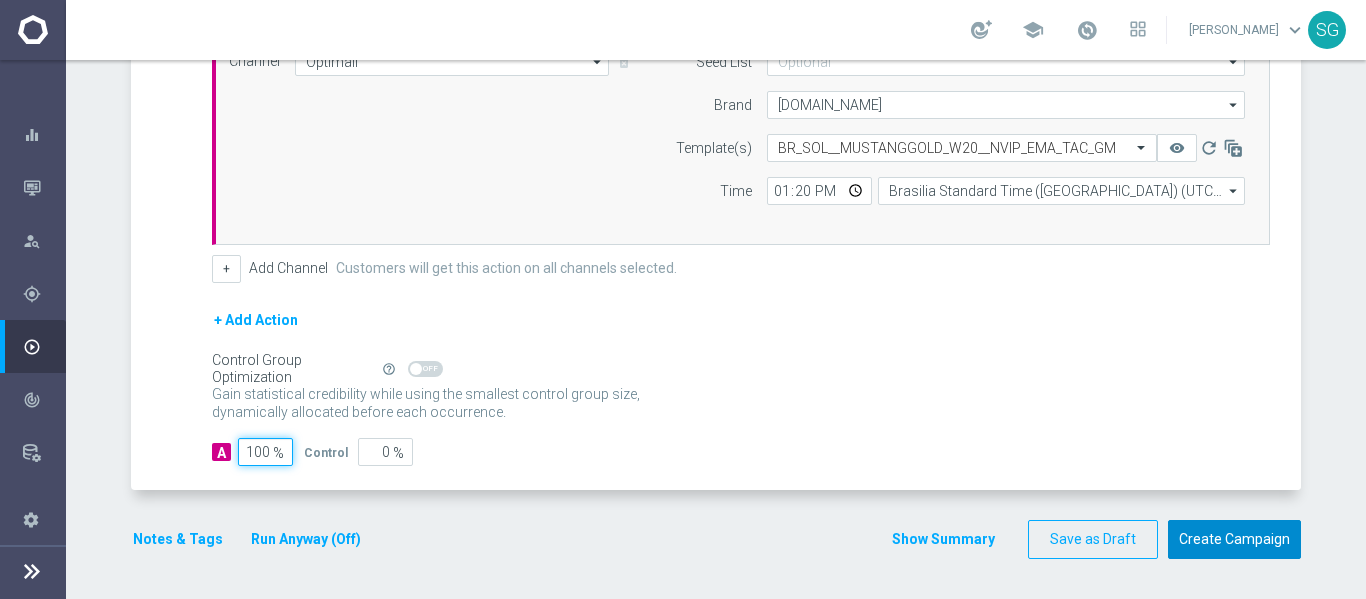 type on "100" 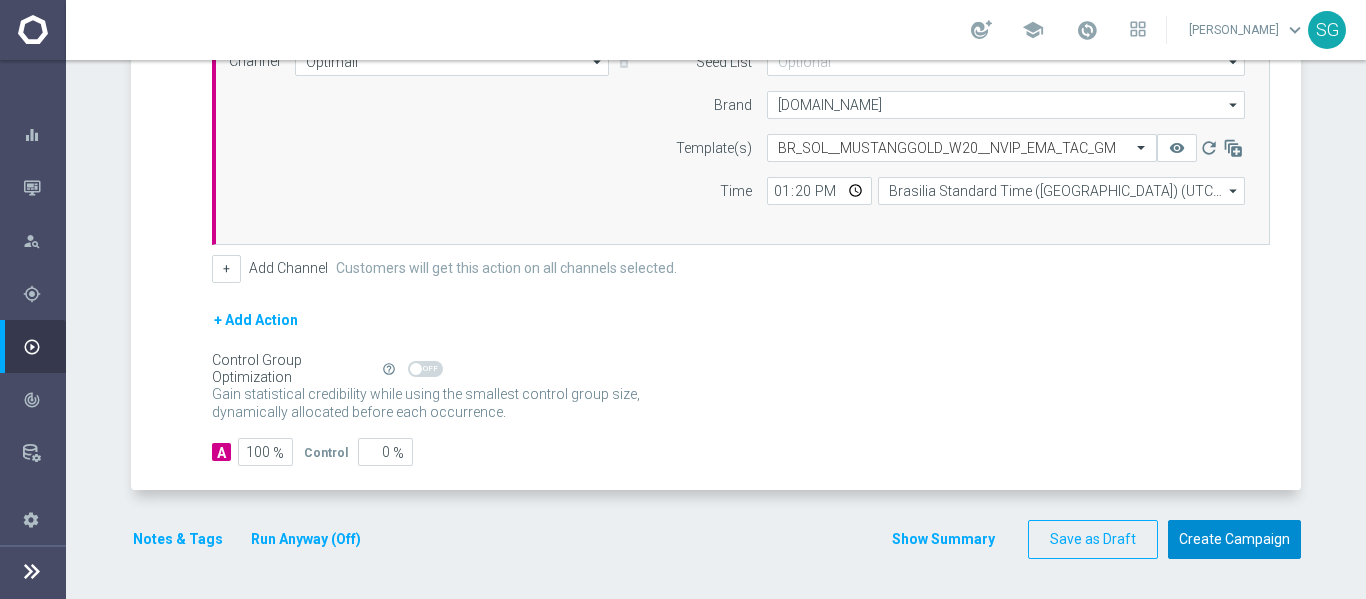 click on "Create Campaign" 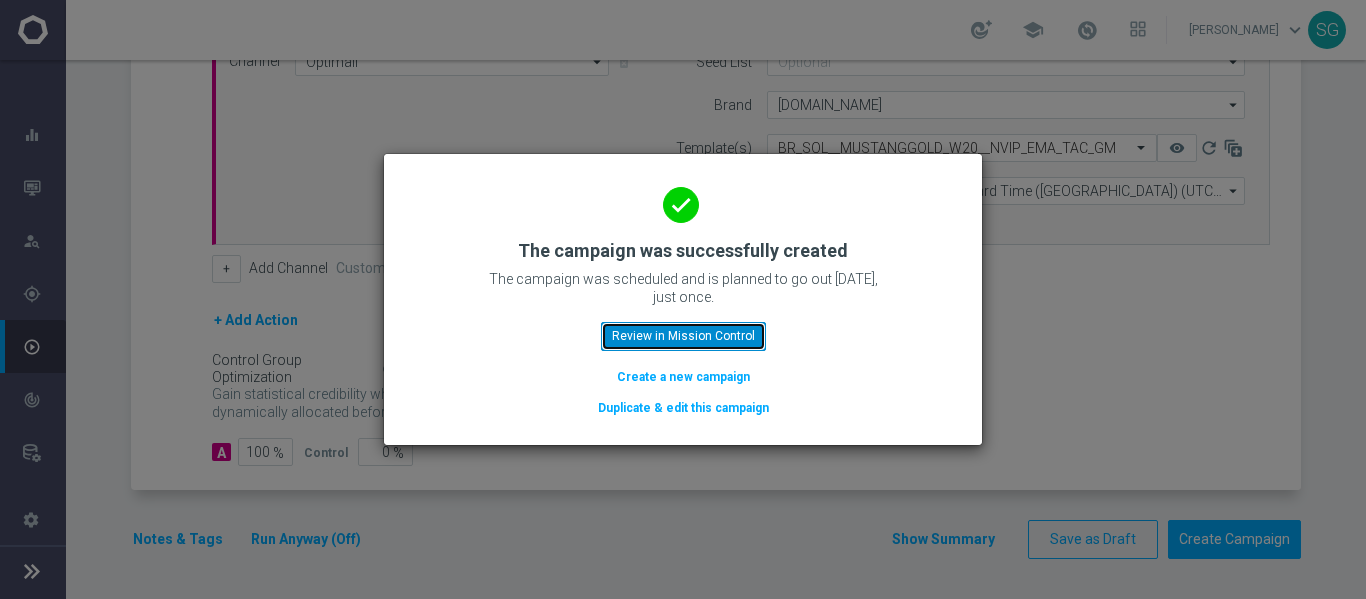 click on "Review in Mission Control" 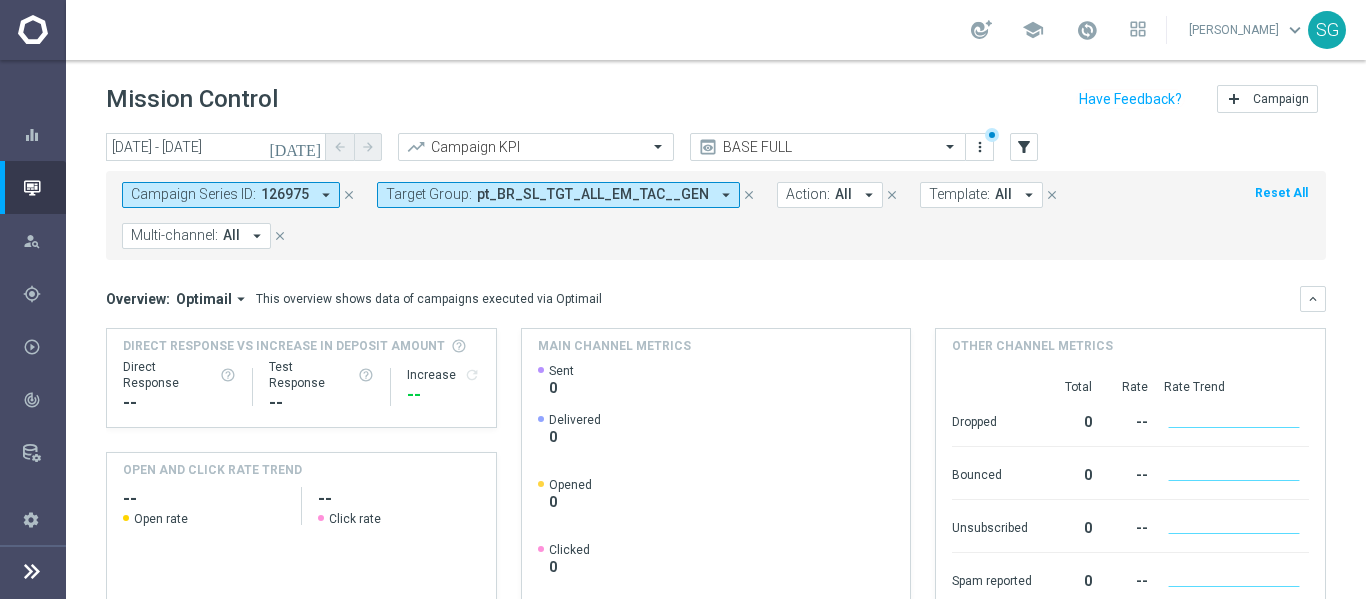 click at bounding box center [32, 571] 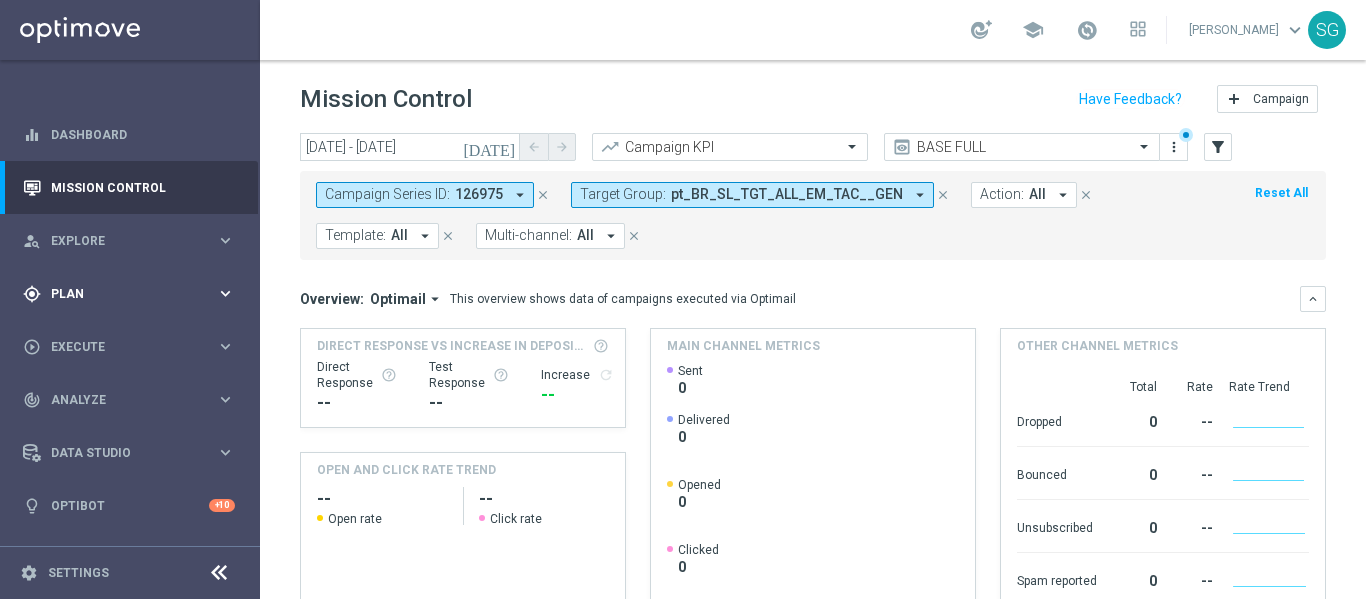 click on "Plan" at bounding box center [133, 294] 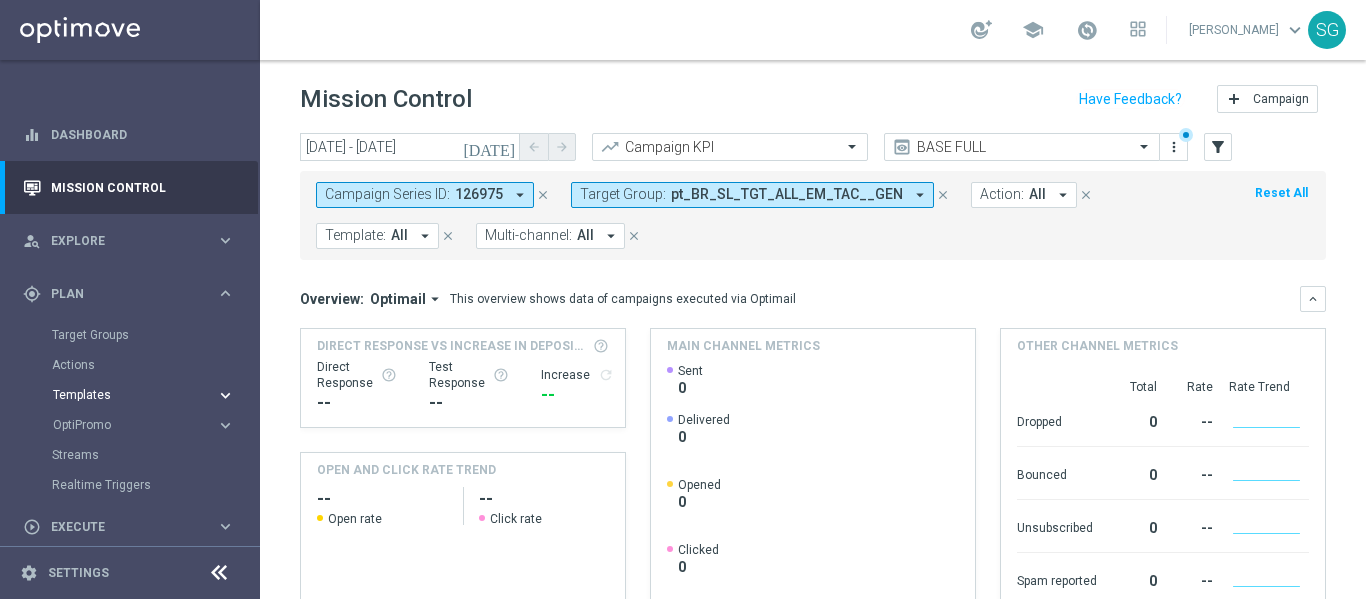 click on "Templates" at bounding box center [124, 395] 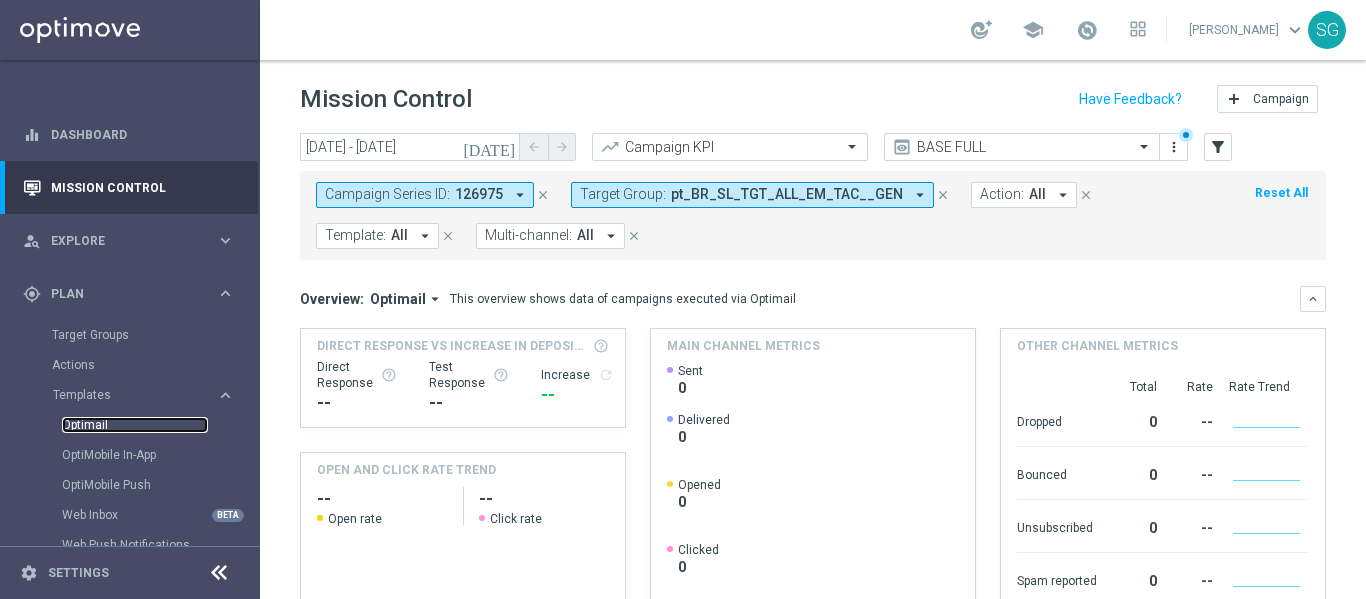 click on "Optimail" at bounding box center [135, 425] 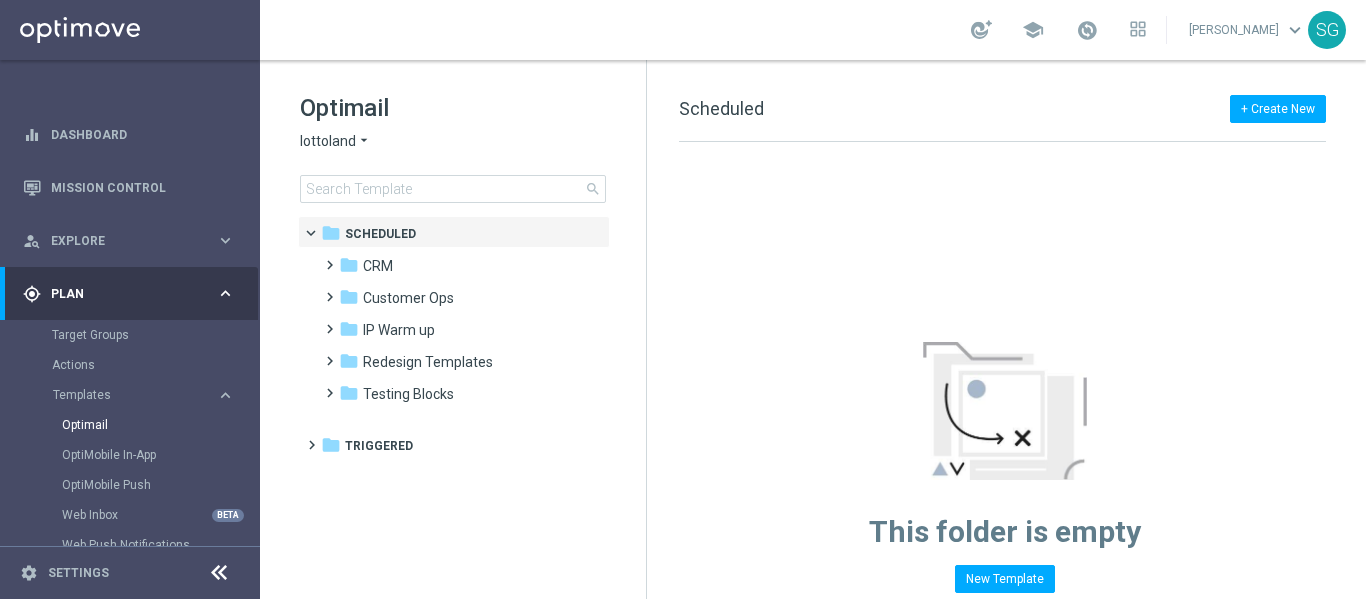 click at bounding box center (219, 573) 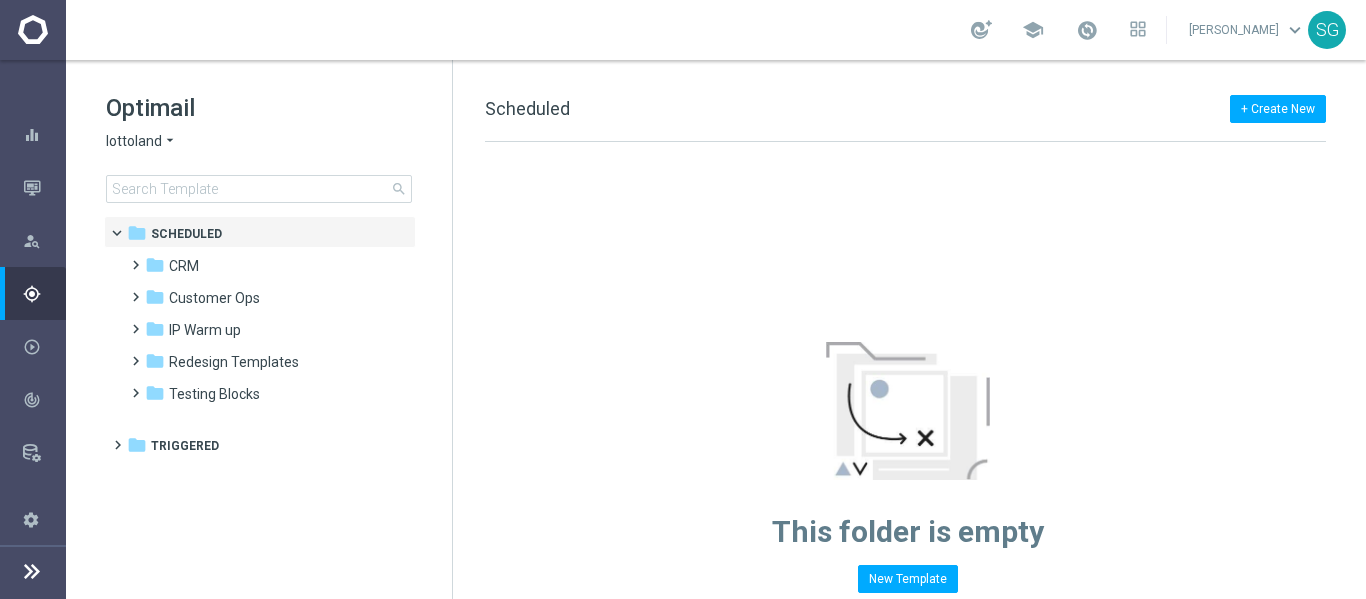 click on "lottoland" 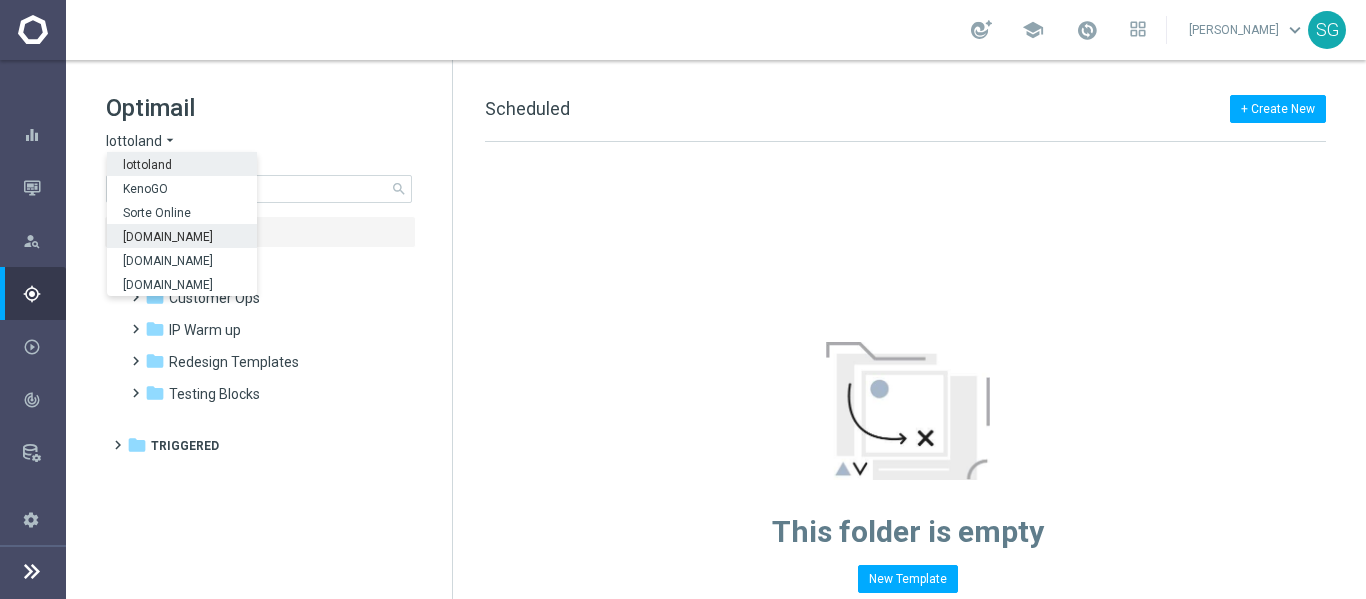 click on "[DOMAIN_NAME]" at bounding box center [0, 0] 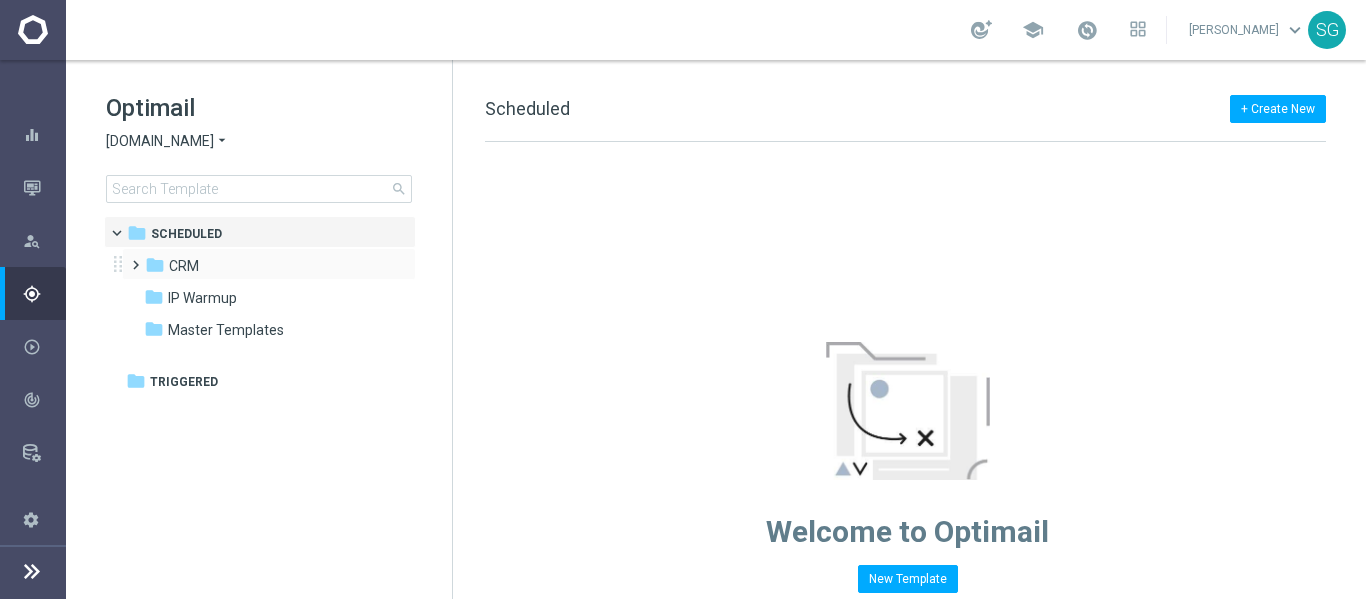 click at bounding box center [131, 256] 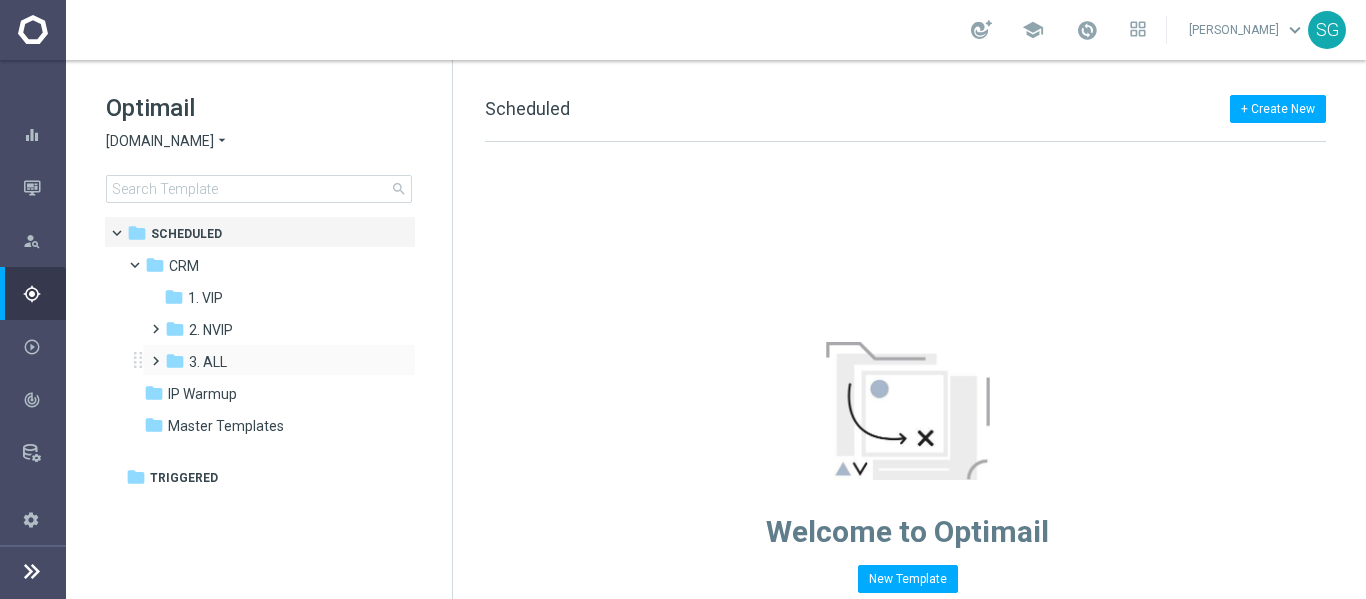 click at bounding box center [151, 352] 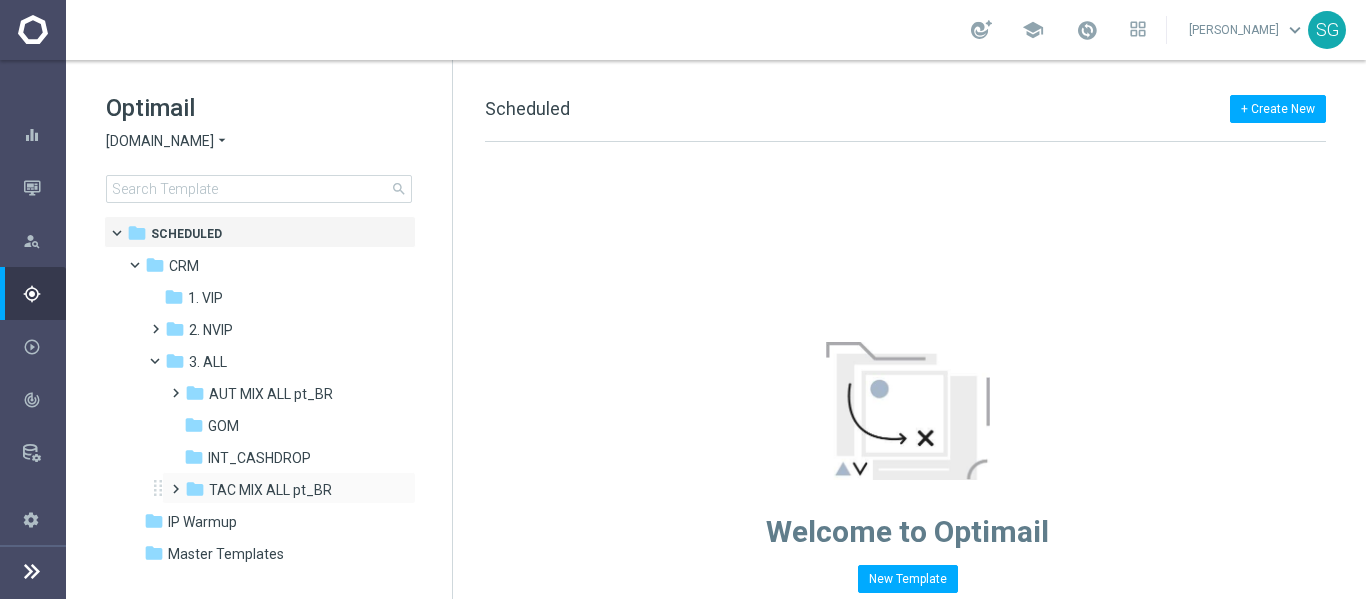 click at bounding box center [171, 480] 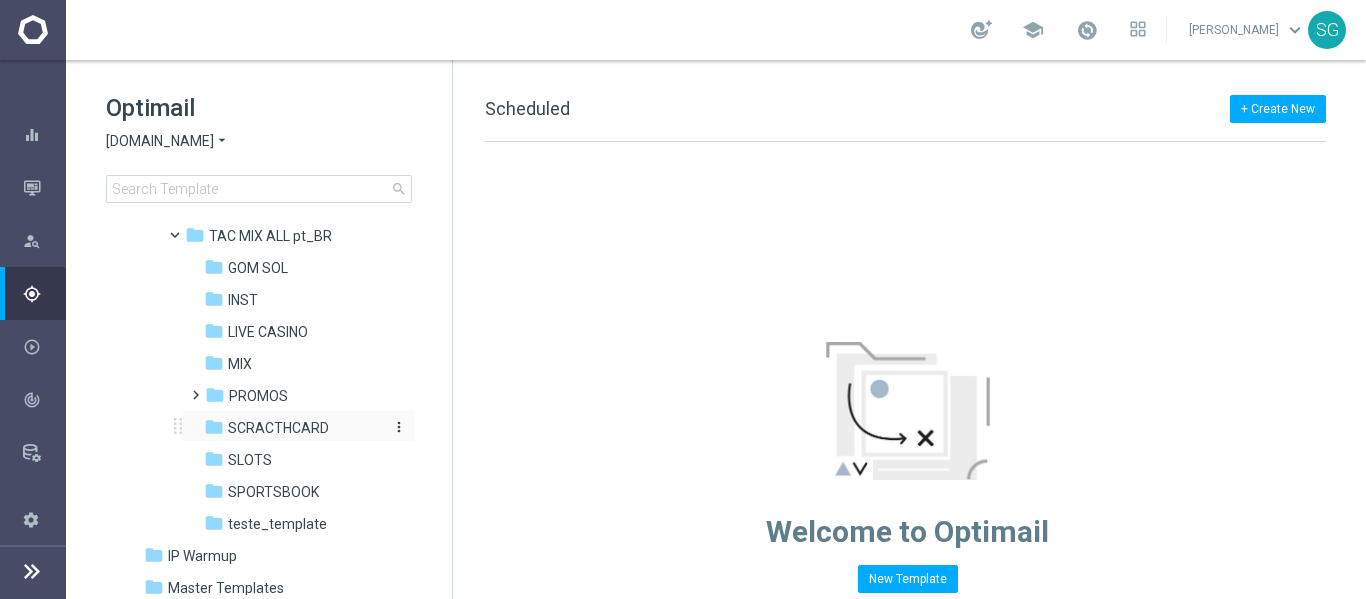 scroll, scrollTop: 255, scrollLeft: 0, axis: vertical 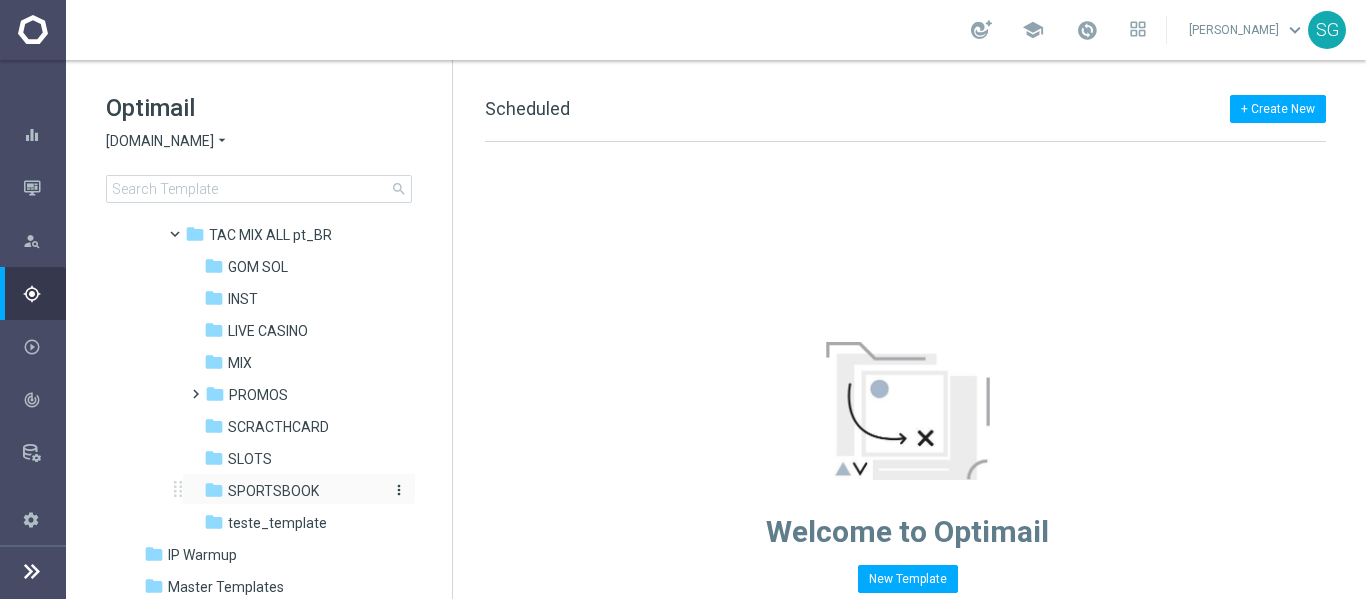 click on "SPORTSBOOK" at bounding box center (273, 491) 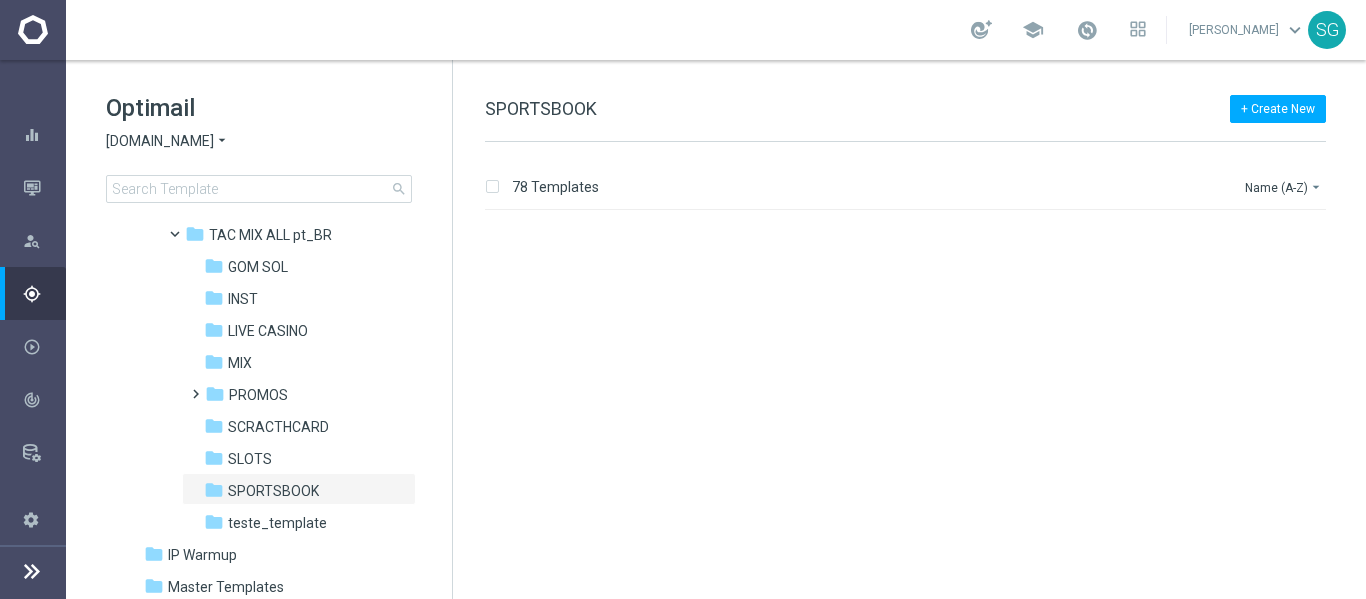scroll, scrollTop: 0, scrollLeft: 0, axis: both 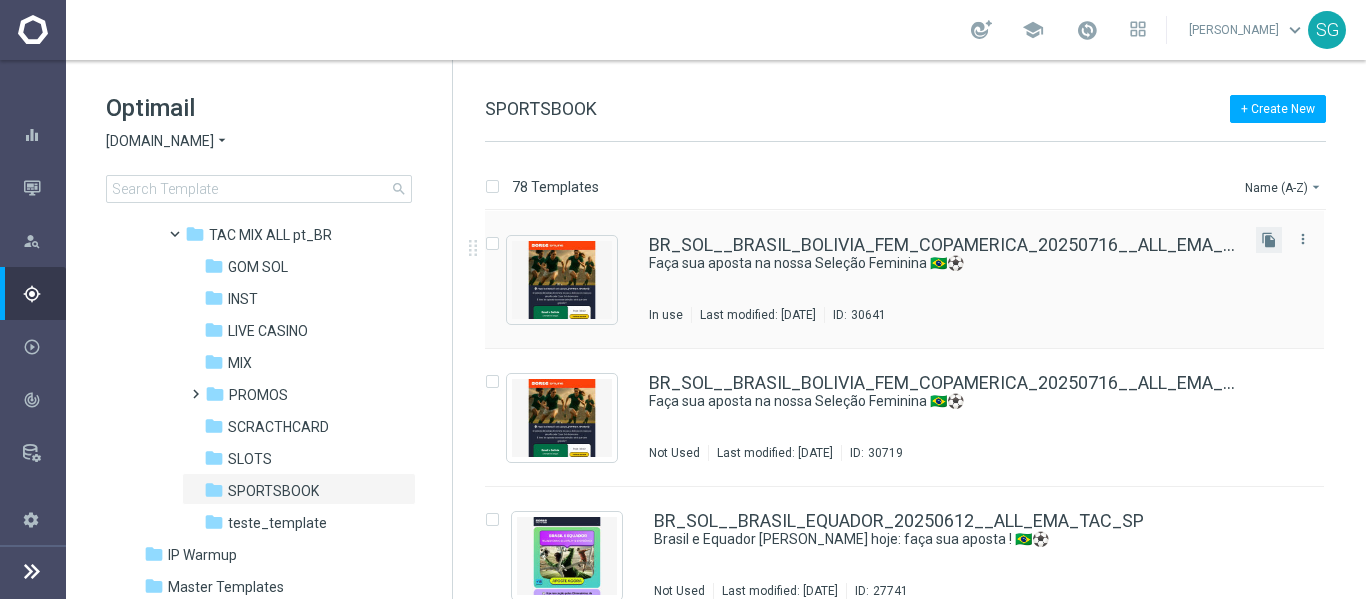click on "file_copy" at bounding box center (1269, 240) 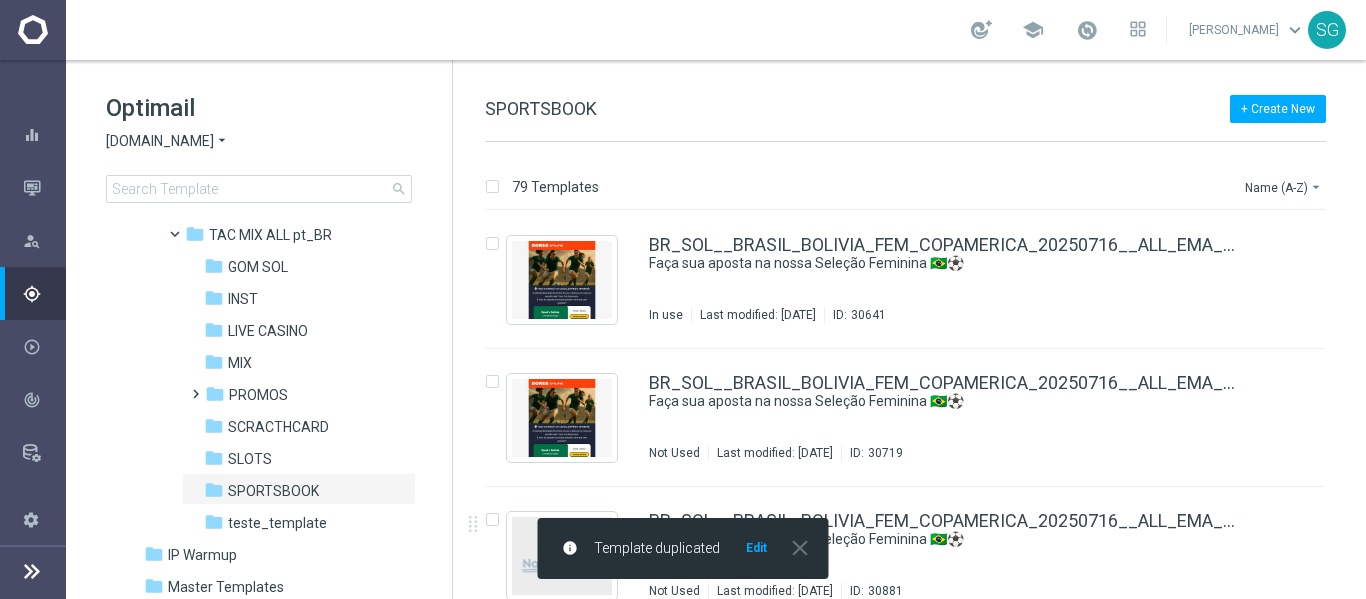 click on "Edit" 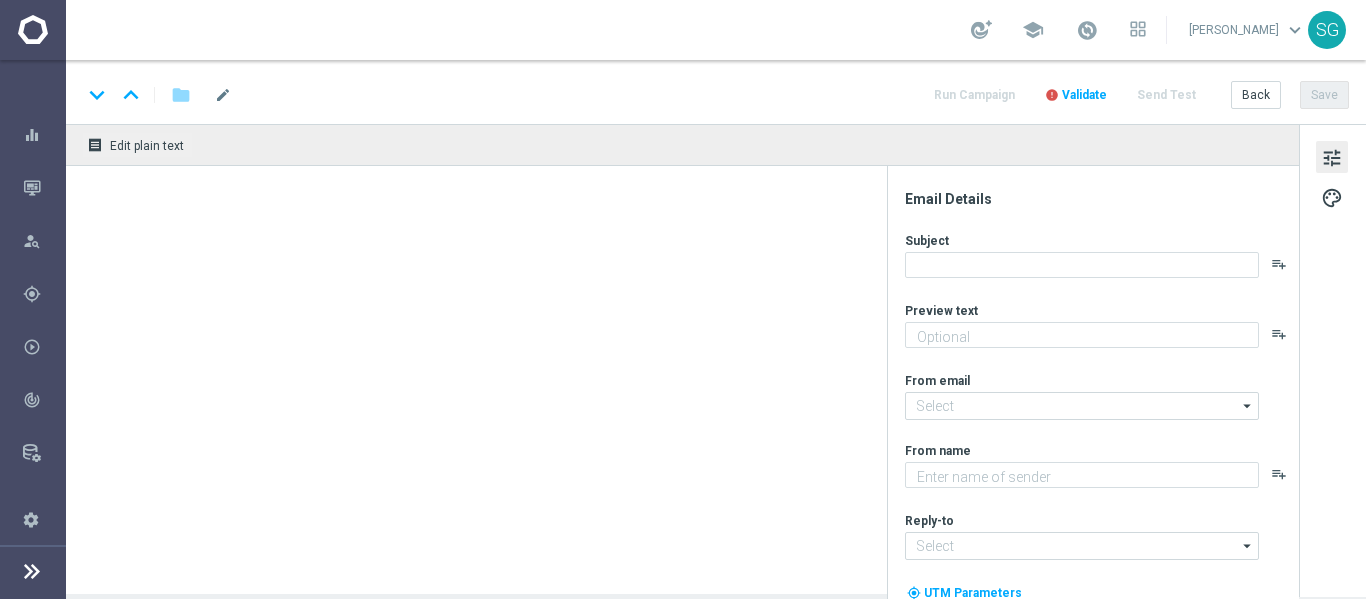 type on "A [PERSON_NAME] rolar pela Copa Sul-Americana, [%FIRST_NAME%]!" 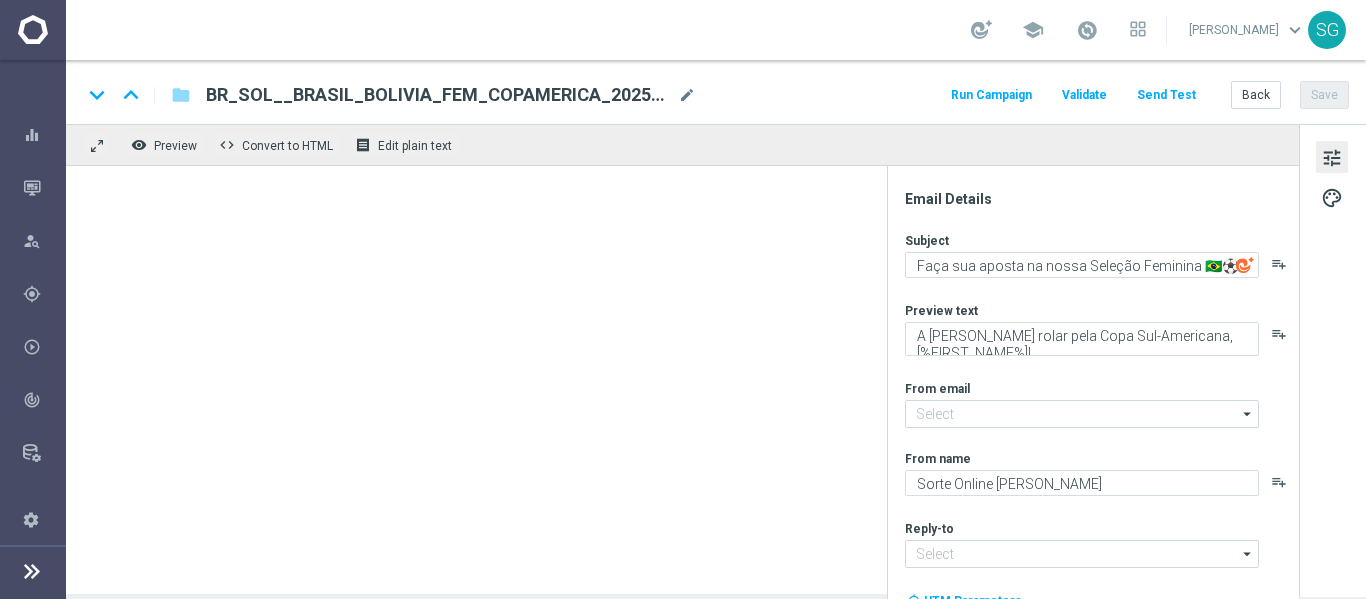 type on "[EMAIL_ADDRESS][DOMAIN_NAME]" 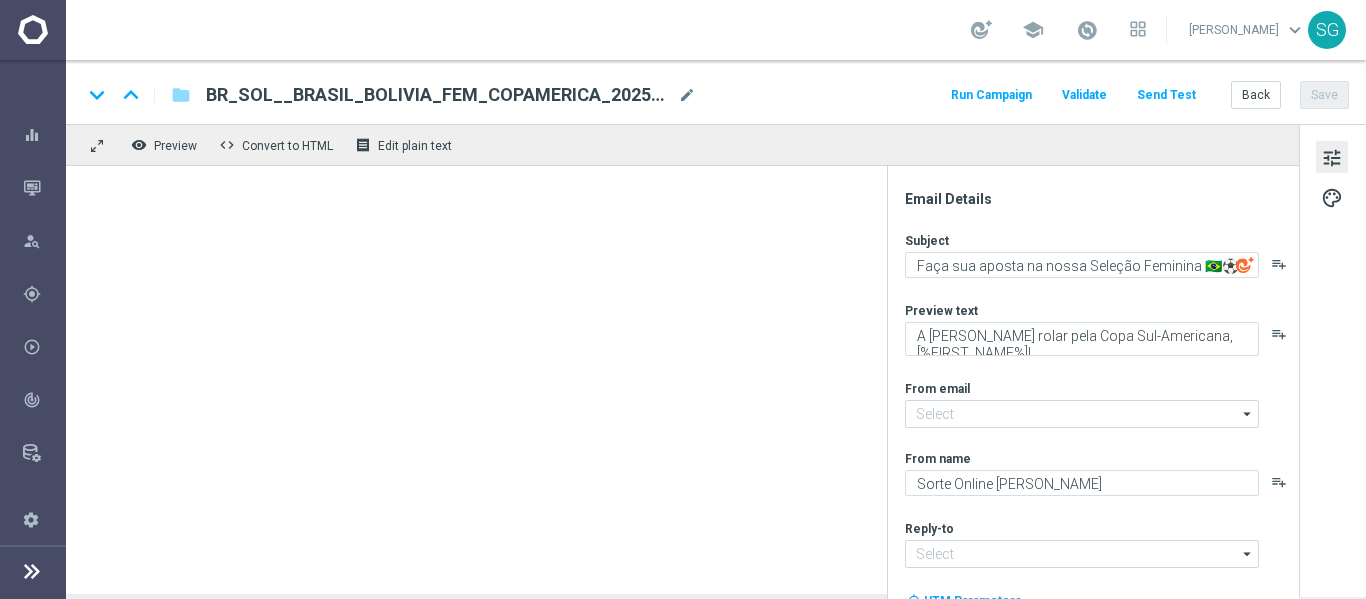type on "[EMAIL_ADDRESS][DOMAIN_NAME]" 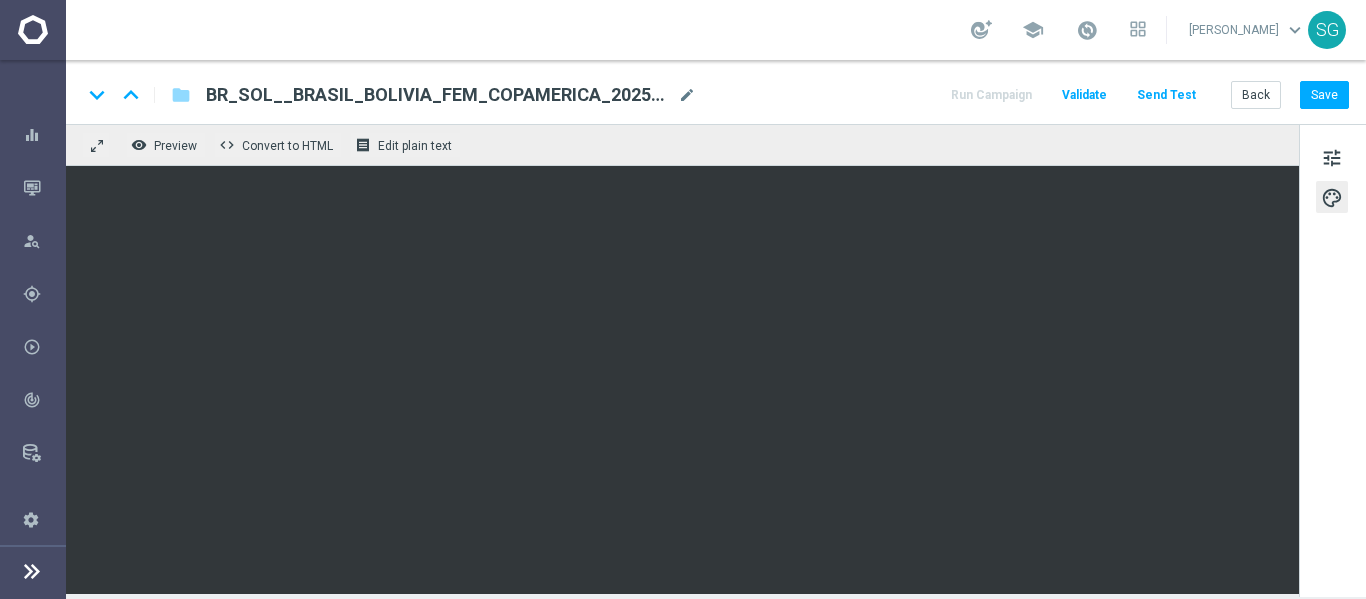 click on "remove_red_eye
Preview
code
Convert to HTML
receipt
Edit plain text" 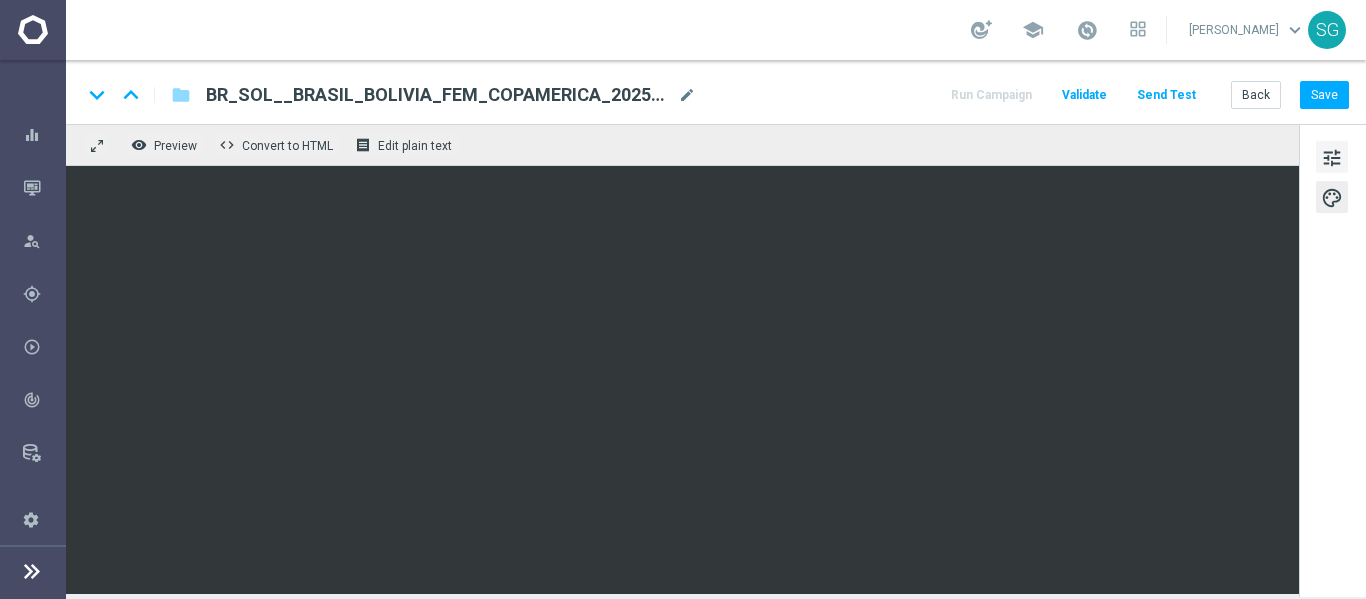 click on "tune" 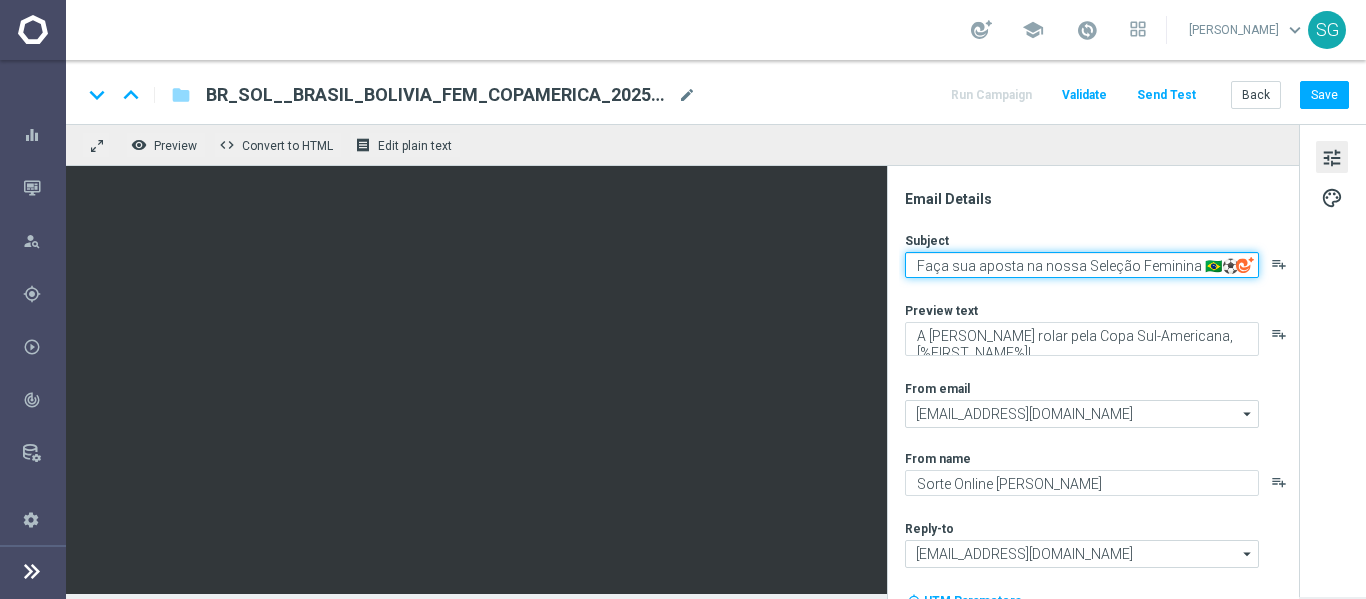 click on "Faça sua aposta na nossa Seleção Feminina 🇧🇷⚽" 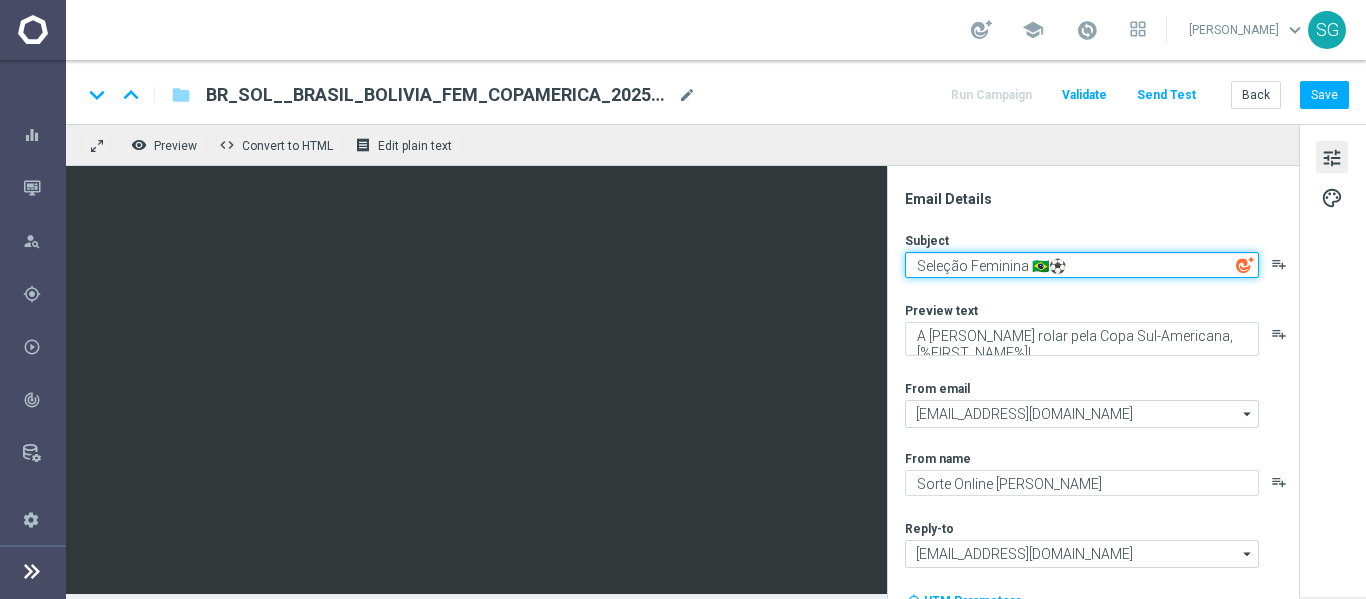 click on "Seleção Feminina 🇧🇷⚽" 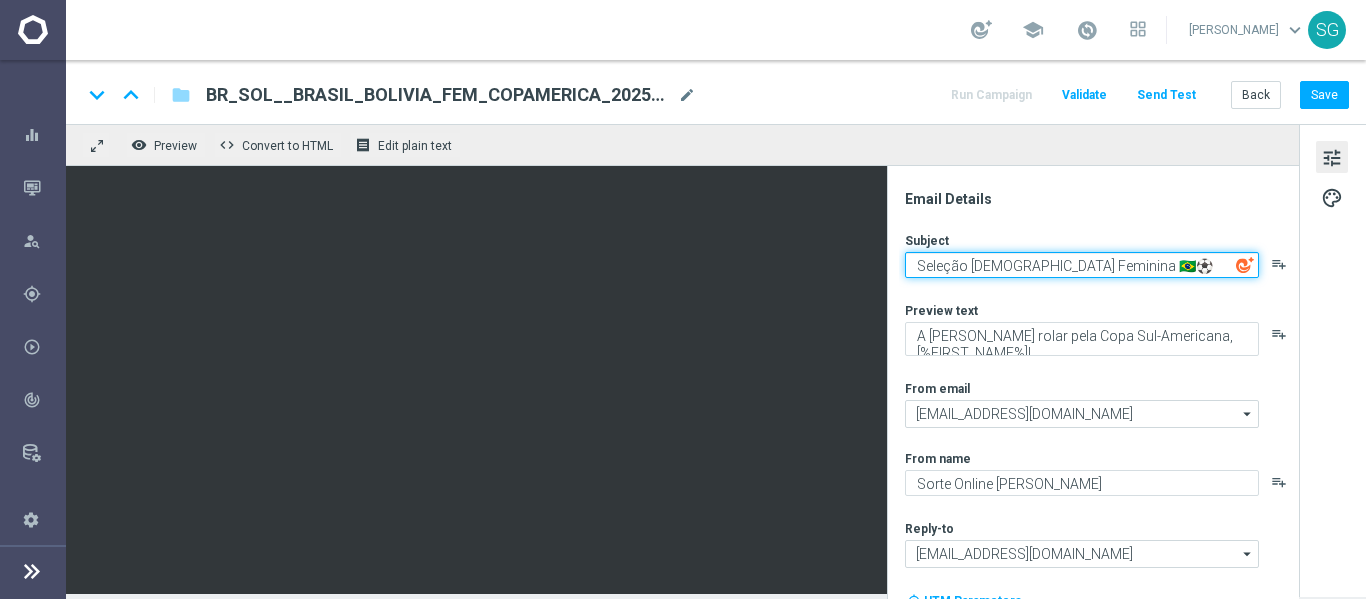 click on "Seleção [DEMOGRAPHIC_DATA] Feminina 🇧🇷⚽" 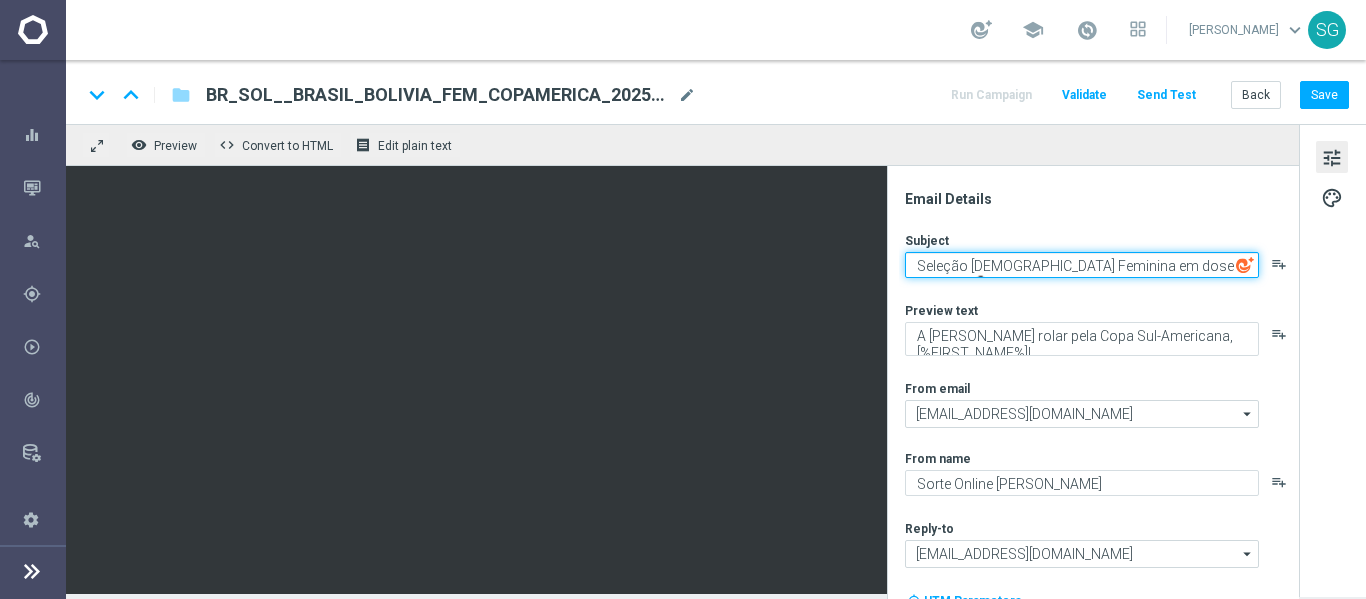 type on "Seleção [DEMOGRAPHIC_DATA] Feminina em dose dupla 🇧🇷⚽" 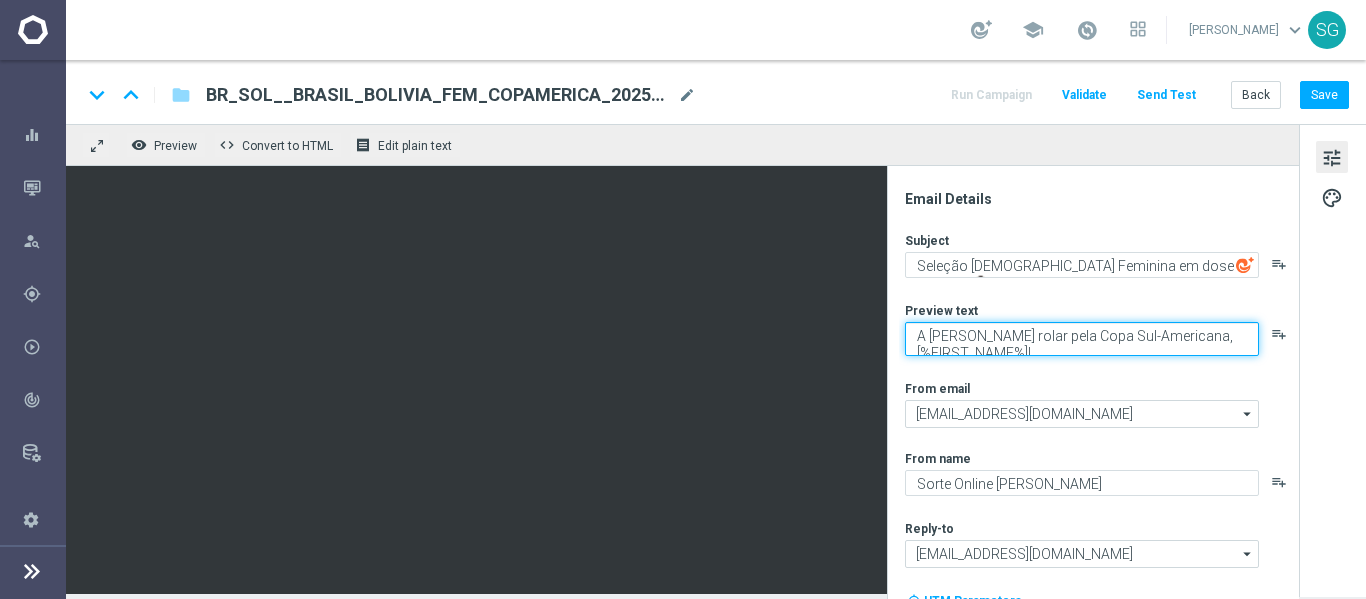 drag, startPoint x: 1009, startPoint y: 332, endPoint x: 1161, endPoint y: 340, distance: 152.21039 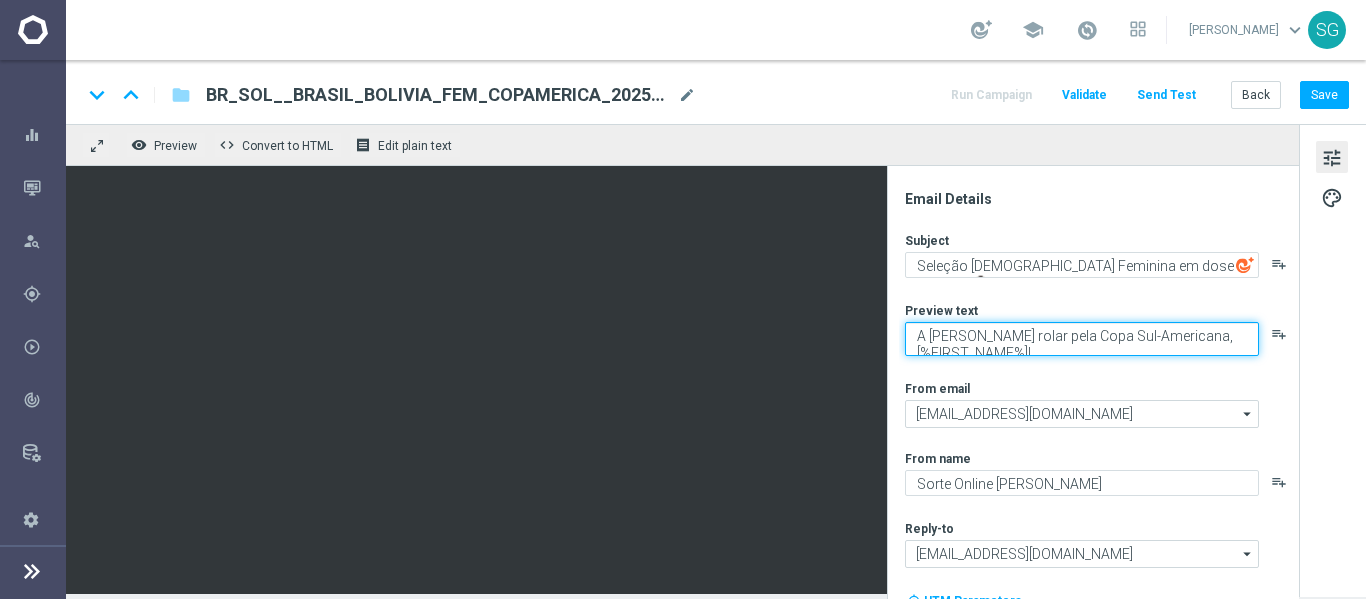 click on "A [PERSON_NAME] rolar pela Copa Sul-Americana, [%FIRST_NAME%]!" 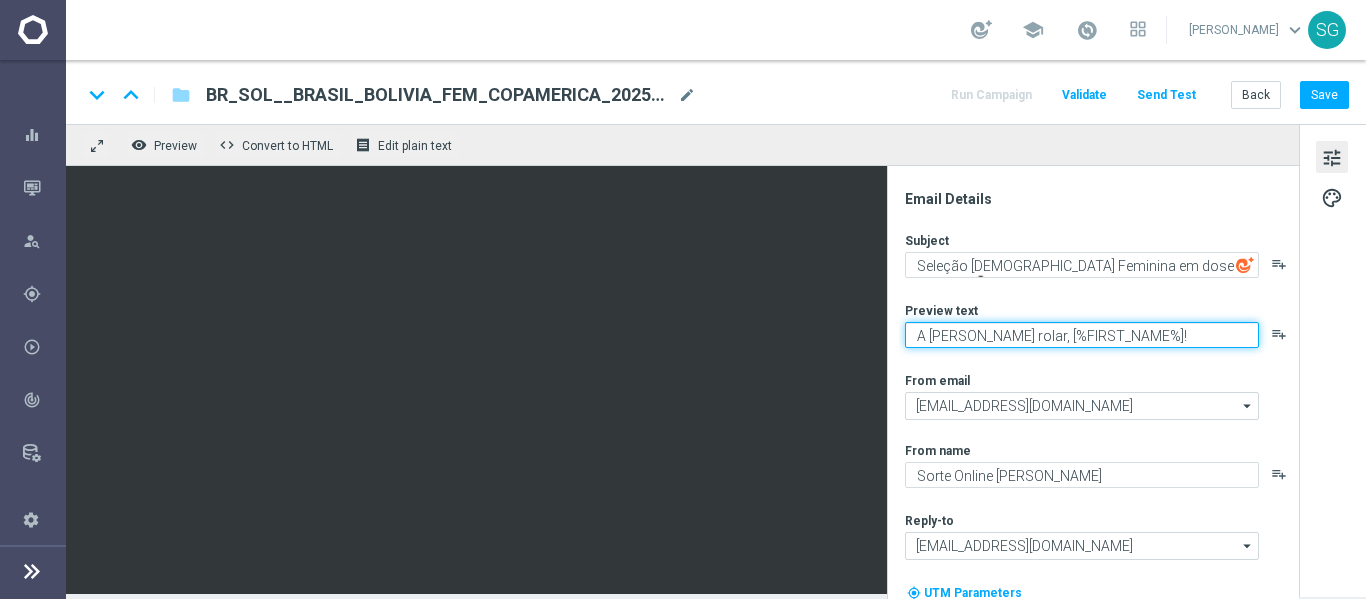 type on "A [PERSON_NAME] rolar, [%FIRST_NAME%]!" 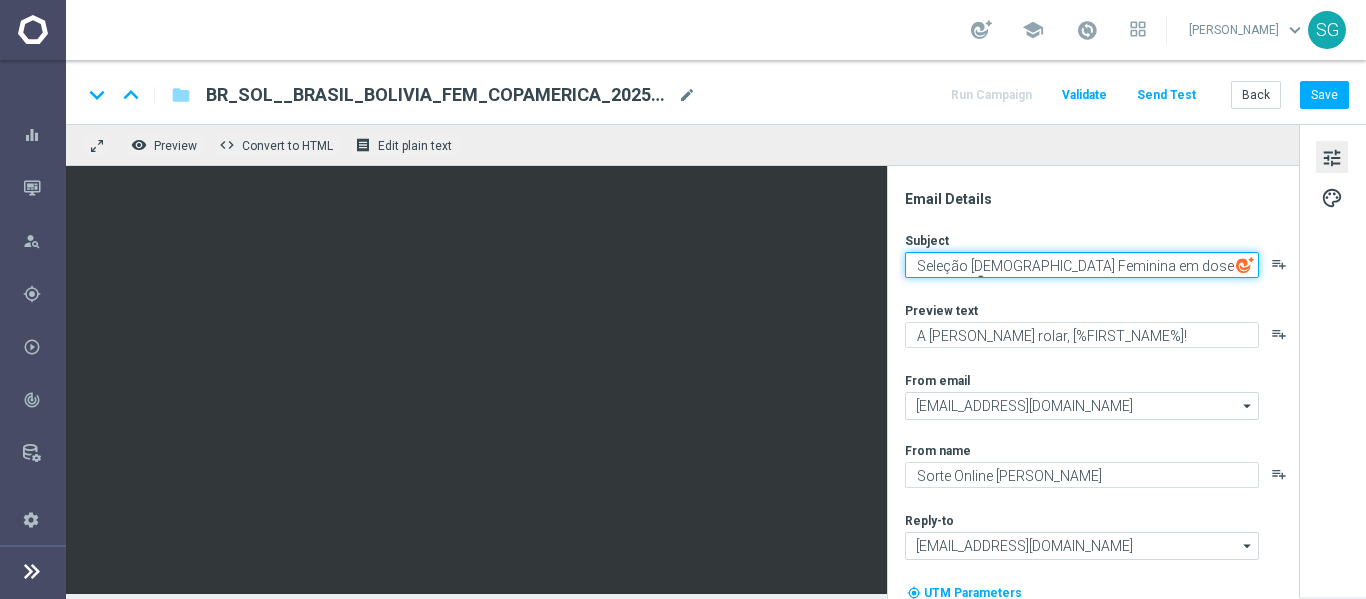 click on "Seleção [DEMOGRAPHIC_DATA] Feminina em dose dupla 🇧🇷⚽" 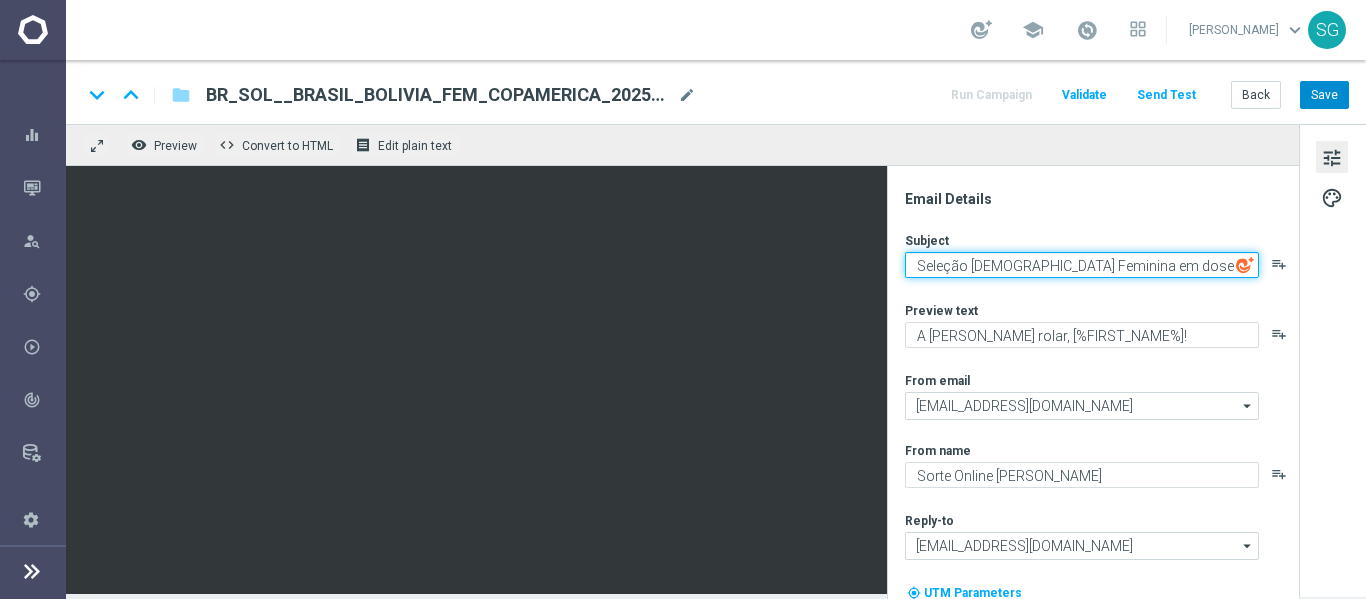 type on "Seleção [DEMOGRAPHIC_DATA] Feminina em dose dupla 🇧🇷" 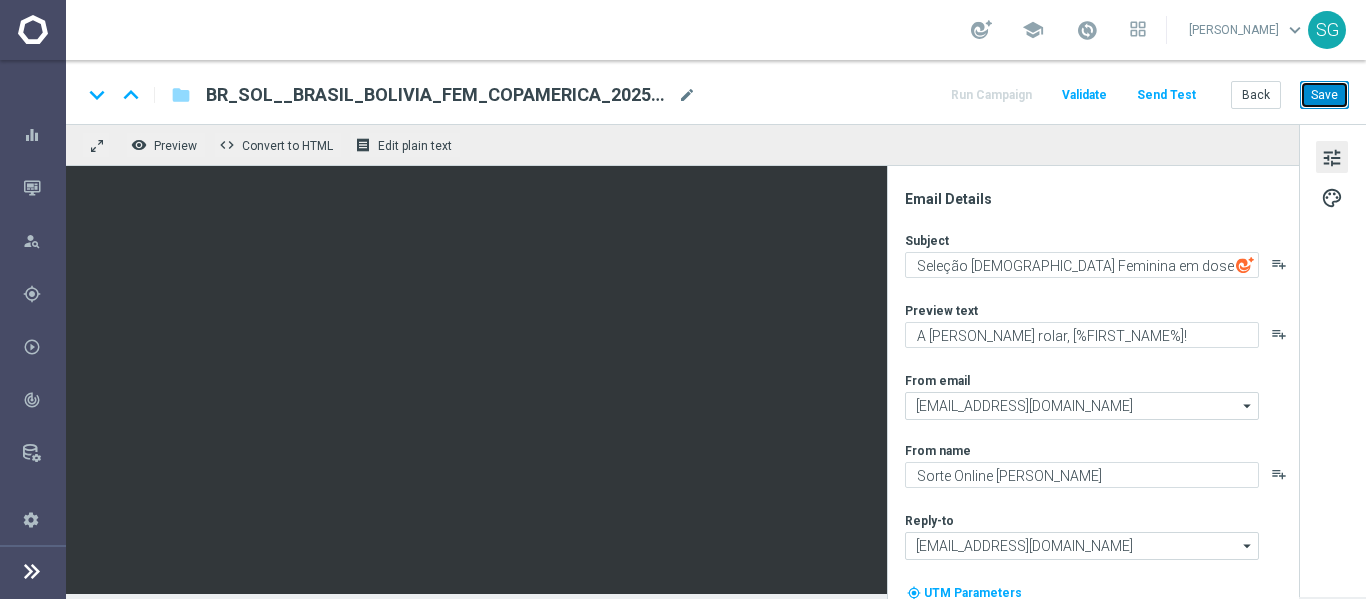 click on "Save" at bounding box center (1324, 95) 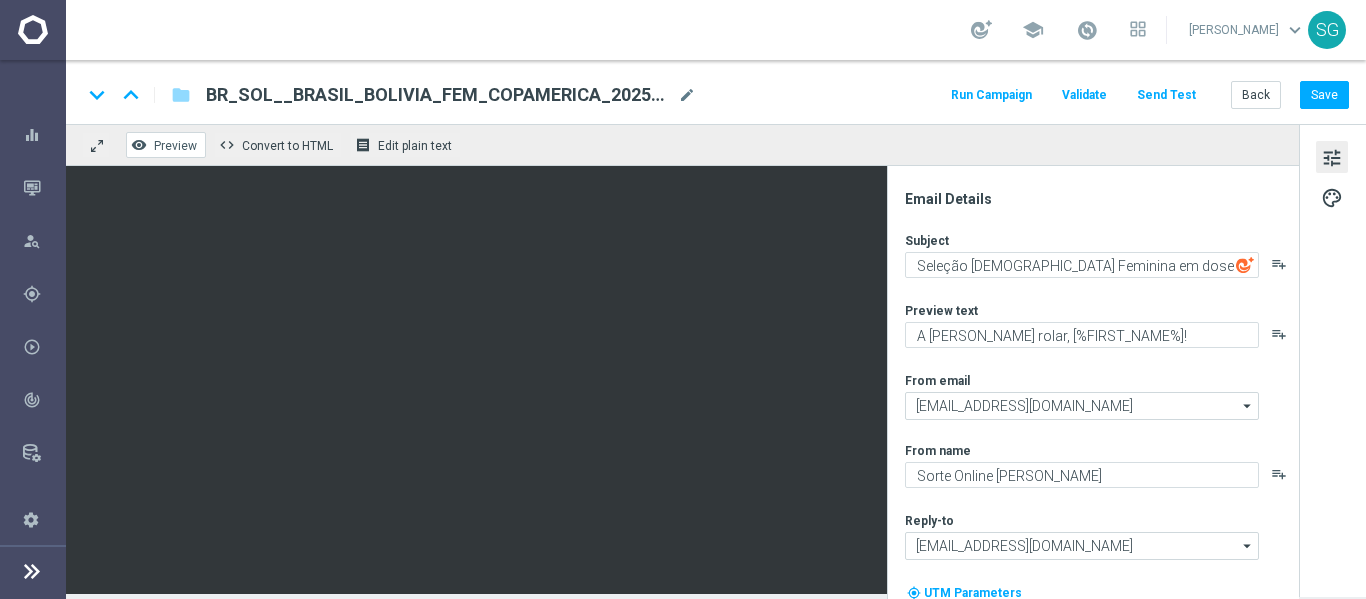 click on "remove_red_eye
Preview" 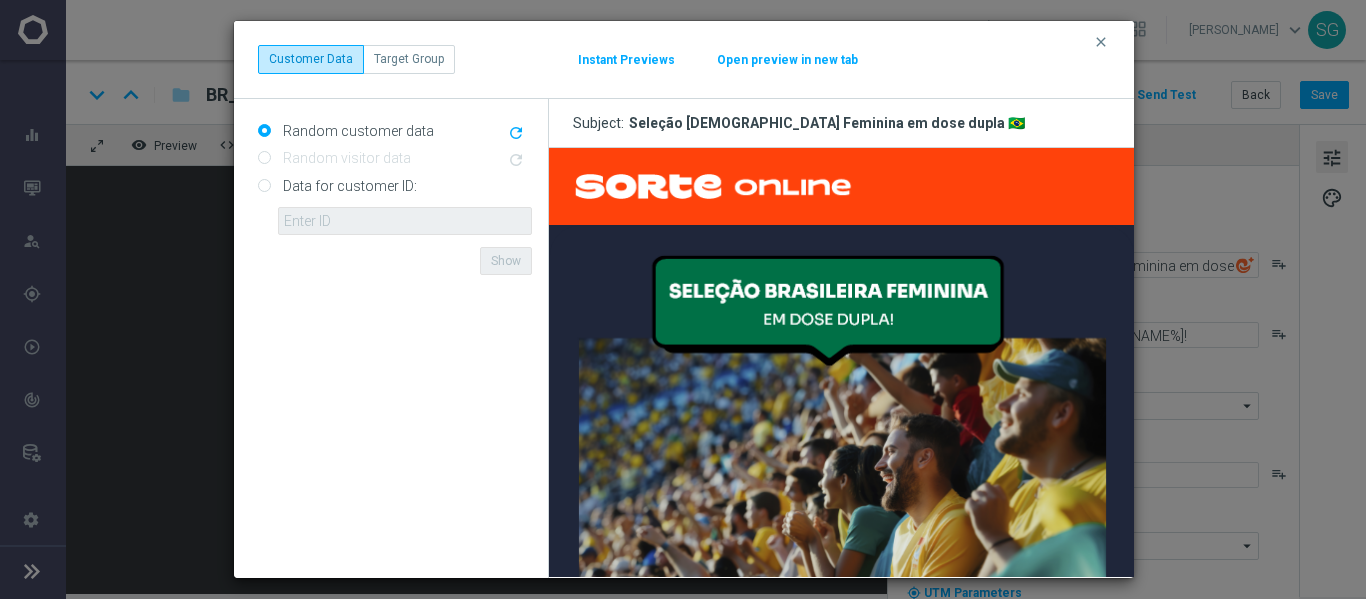 scroll, scrollTop: 0, scrollLeft: 0, axis: both 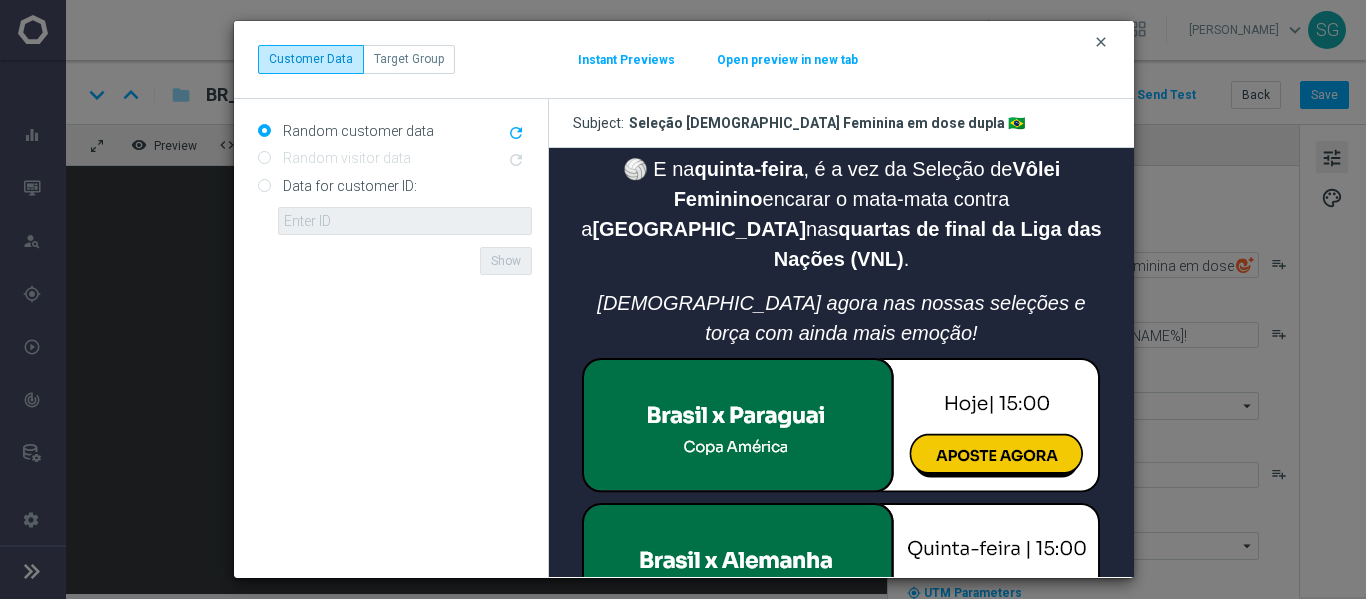 click on "clear" 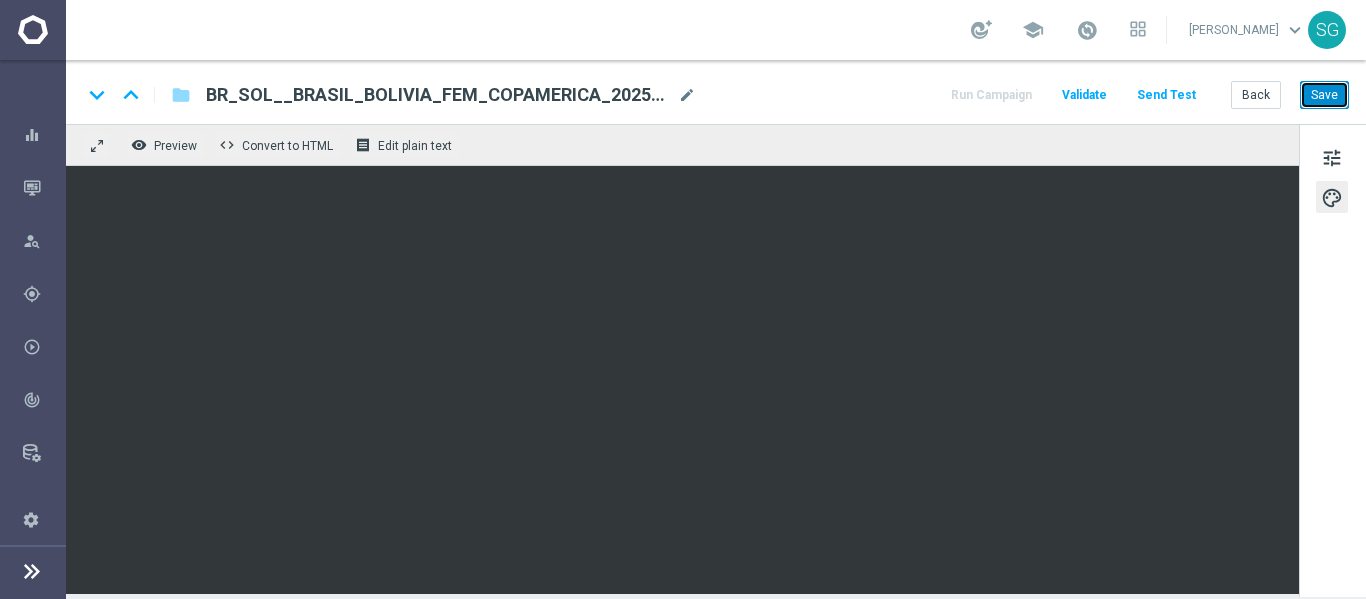 click on "Save" at bounding box center (1324, 95) 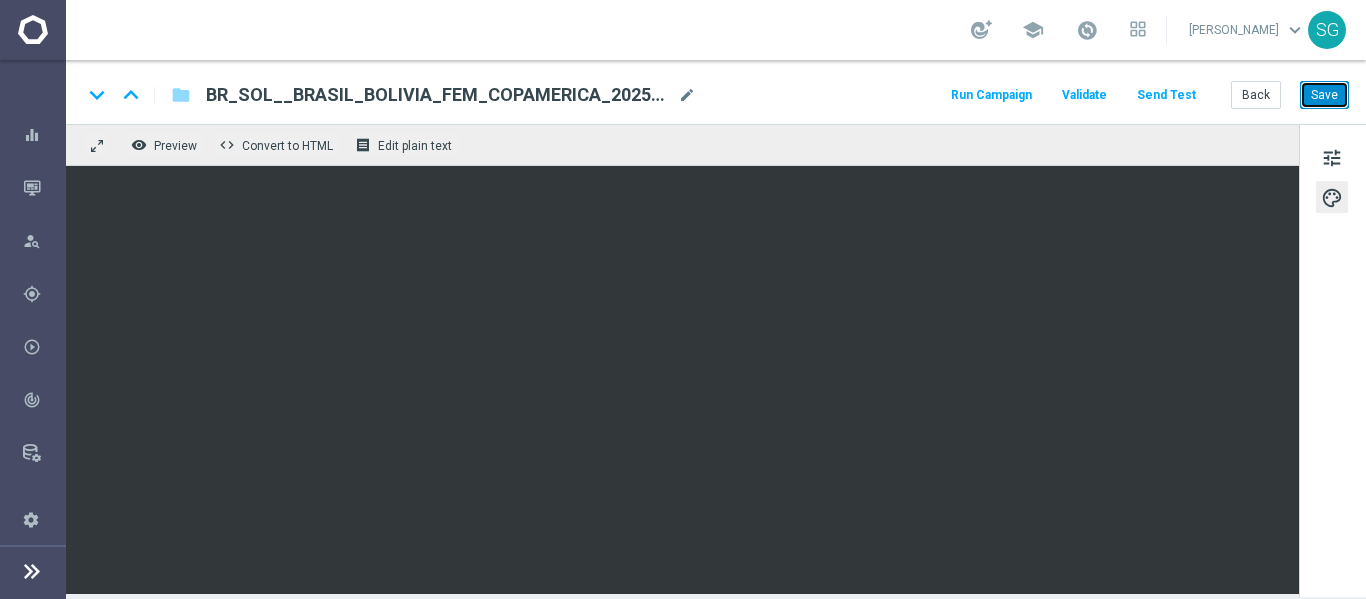 click on "Save" at bounding box center (1324, 95) 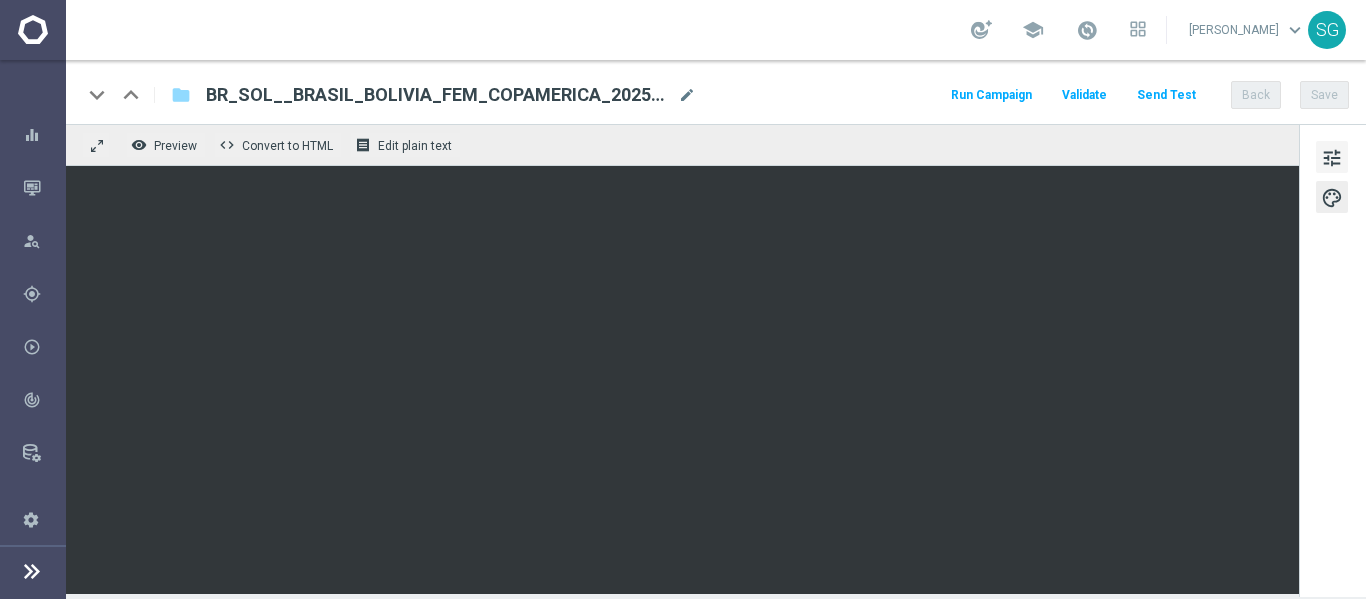 click on "tune" 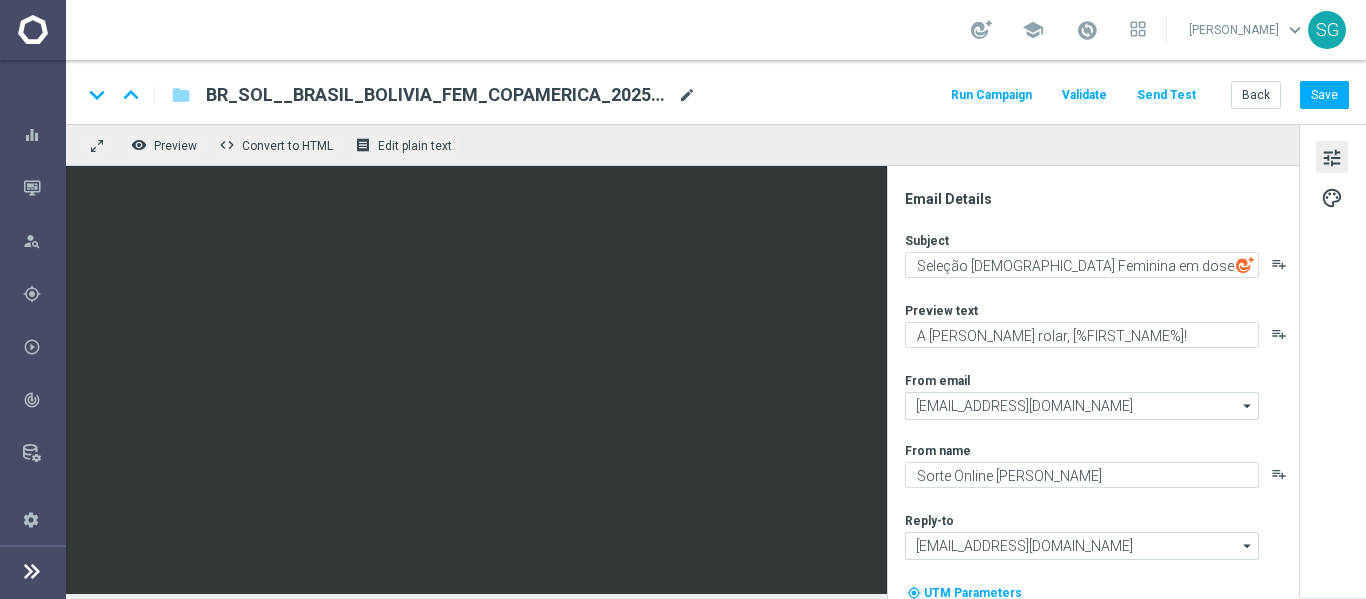 click on "mode_edit" 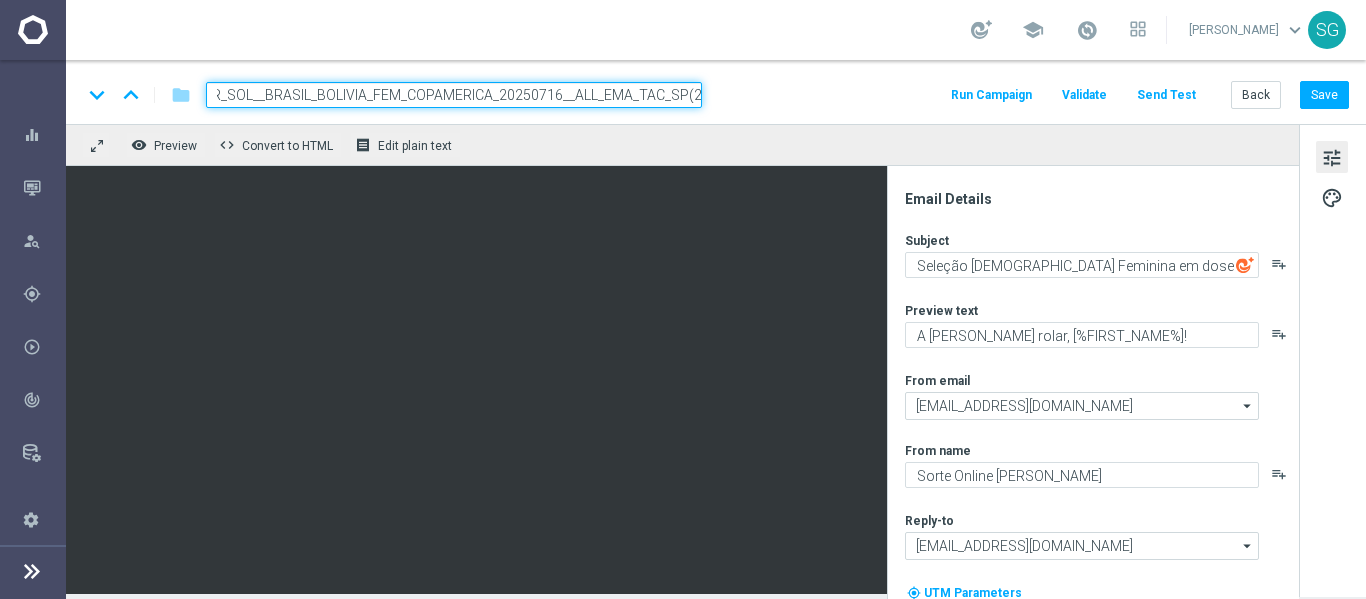 click on "BR_SOL__BRASIL_BOLIVIA_FEM_COPAMERICA_20250716__ALL_EMA_TAC_SP(2)" at bounding box center (454, 95) 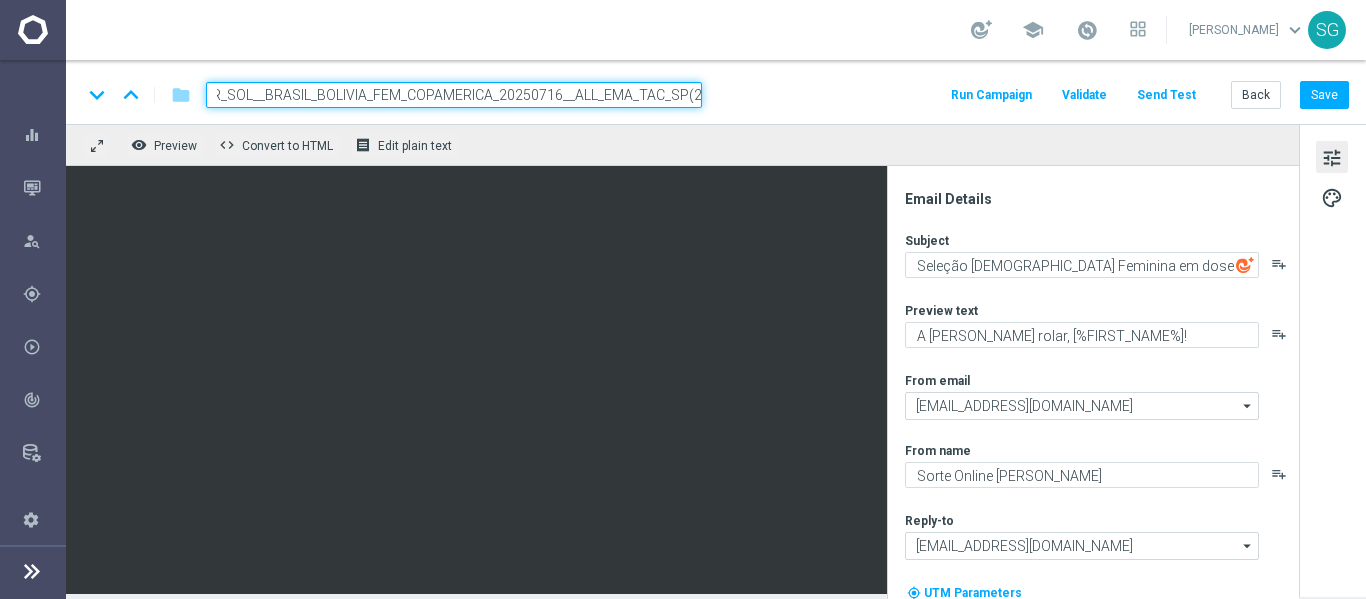 paste on "SELECAO_BRASILEIRA_DOSE_DUPLA_20250722__ALL_EMA_TAC_SP" 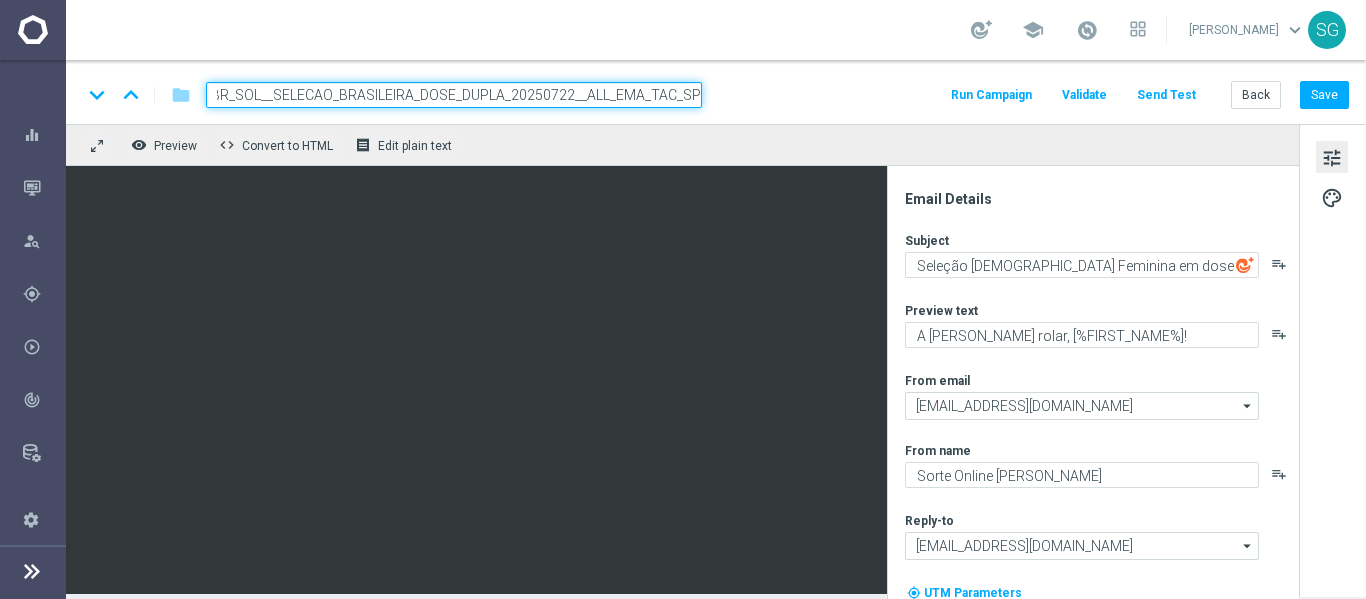 scroll, scrollTop: 0, scrollLeft: 0, axis: both 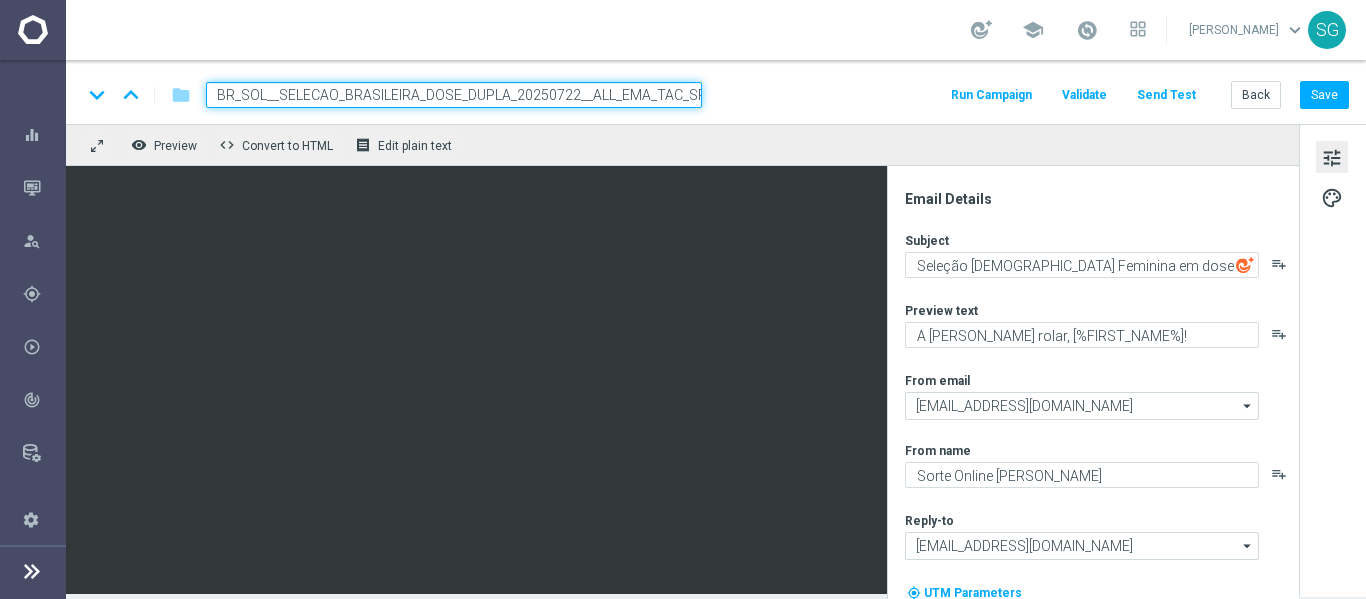 type on "BR_SOL__SELECAO_BRASILEIRA_DOSE_DUPLA_20250722__ALL_EMA_TAC_SP" 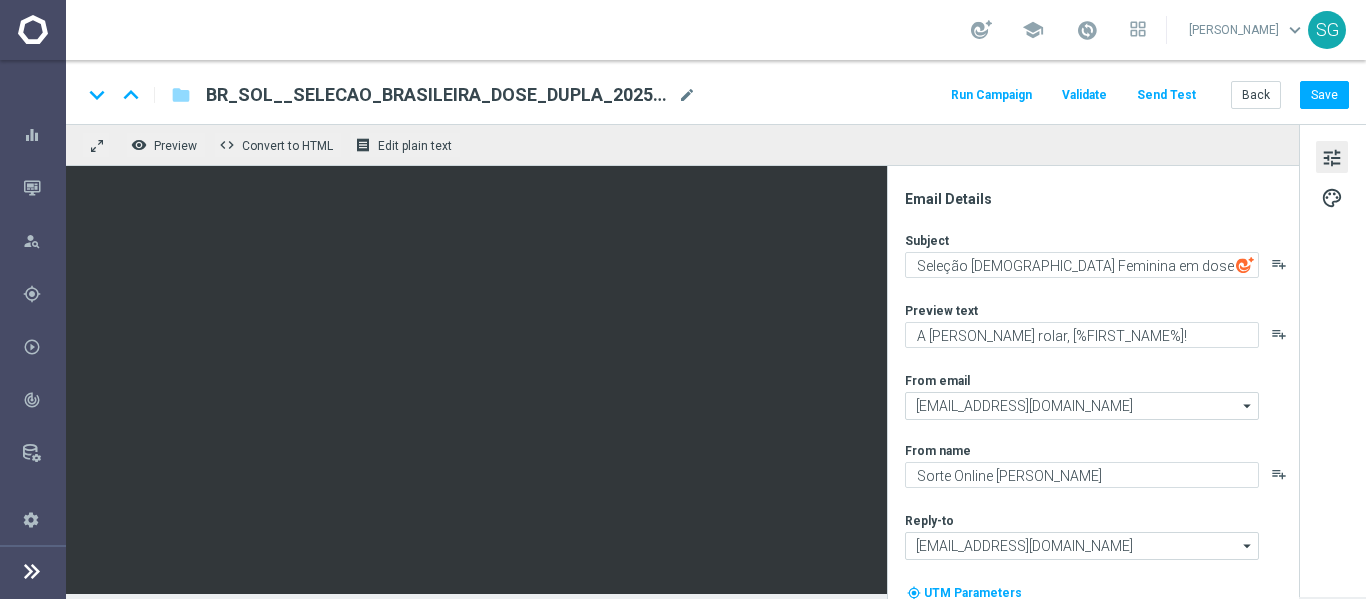 click on "Send Test" 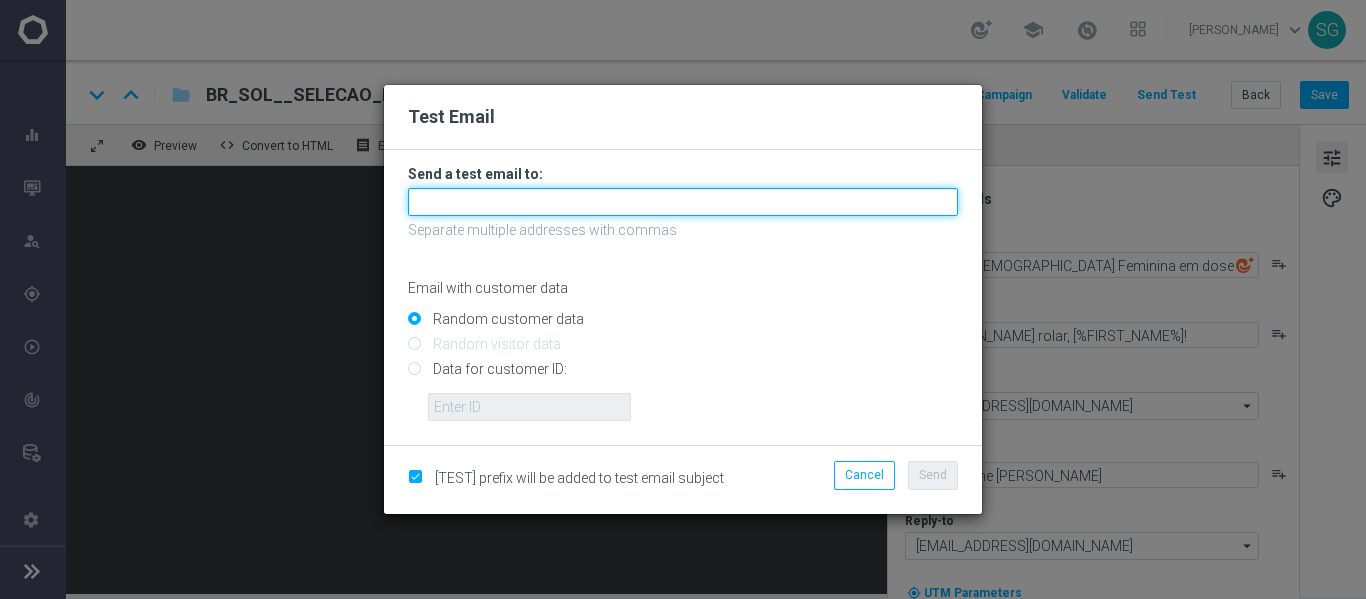 click at bounding box center (683, 202) 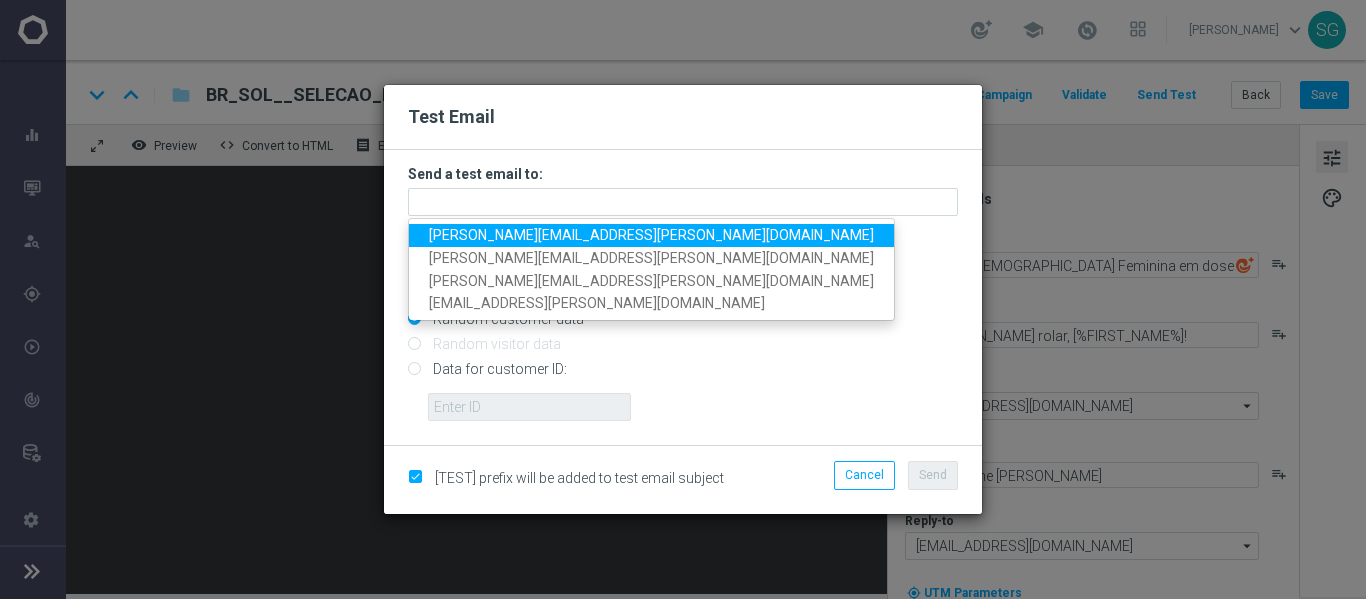 click on "[PERSON_NAME][EMAIL_ADDRESS][PERSON_NAME][DOMAIN_NAME]" at bounding box center [651, 235] 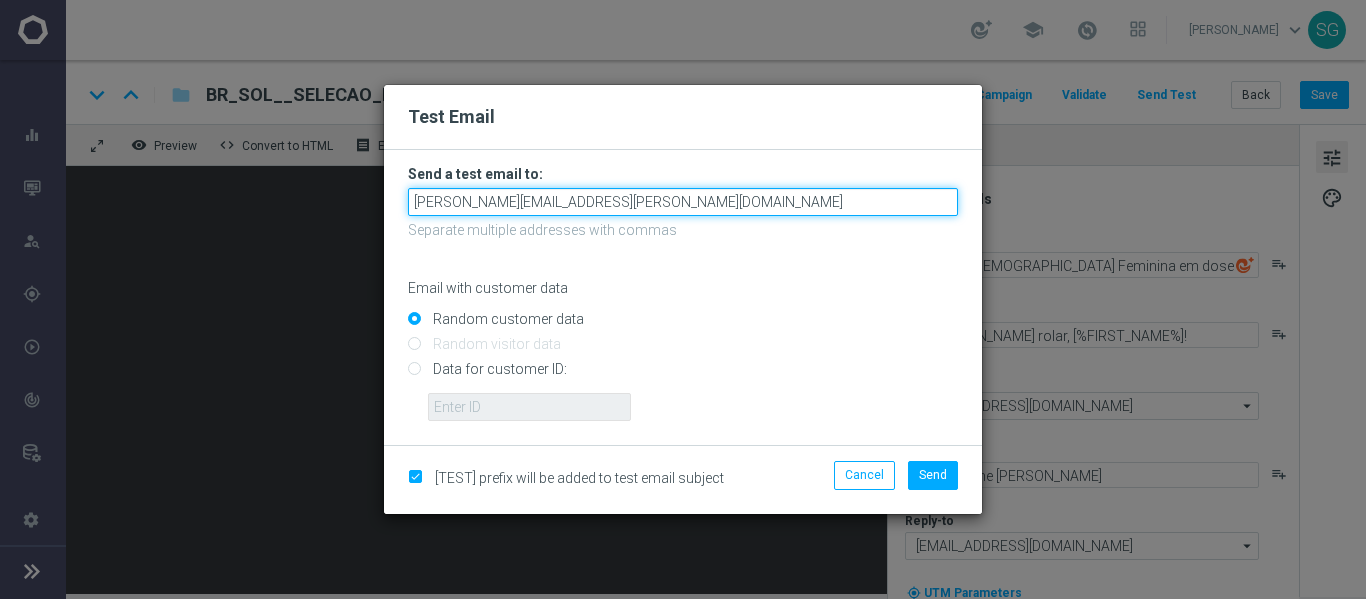 click on "[PERSON_NAME][EMAIL_ADDRESS][PERSON_NAME][DOMAIN_NAME]" at bounding box center (683, 202) 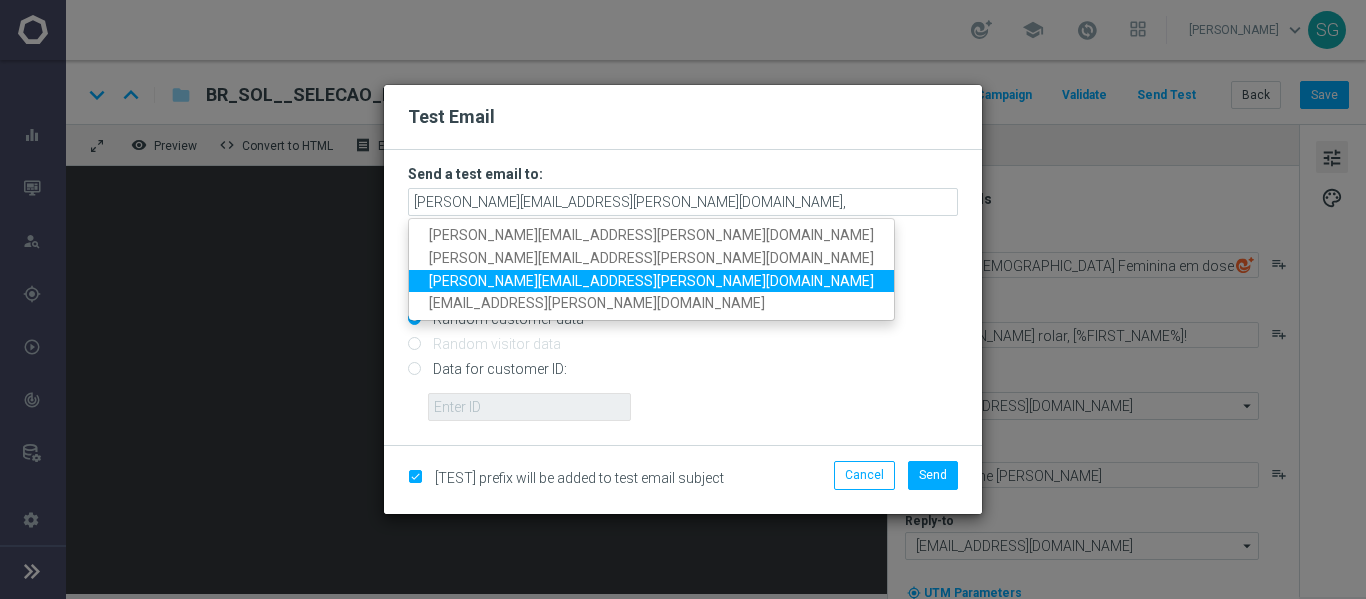 click on "[PERSON_NAME][EMAIL_ADDRESS][PERSON_NAME][DOMAIN_NAME]" at bounding box center (651, 281) 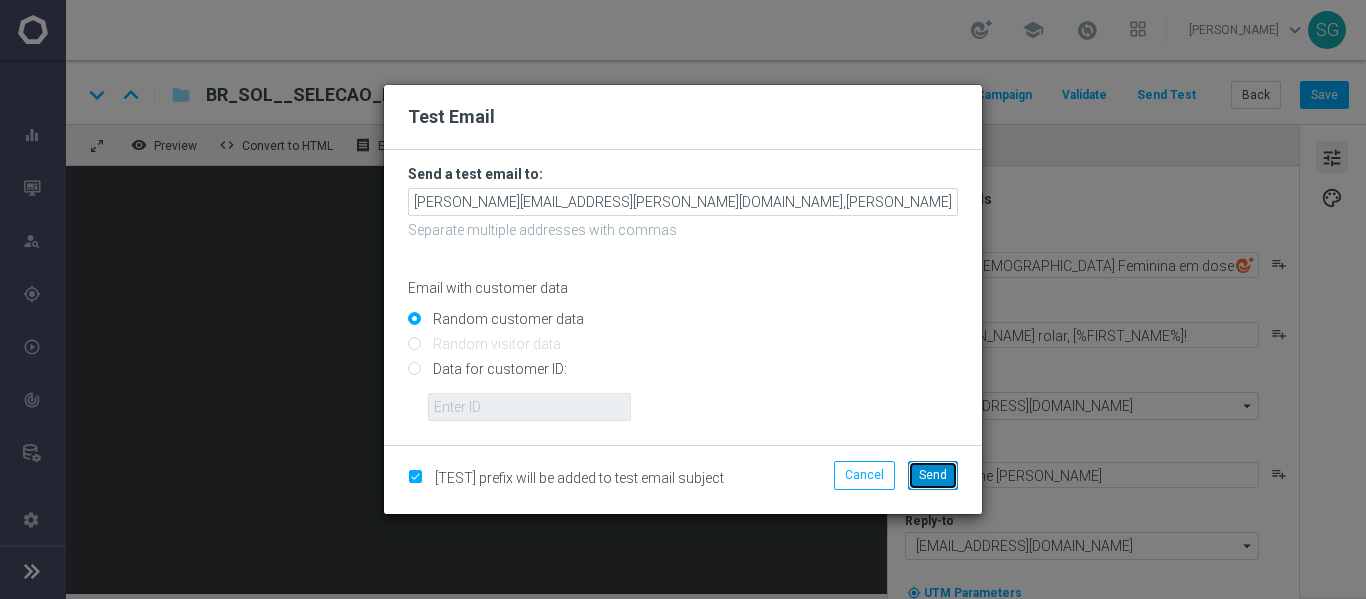 click on "Send" 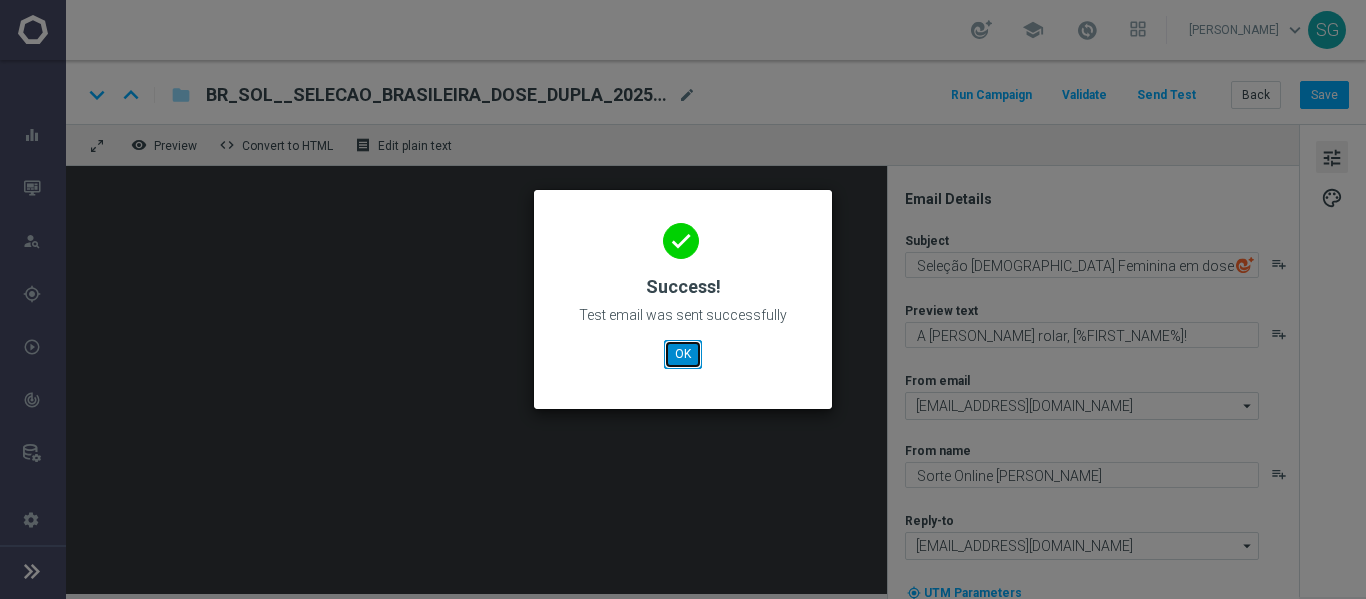 click on "OK" 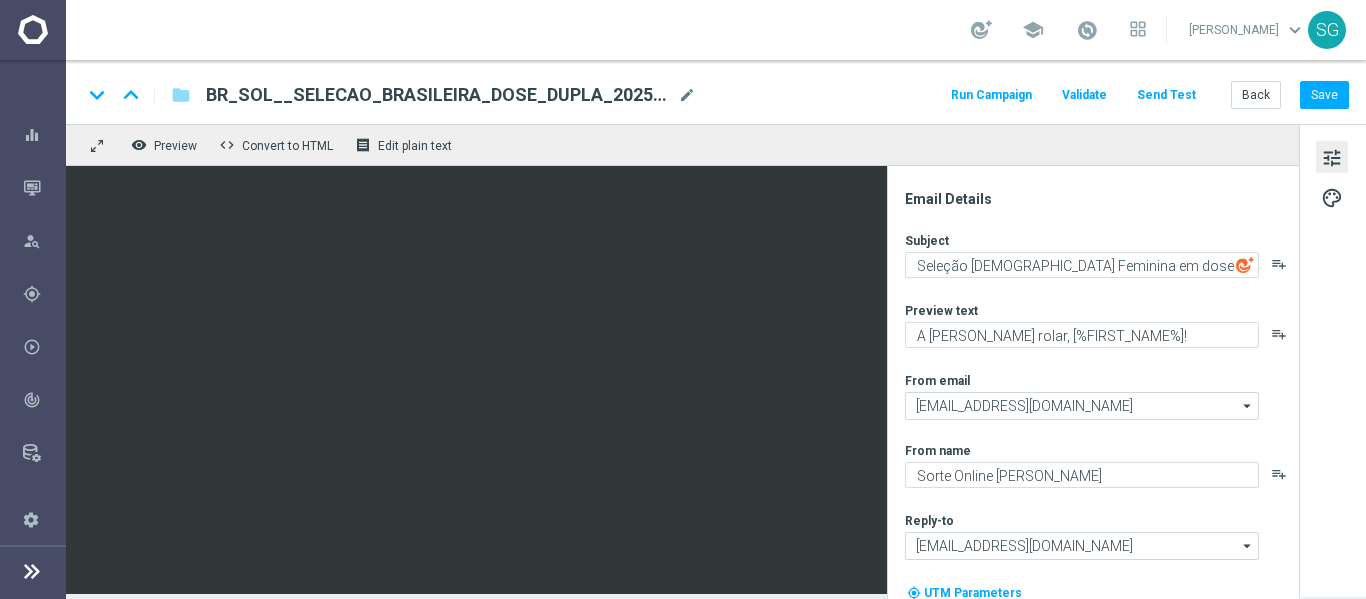 click on "keyboard_arrow_down
keyboard_arrow_up
folder
BR_SOL__SELECAO_BRASILEIRA_DOSE_DUPLA_20250722__ALL_EMA_TAC_SP
BR_SOL__SELECAO_BRASILEIRA_DOSE_DUPLA_20250722__ALL_EMA_TAC_SP
mode_edit
Run Campaign
Validate
Send Test
Back
Save" 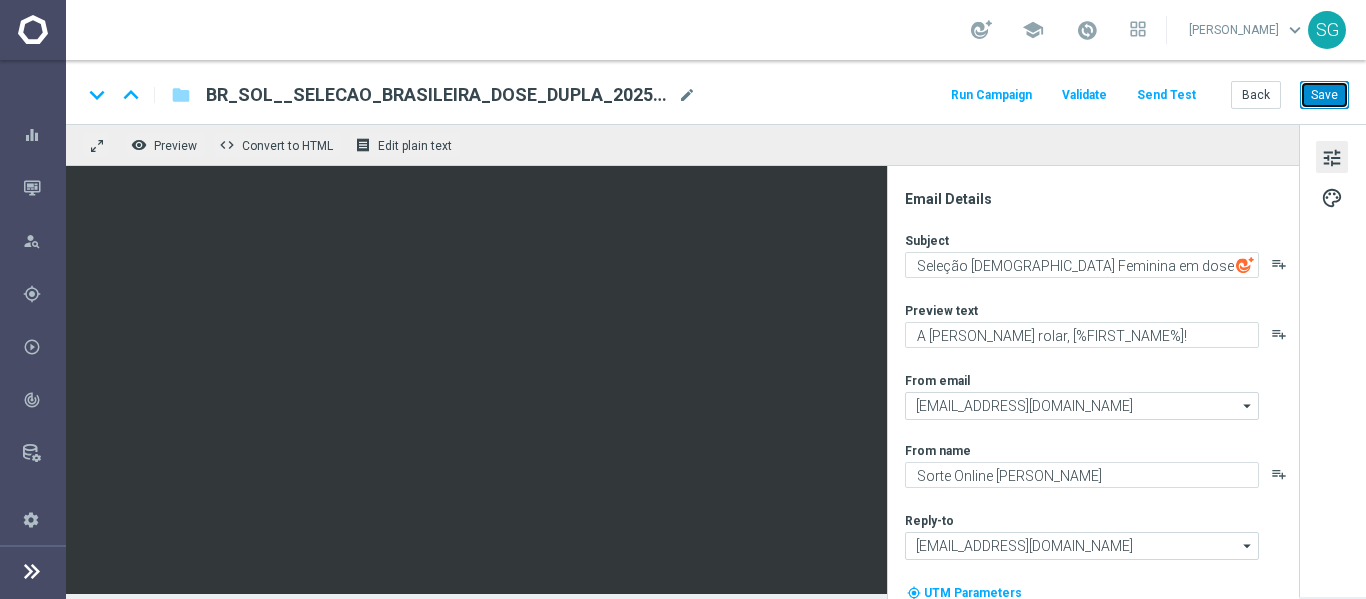 click on "Save" at bounding box center [1324, 95] 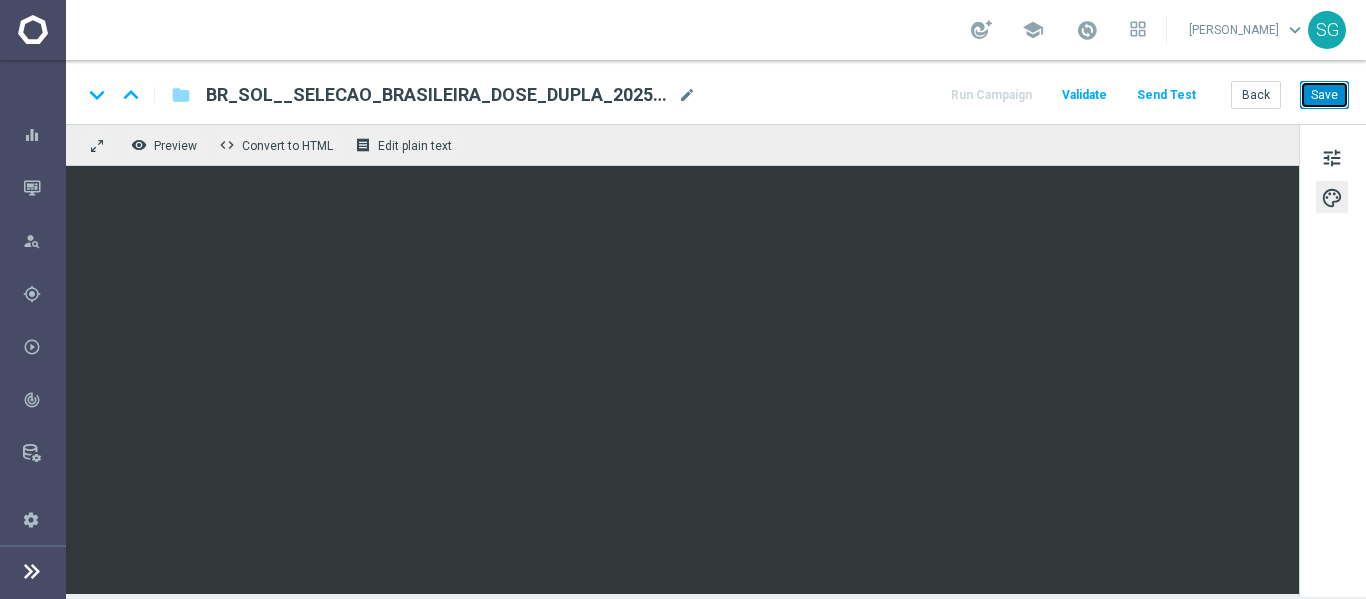 click on "Save" at bounding box center (1324, 95) 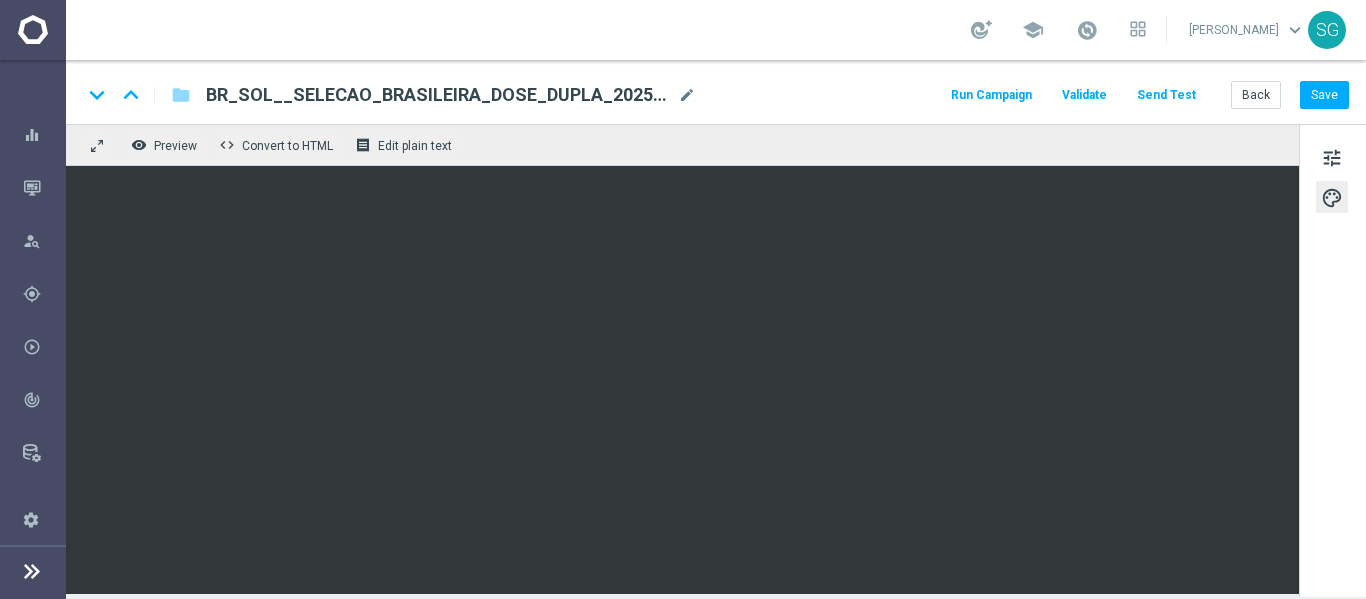 click on "Run Campaign
Validate
Send Test
Back
Save" 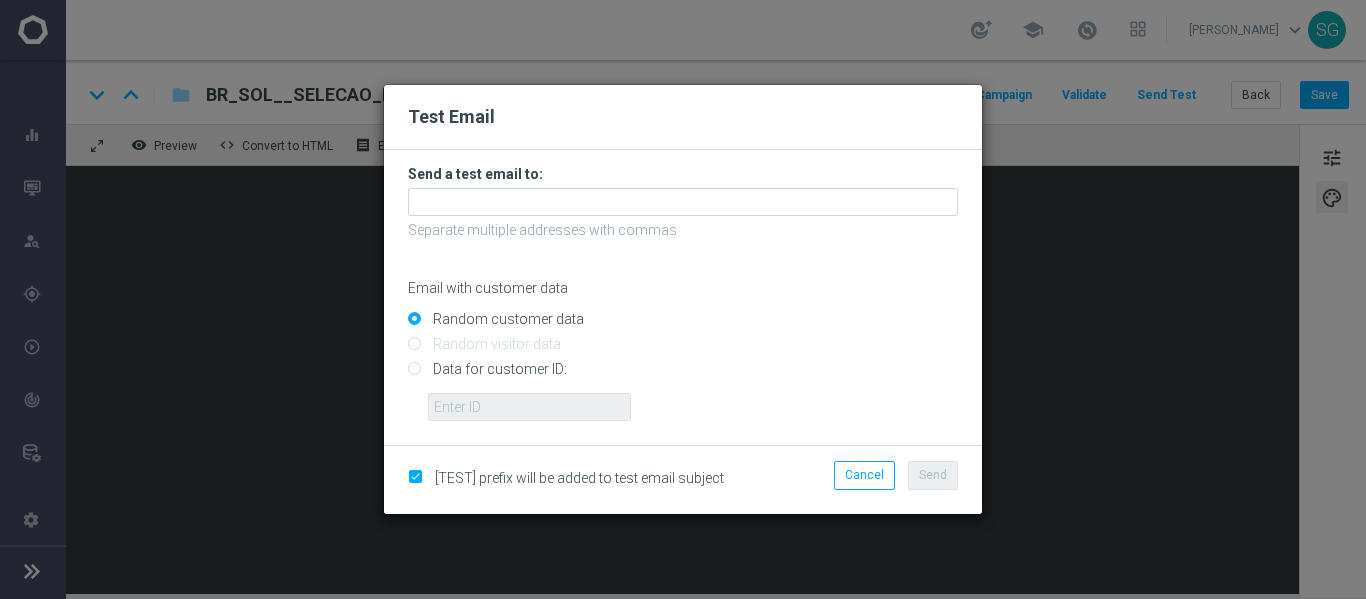 click on "Send a test email to:" 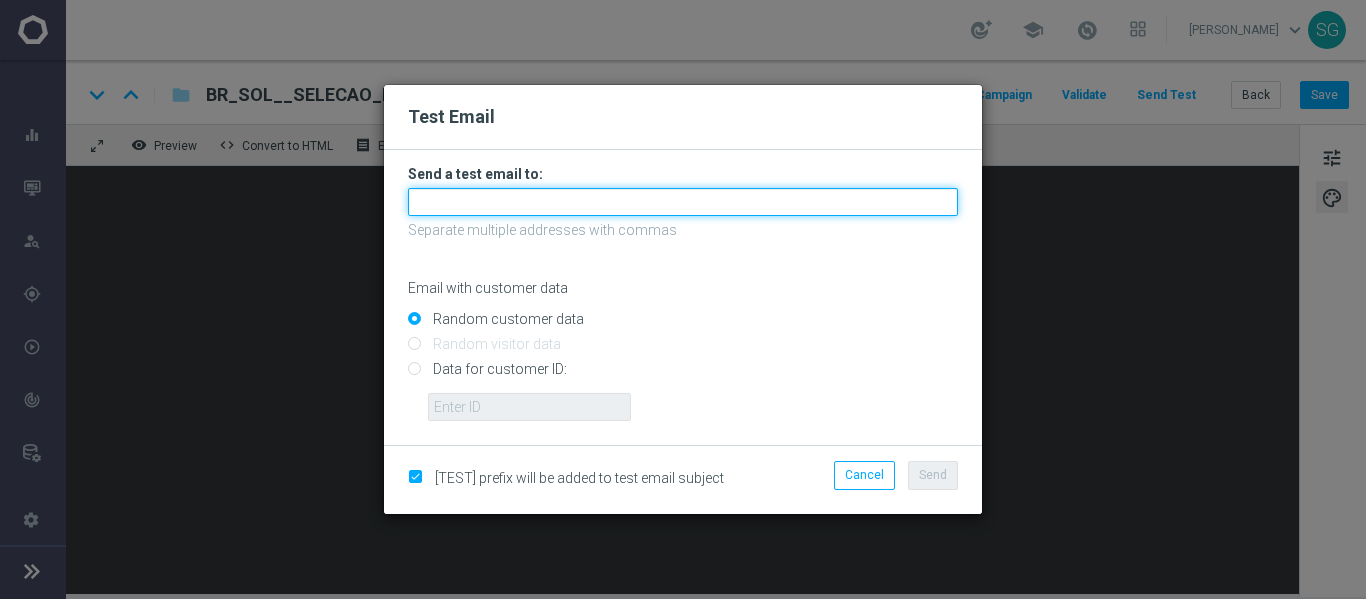 click at bounding box center (683, 202) 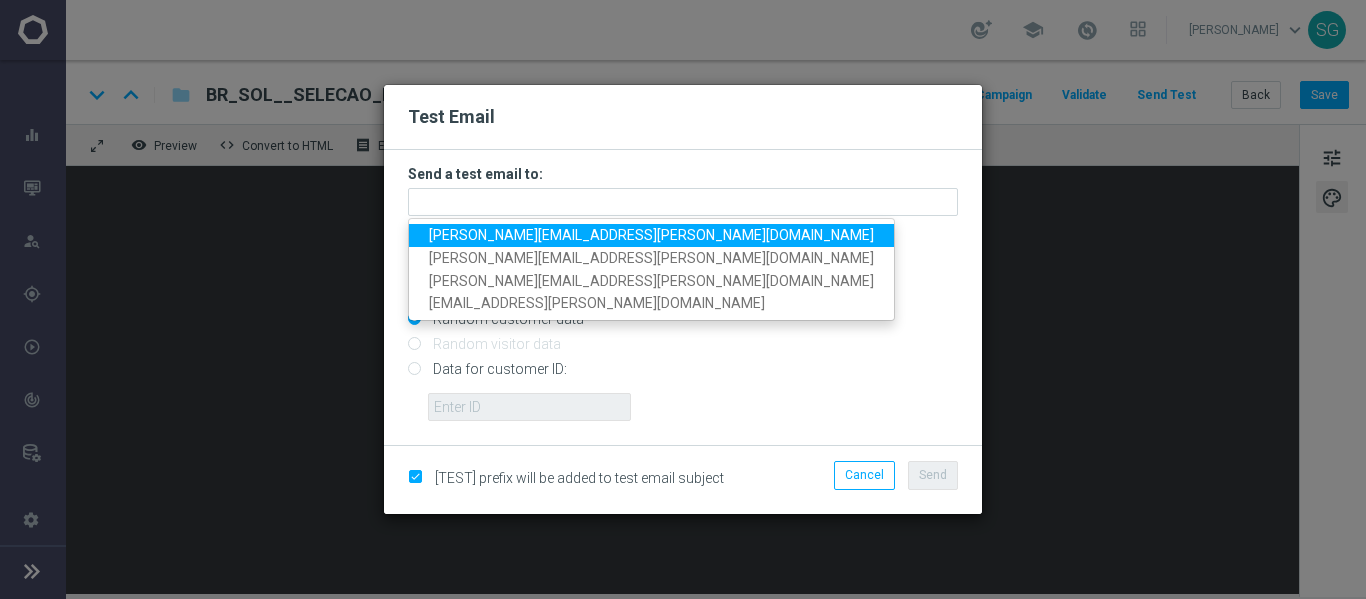 click on "[PERSON_NAME][EMAIL_ADDRESS][PERSON_NAME][DOMAIN_NAME]" at bounding box center [651, 235] 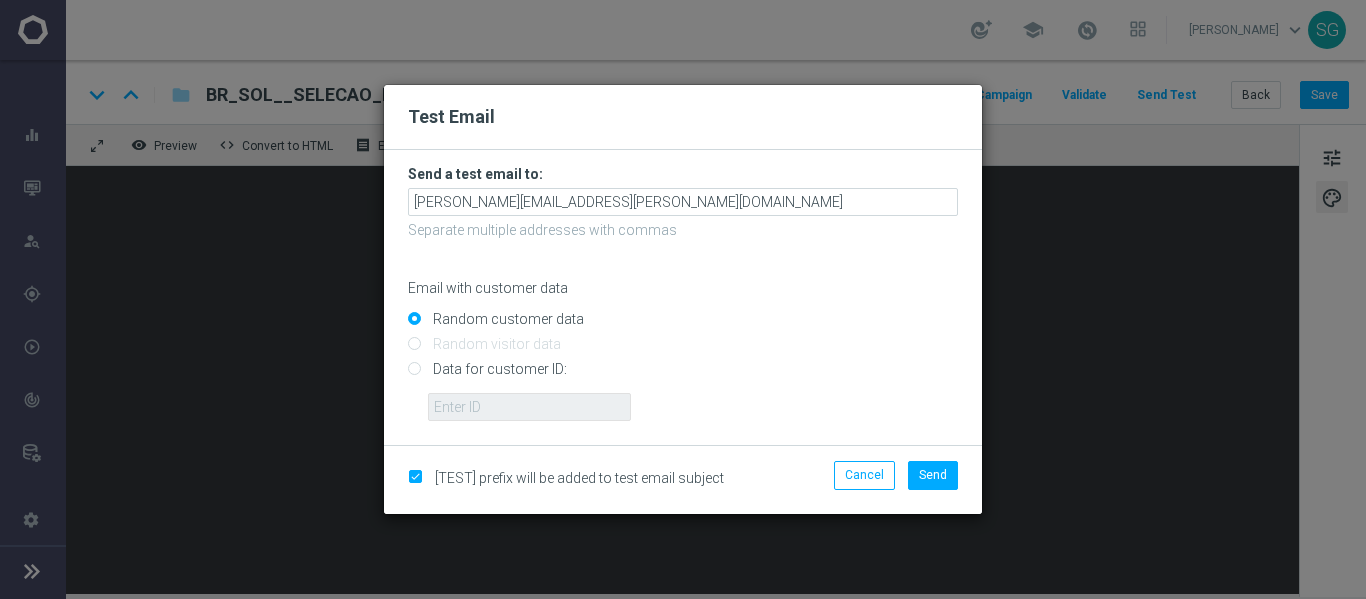 click on "Send a test email to:
[PERSON_NAME][EMAIL_ADDRESS][PERSON_NAME][DOMAIN_NAME]
Separate multiple addresses with commas
Email with customer data
Random customer data
Random visitor data
Data for customer ID:" 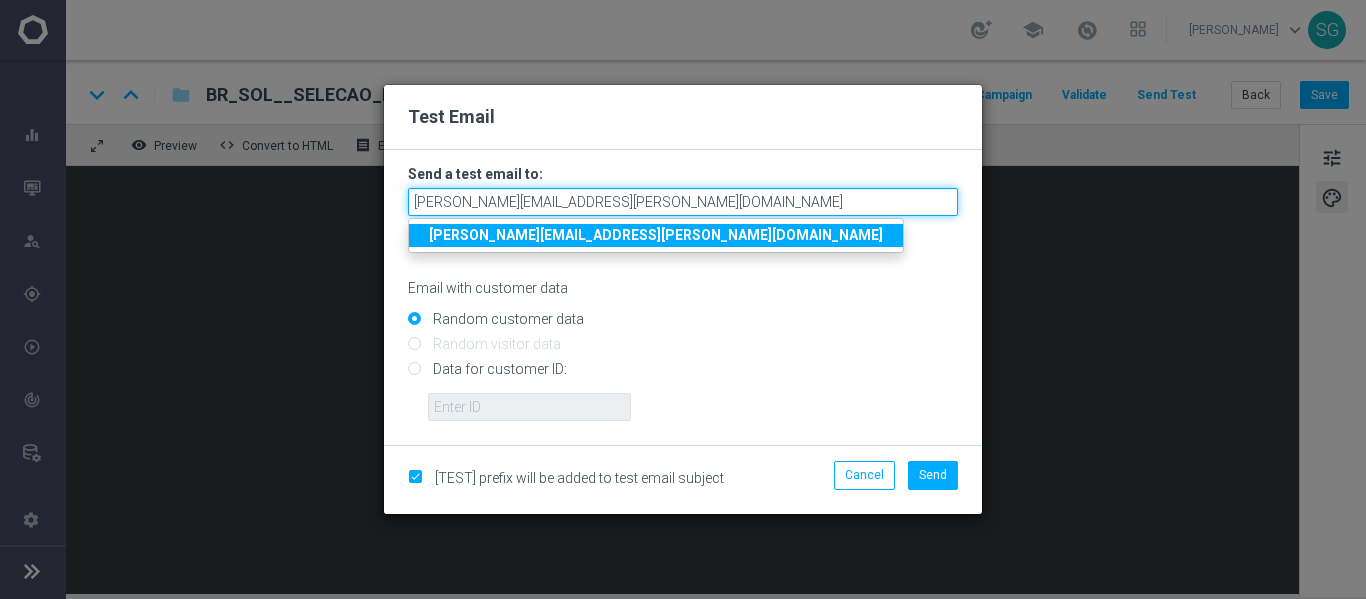 click on "[PERSON_NAME][EMAIL_ADDRESS][PERSON_NAME][DOMAIN_NAME]" at bounding box center (683, 202) 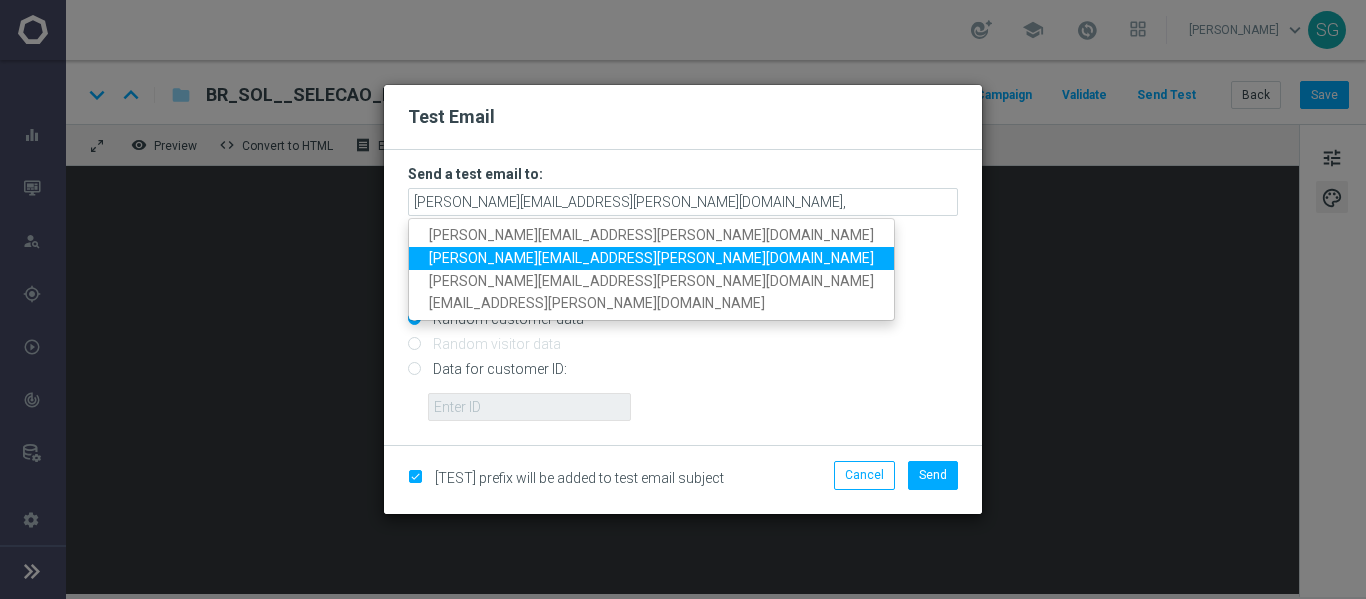 click on "[PERSON_NAME][EMAIL_ADDRESS][PERSON_NAME][DOMAIN_NAME]" at bounding box center [651, 258] 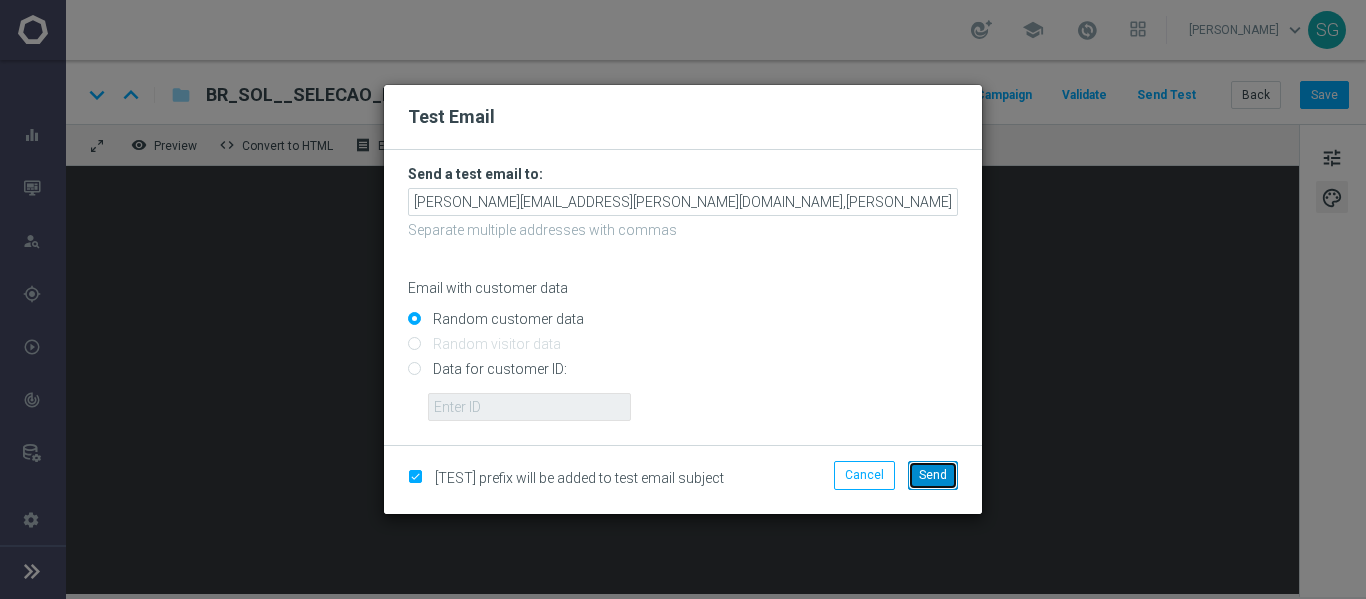 click on "Send" 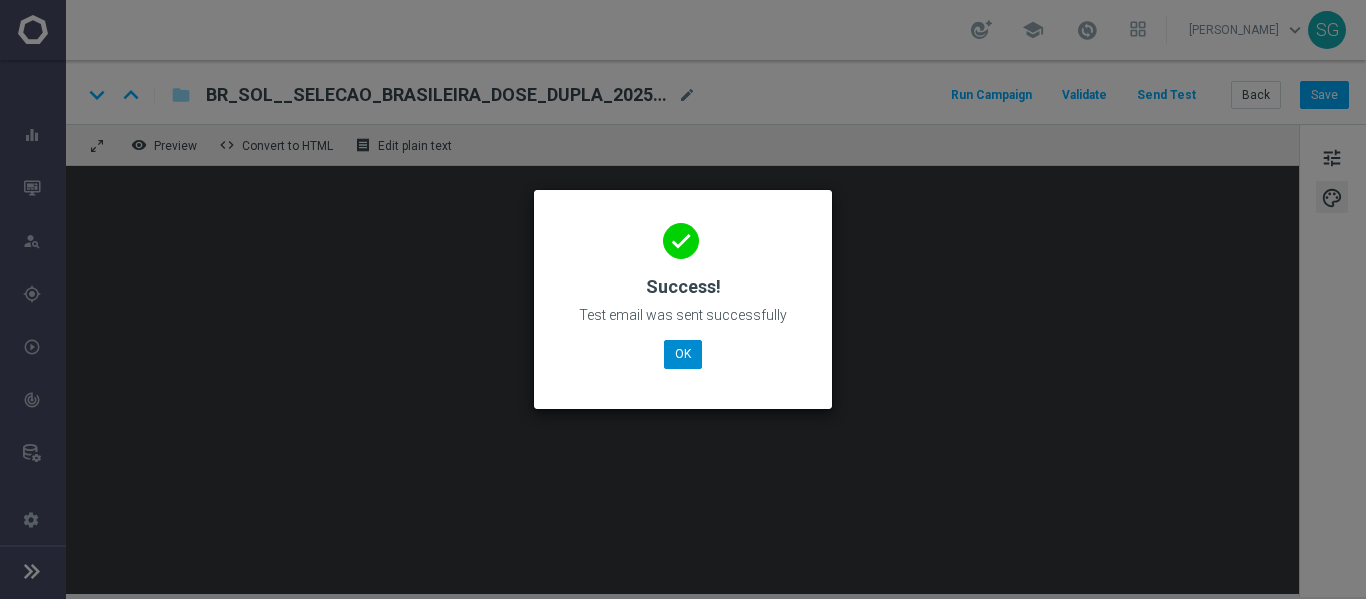 click on "done
Success!
Test email was sent successfully
OK" 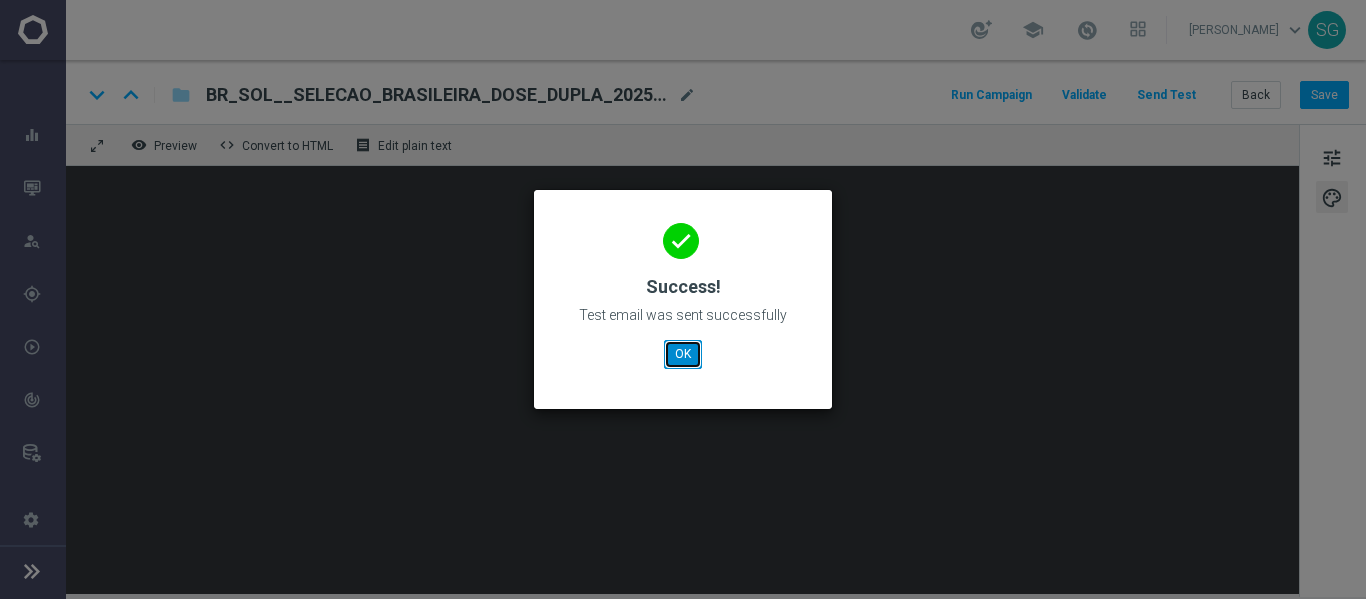 drag, startPoint x: 698, startPoint y: 360, endPoint x: 846, endPoint y: 630, distance: 307.9026 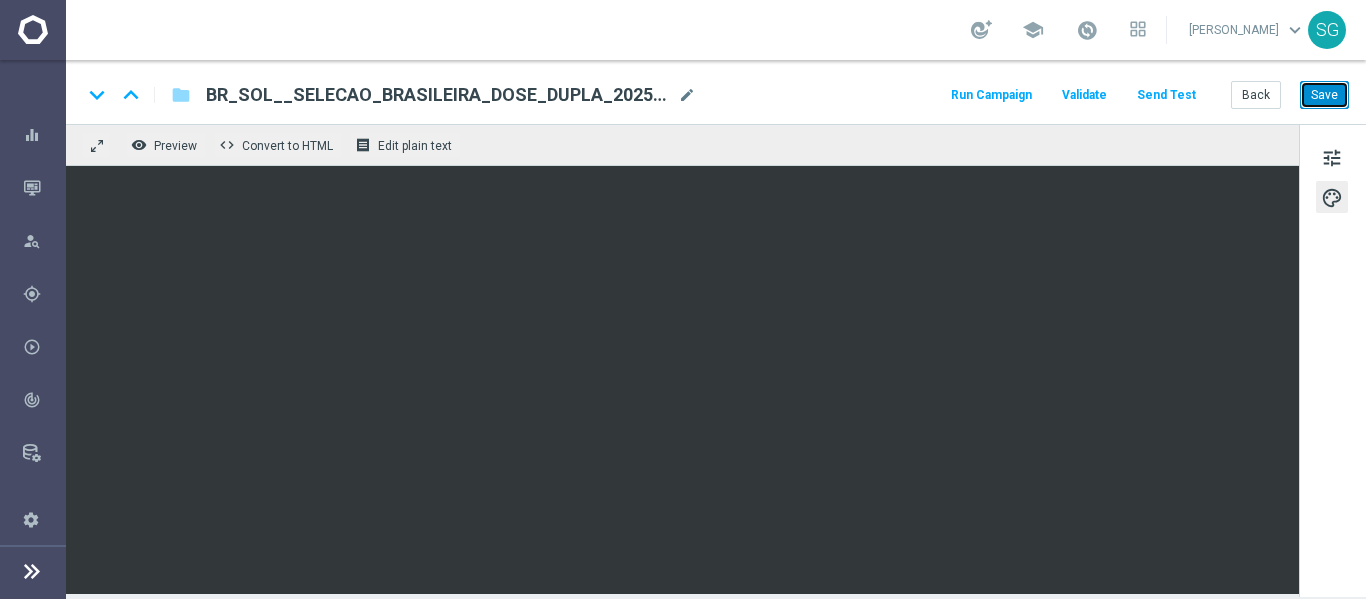 click on "Save" at bounding box center [1324, 95] 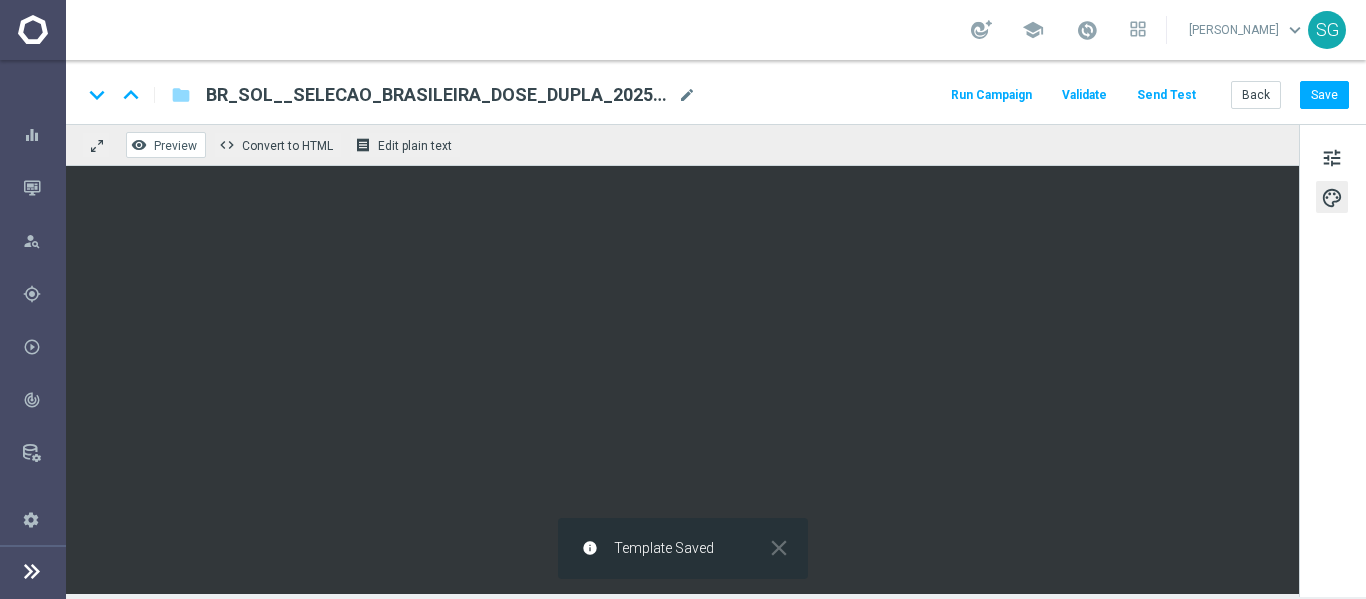 click on "Preview" 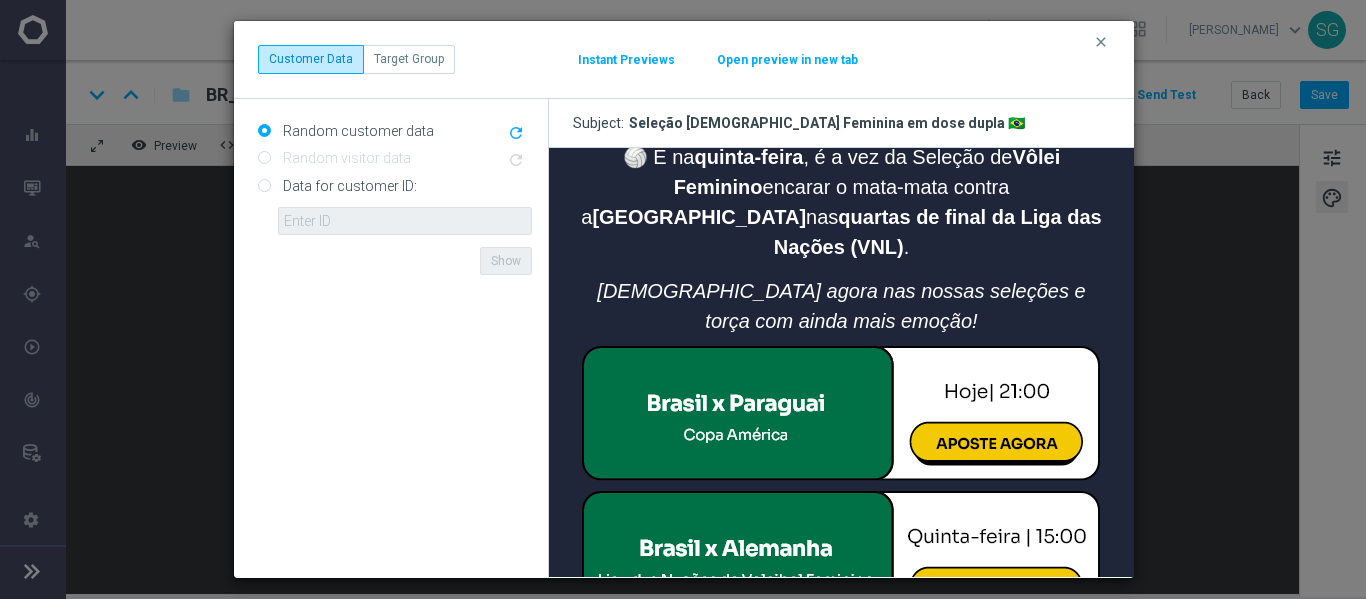 scroll, scrollTop: 841, scrollLeft: 0, axis: vertical 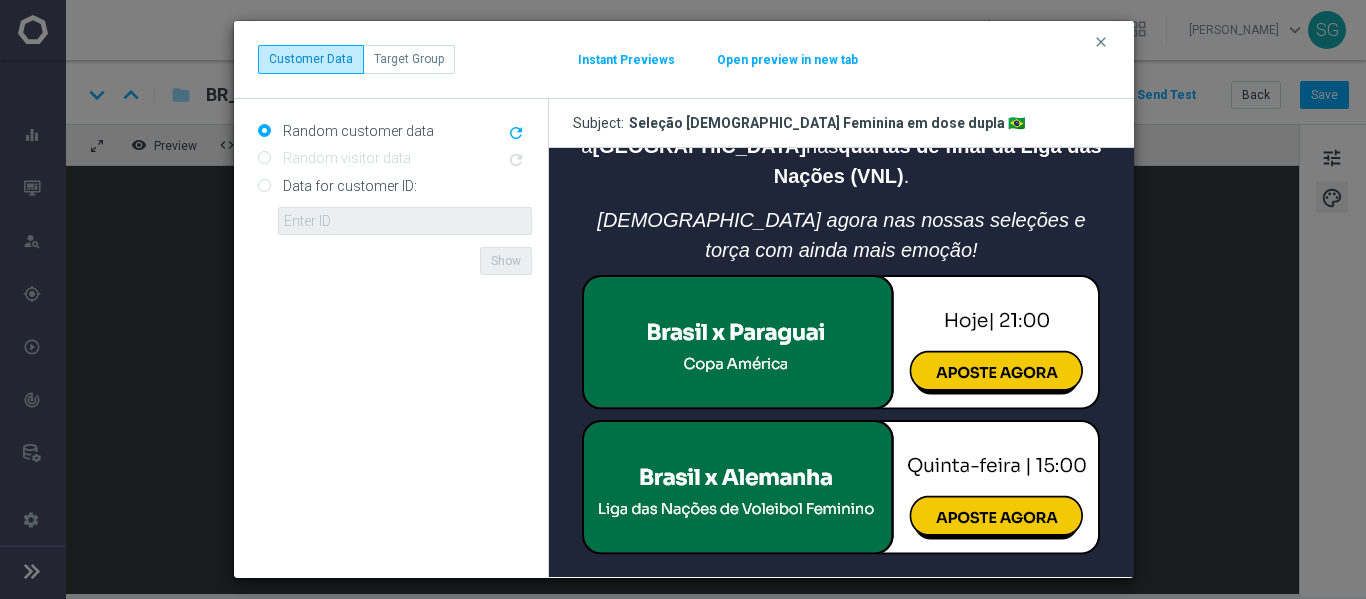 click at bounding box center (841, 341) 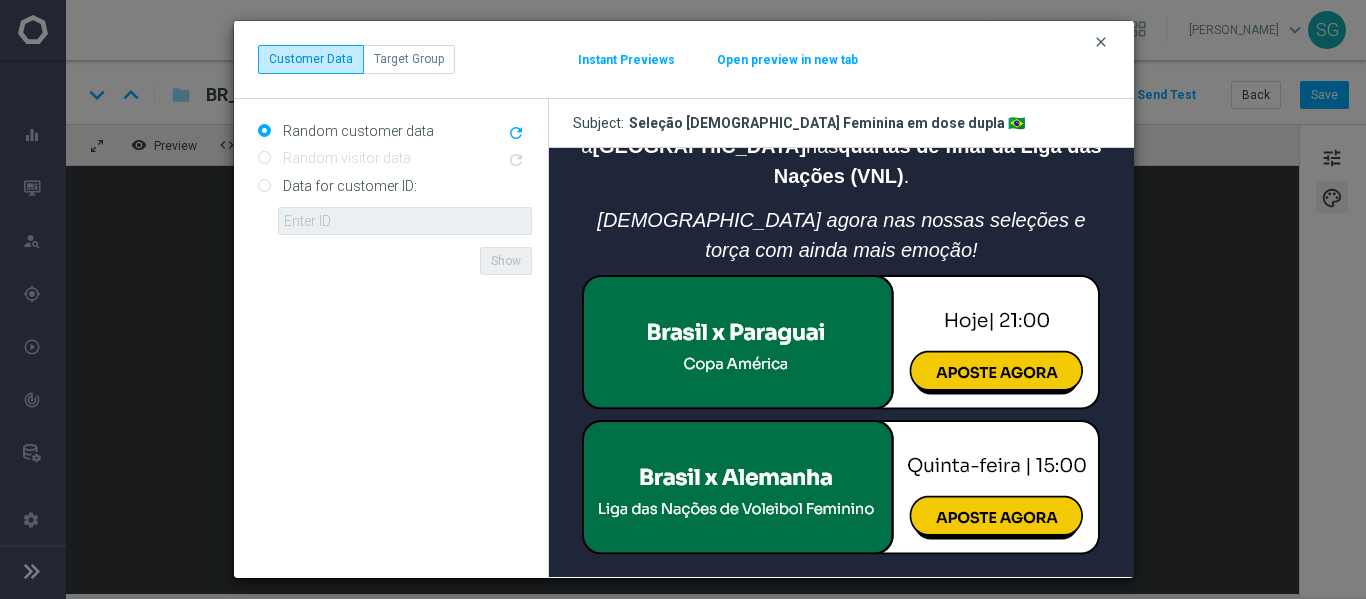 click on "clear" 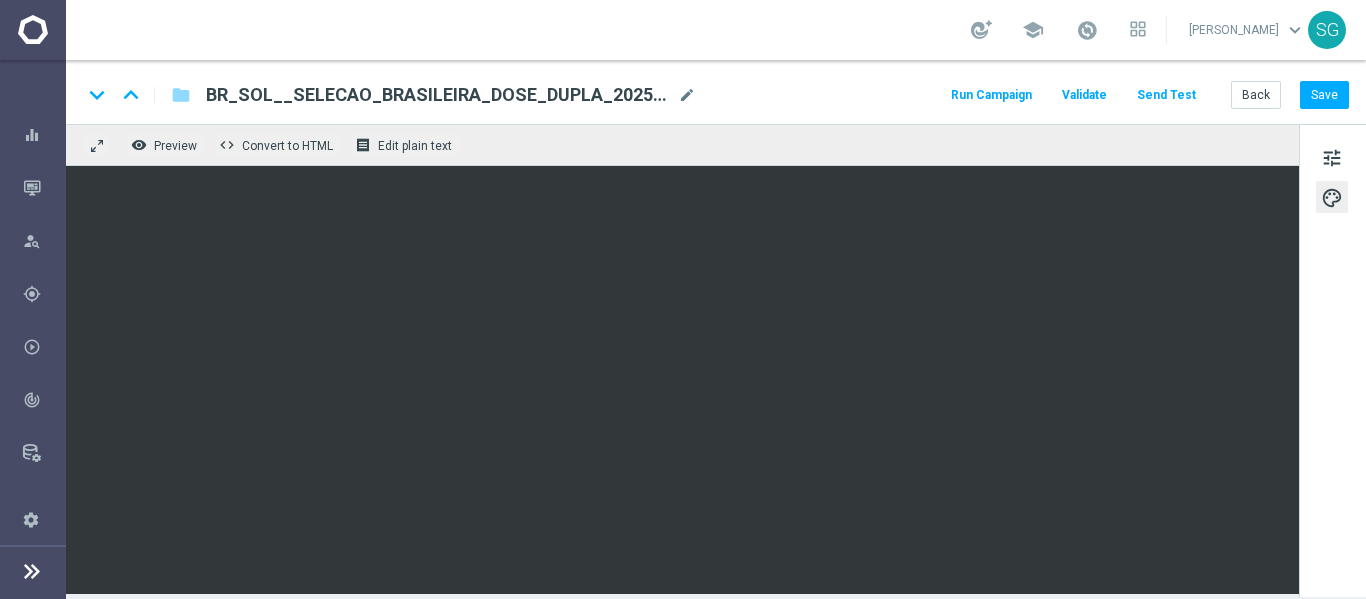 click on "tune
palette" 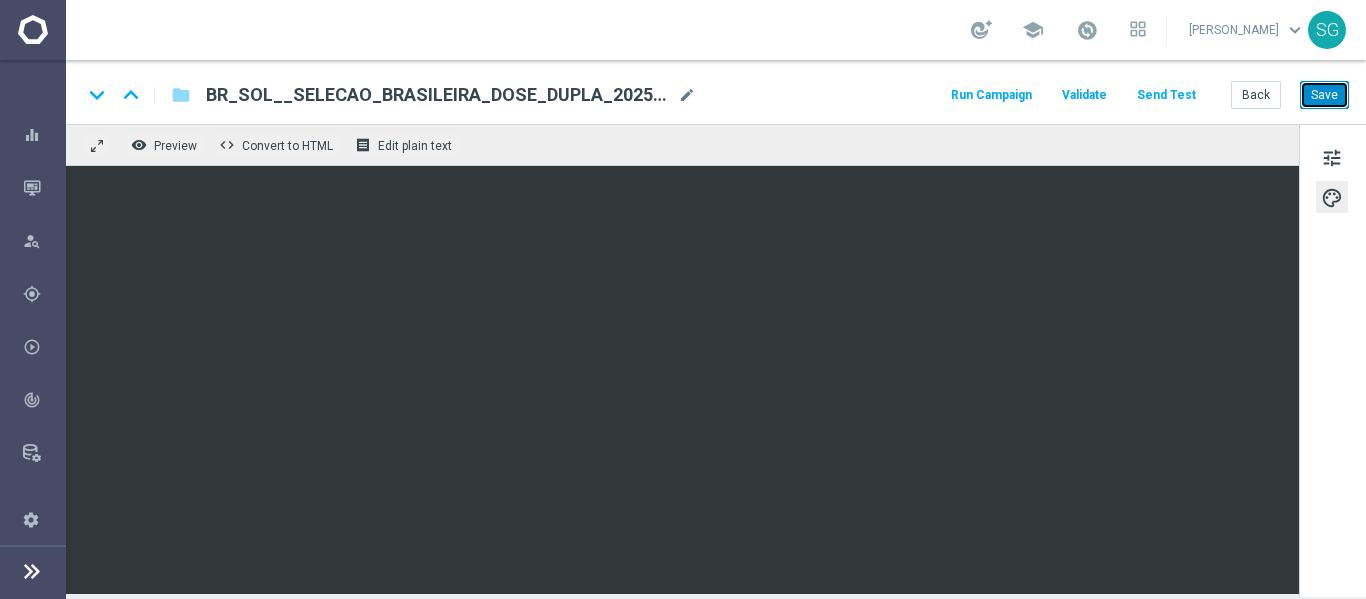 click on "Save" at bounding box center (1324, 95) 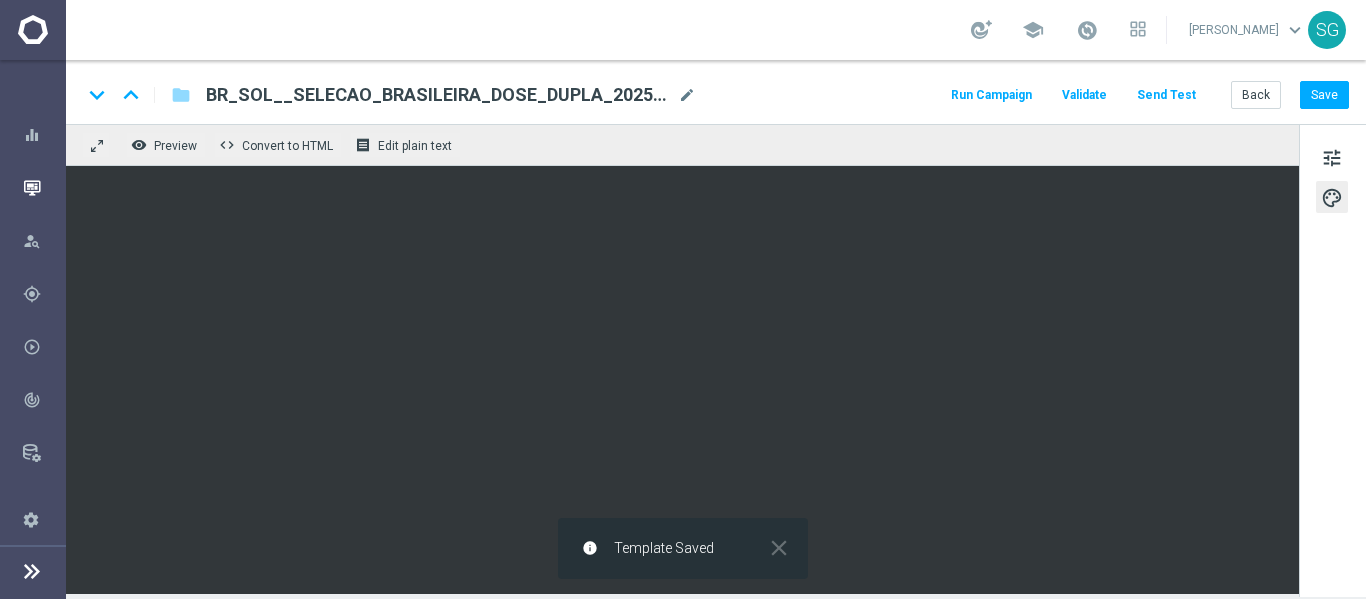 click on "Mission Control" at bounding box center (33, 187) 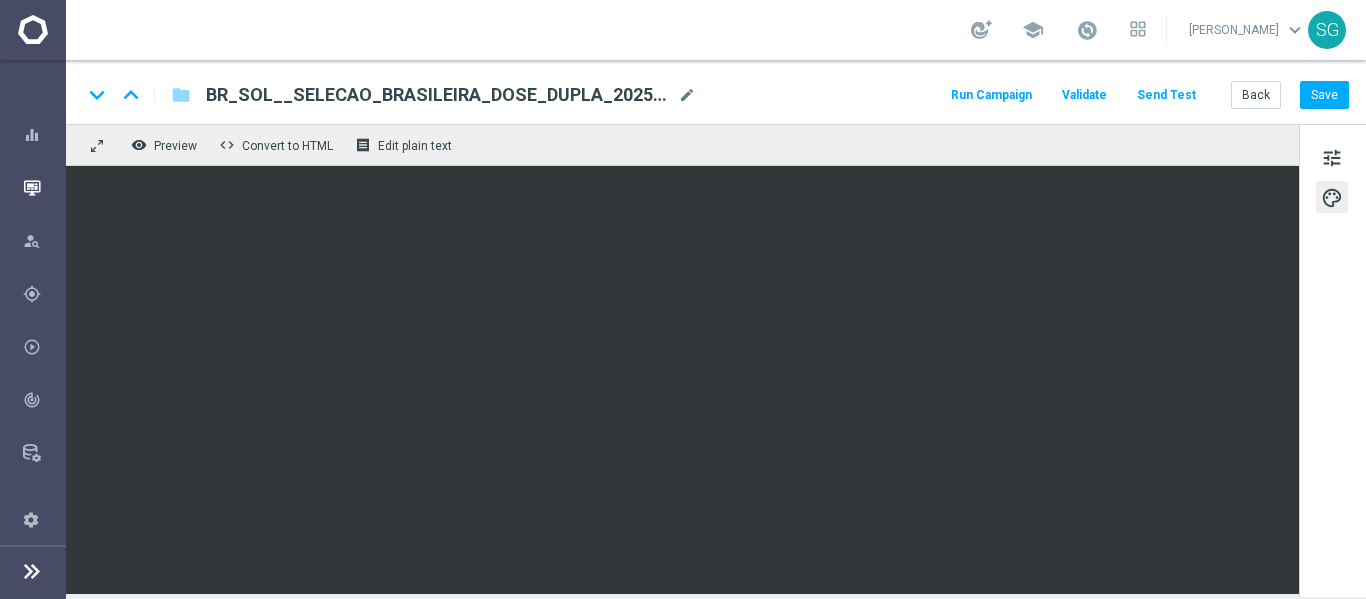 click at bounding box center (32, 188) 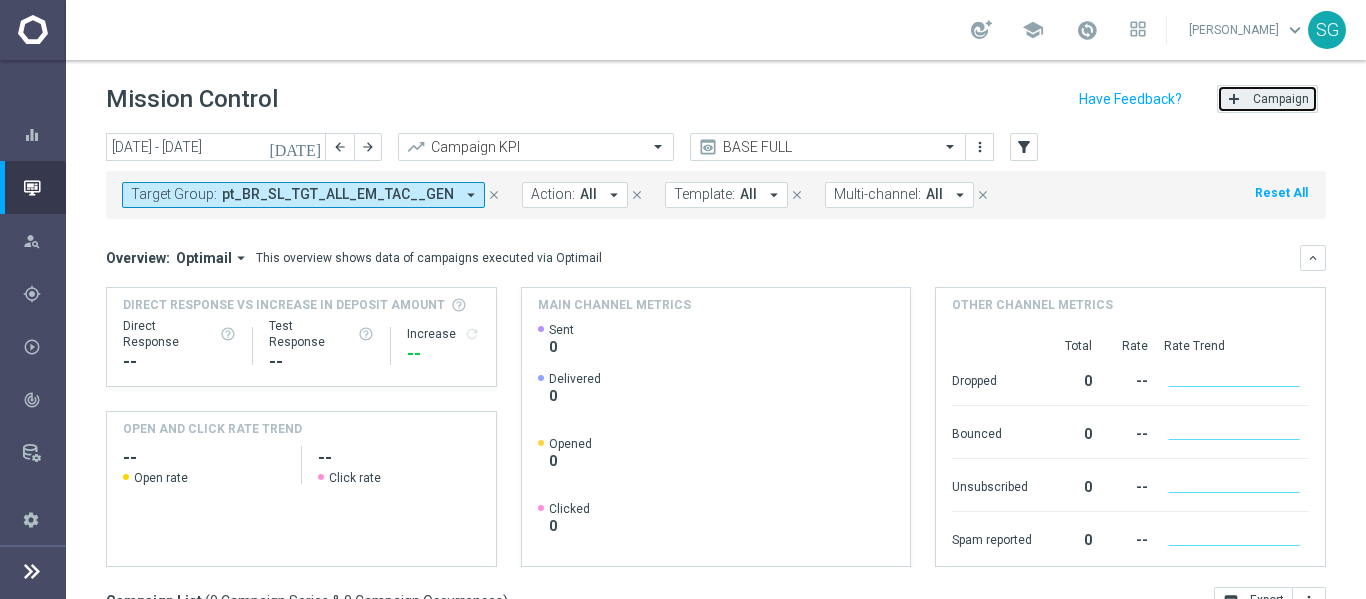 click on "add" 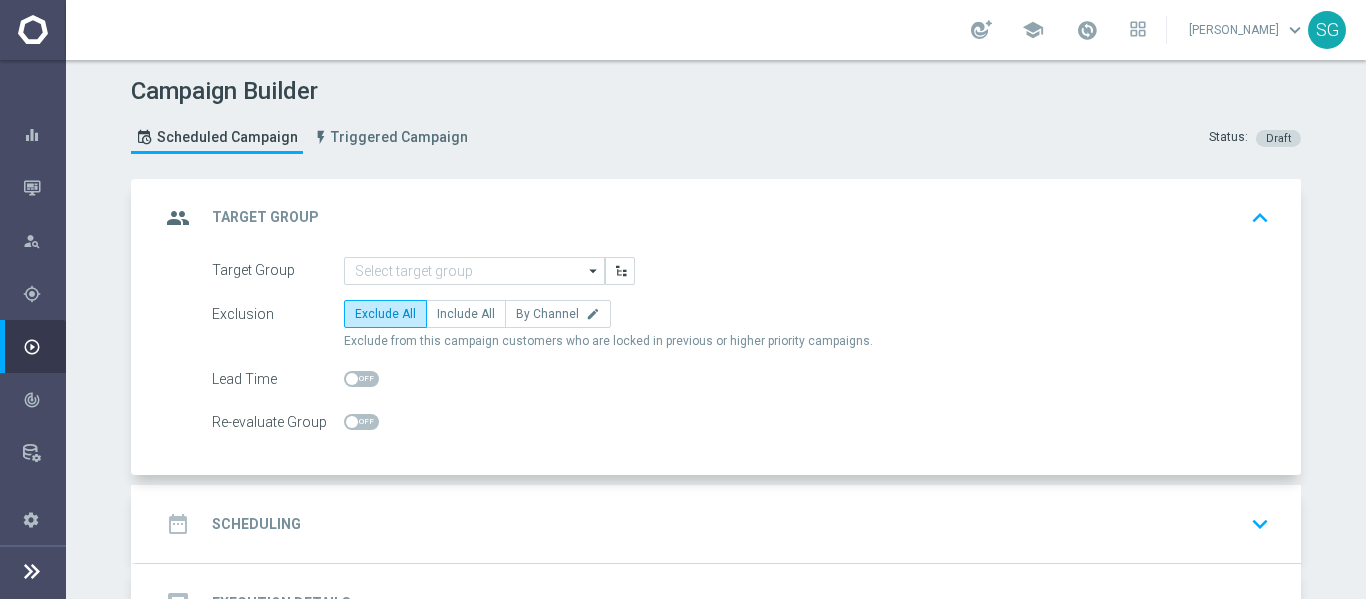 click on "Campaign Builder
Scheduled Campaign
Triggered Campaign
Status:
Draft
group
Target Group
keyboard_arrow_up
Target Group
arrow_drop_down
Drag here to set row groups Drag here to set column labels" 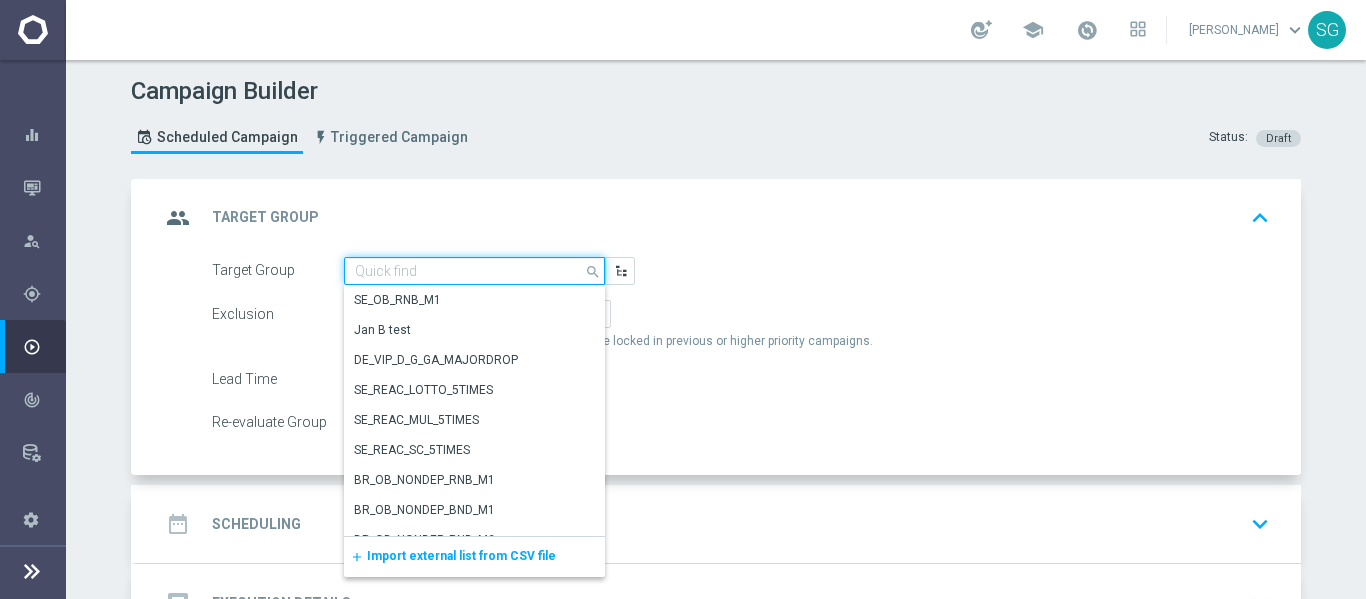 paste on "pt_BR_SL_TGT_ALL_EM_TAC__GEN_AND_NOT_SPORTSBOOK" 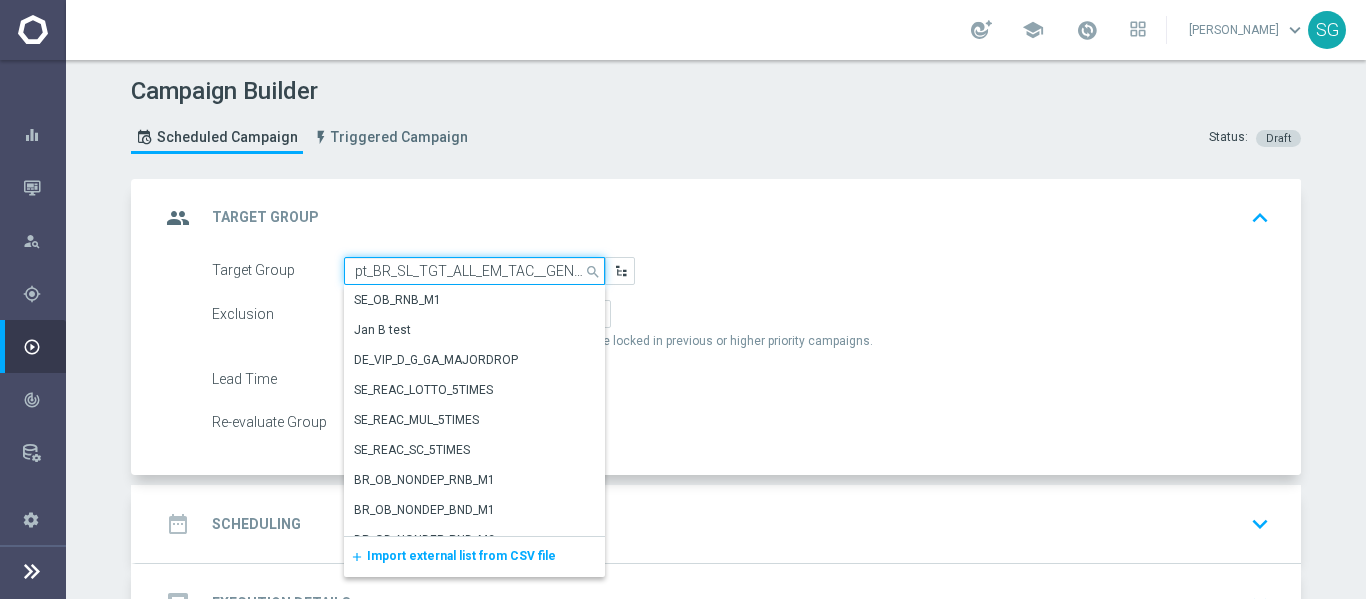 scroll, scrollTop: 0, scrollLeft: 148, axis: horizontal 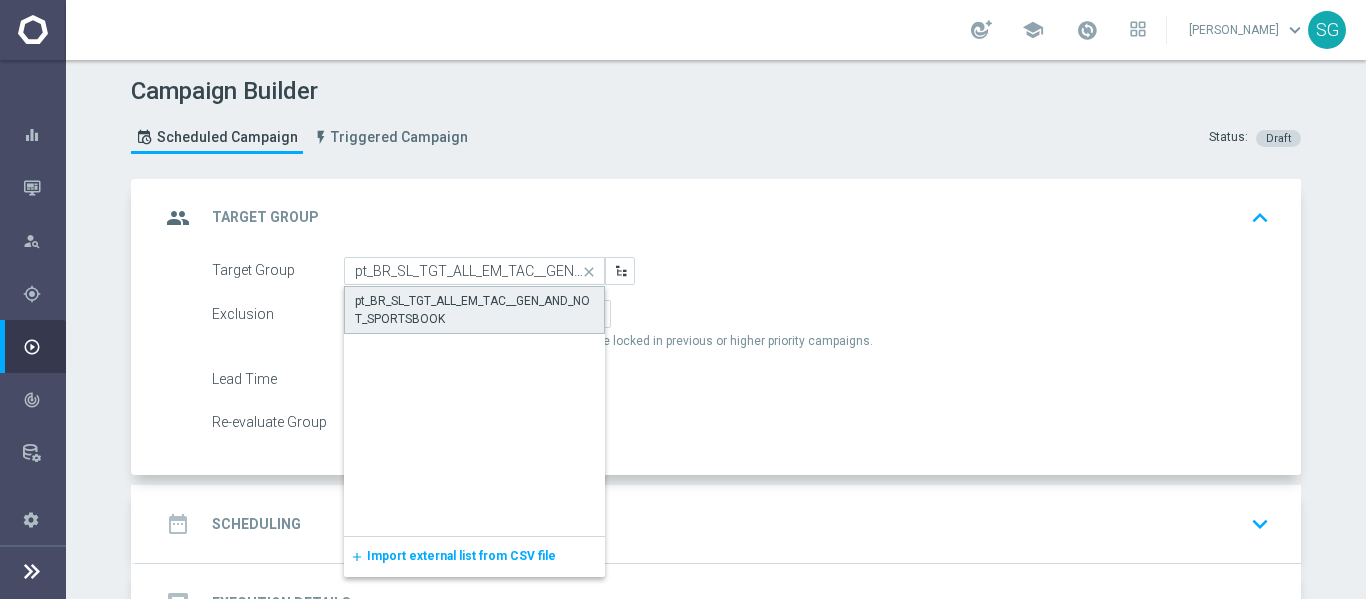 click on "pt_BR_SL_TGT_ALL_EM_TAC__GEN_AND_NOT_SPORTSBOOK" 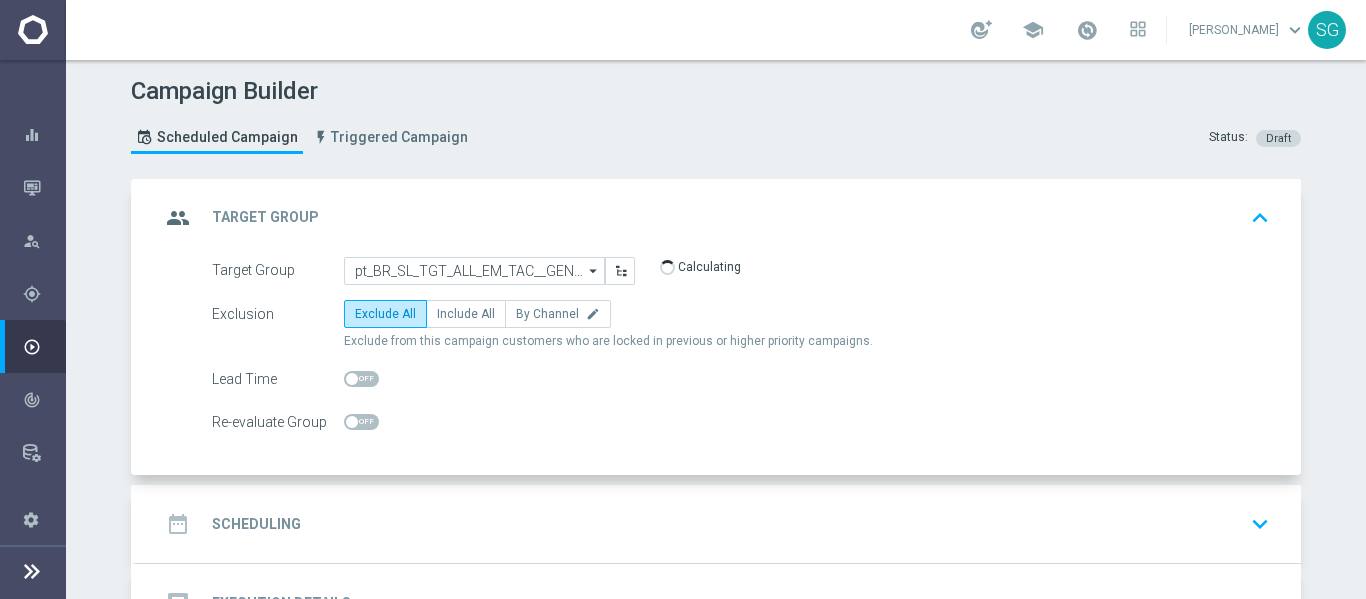 click on "Include All" 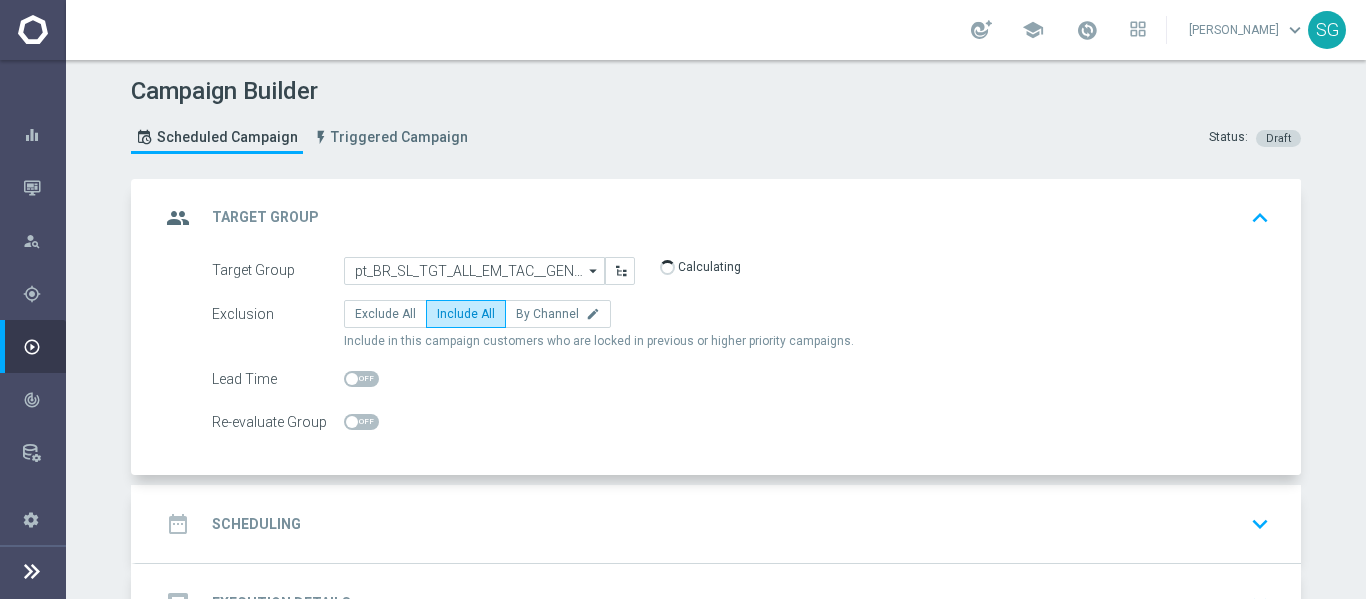 click on "date_range
Scheduling
keyboard_arrow_down" 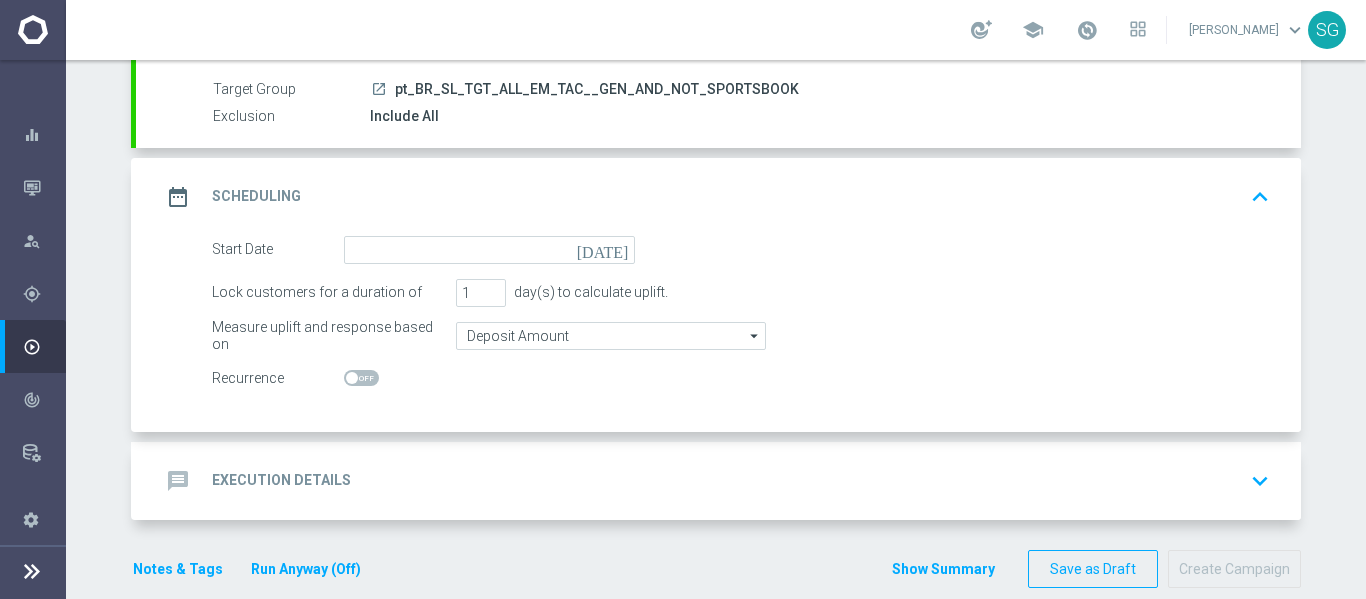 scroll, scrollTop: 179, scrollLeft: 0, axis: vertical 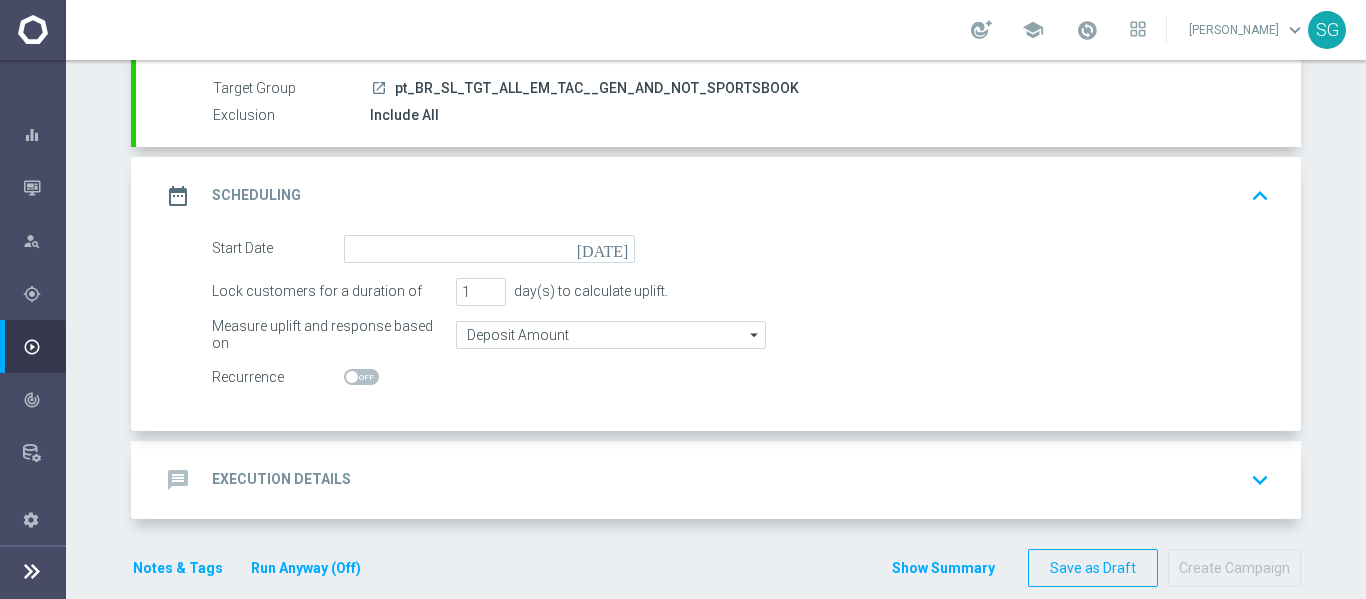 click on "done
Target Group
keyboard_arrow_down
Target Group
launch
pt_BR_SL_TGT_ALL_EM_TAC__GEN_AND_NOT_SPORTSBOOK
Exclusion
Include All
Target Group
pt_BR_SL_TGT_ALL_EM_TAC__GEN_AND_NOT_SPORTSBOOK
pt_BR_SL_TGT_ALL_EM_TAC__GEN_AND_NOT_SPORTSBOOK
arrow_drop_down
Drag here to set row groups" 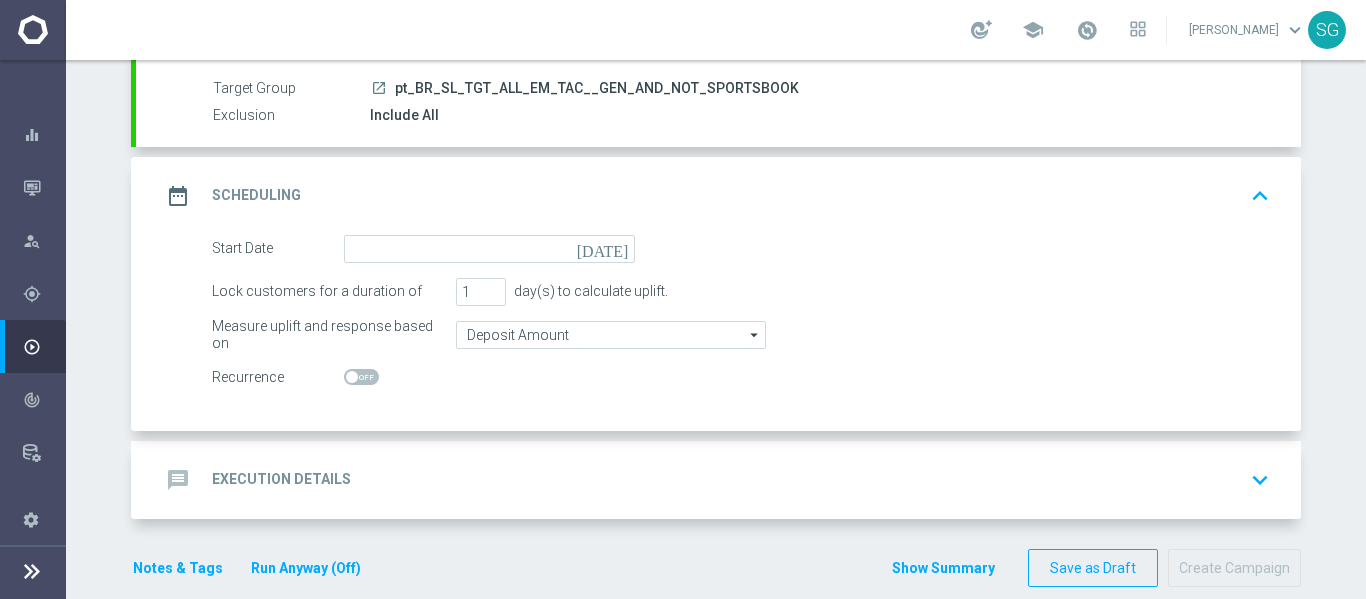 click on "[DATE]" 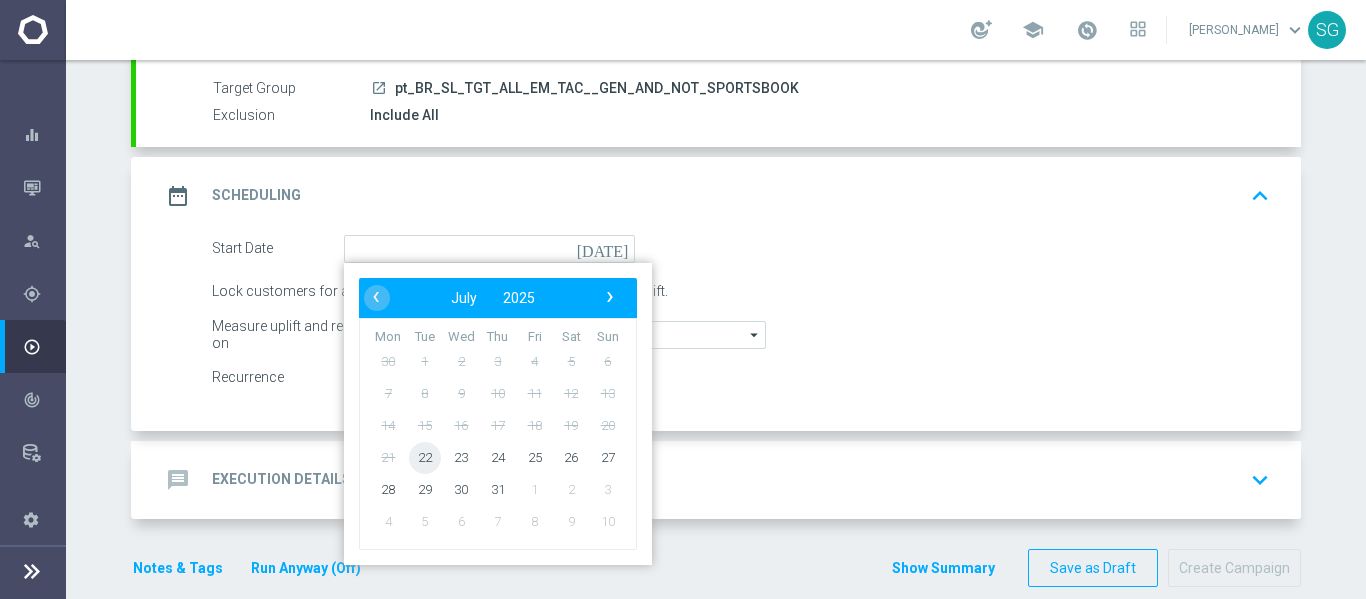 click on "22" 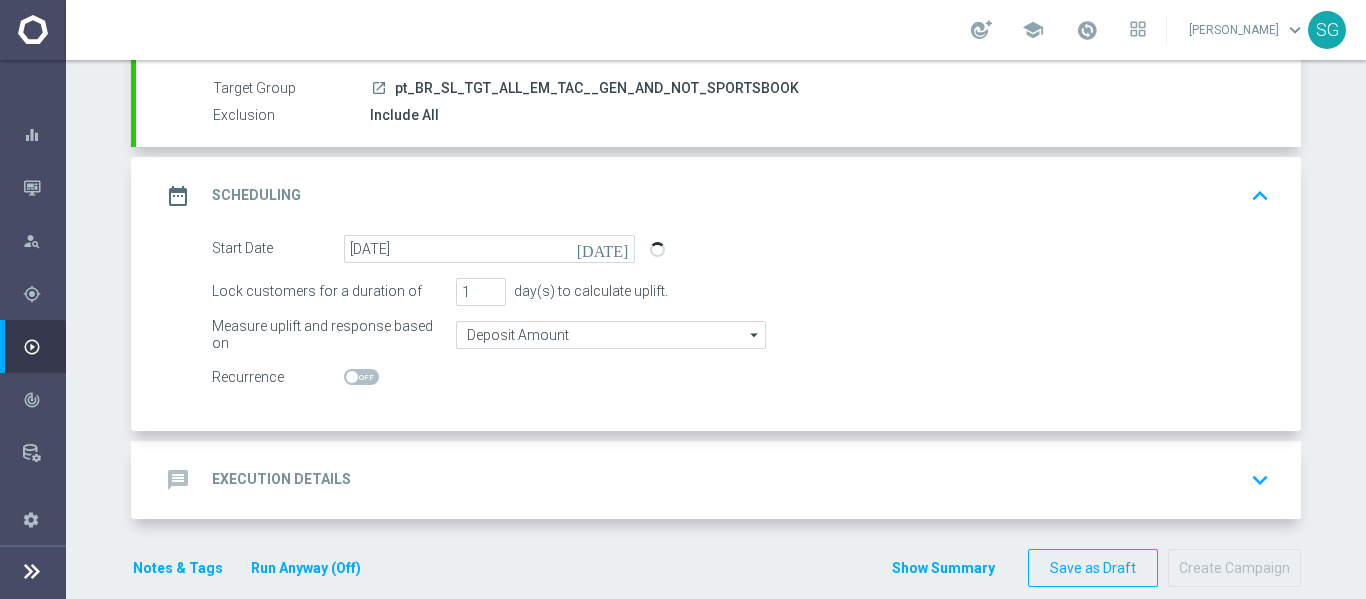click on "message
Execution Details
keyboard_arrow_down" 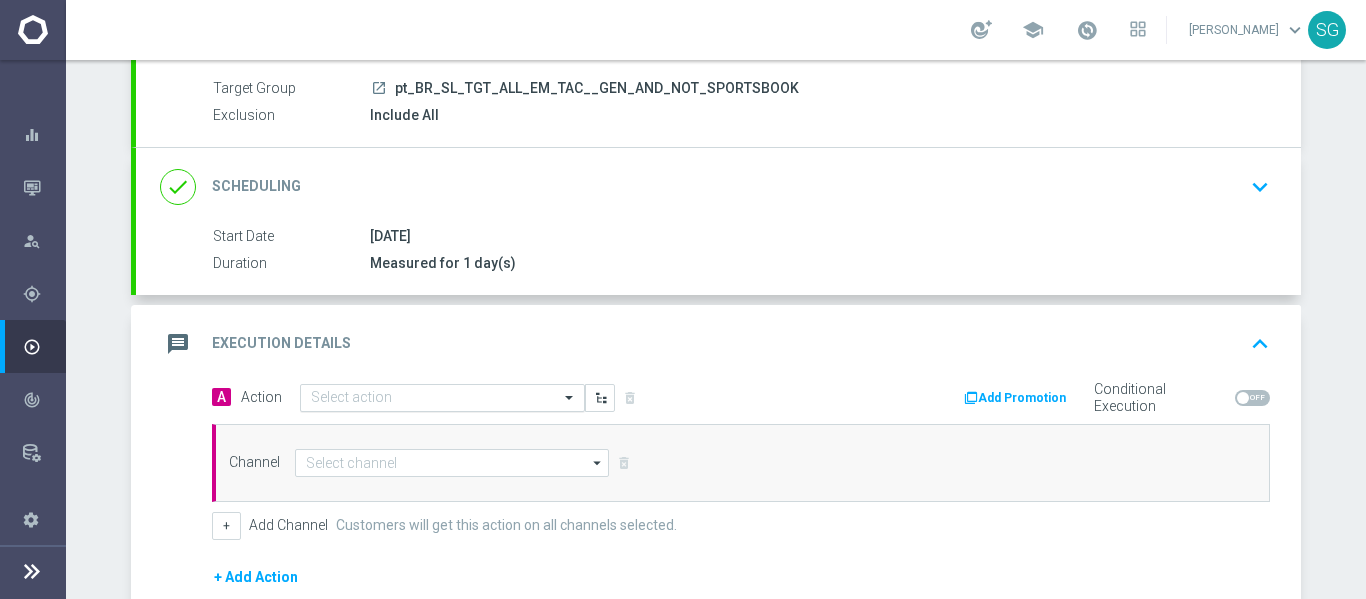 click 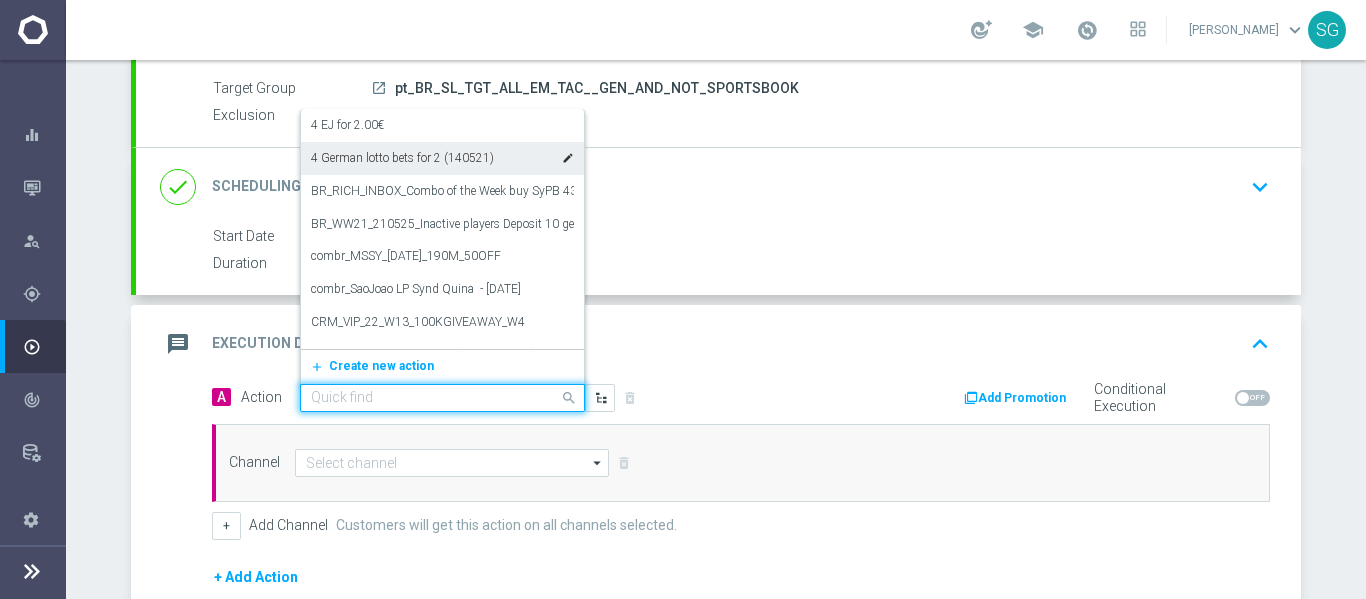 paste on "BR_SOL__SELECAO_BRASILEIRA_DOSE_DUPLA_20250722__ALL_EMA_TAC_SP" 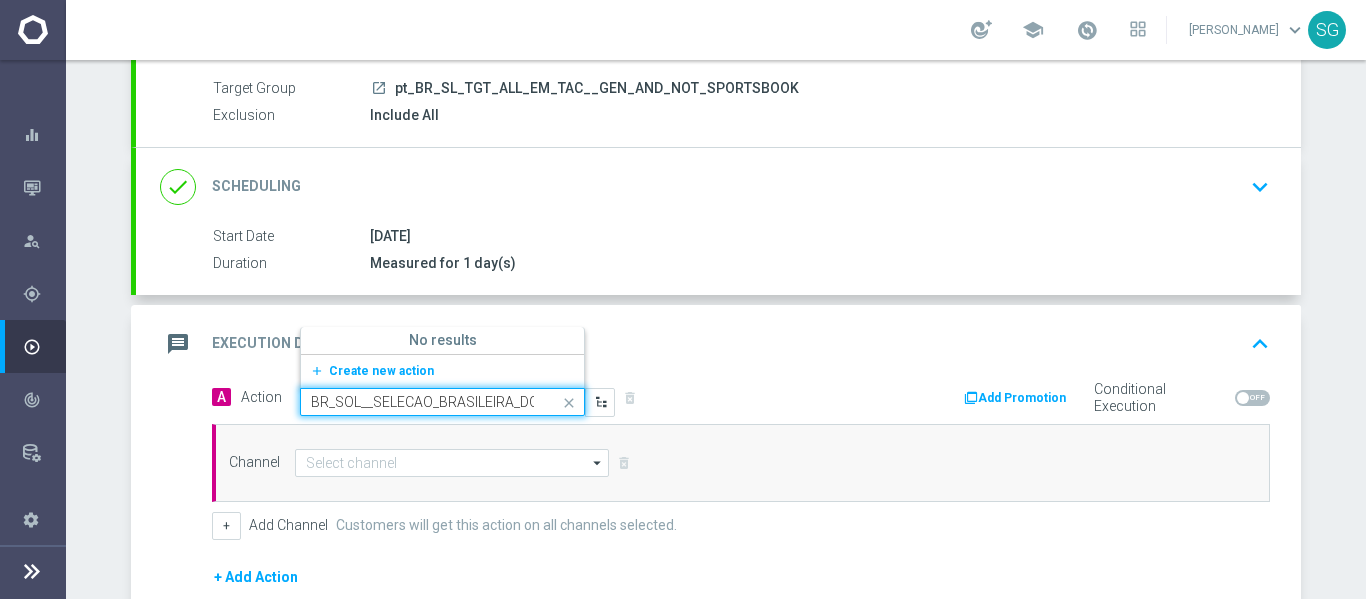 scroll, scrollTop: 0, scrollLeft: 261, axis: horizontal 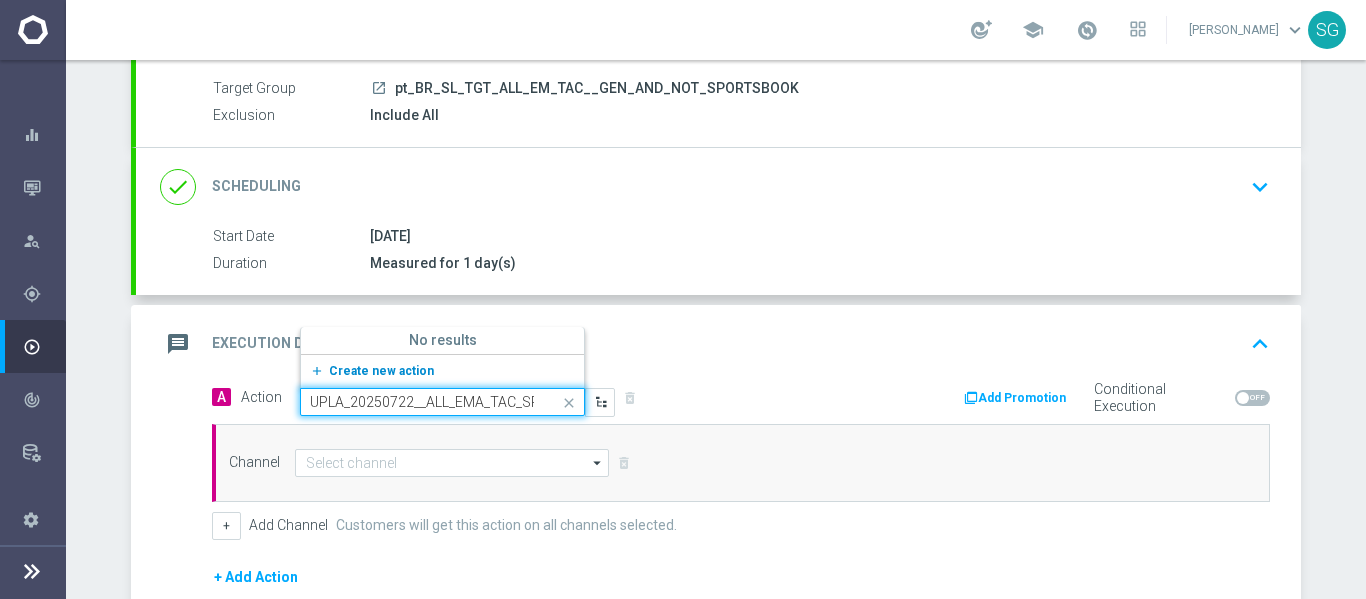 click on "add_new Create new action" at bounding box center (439, 371) 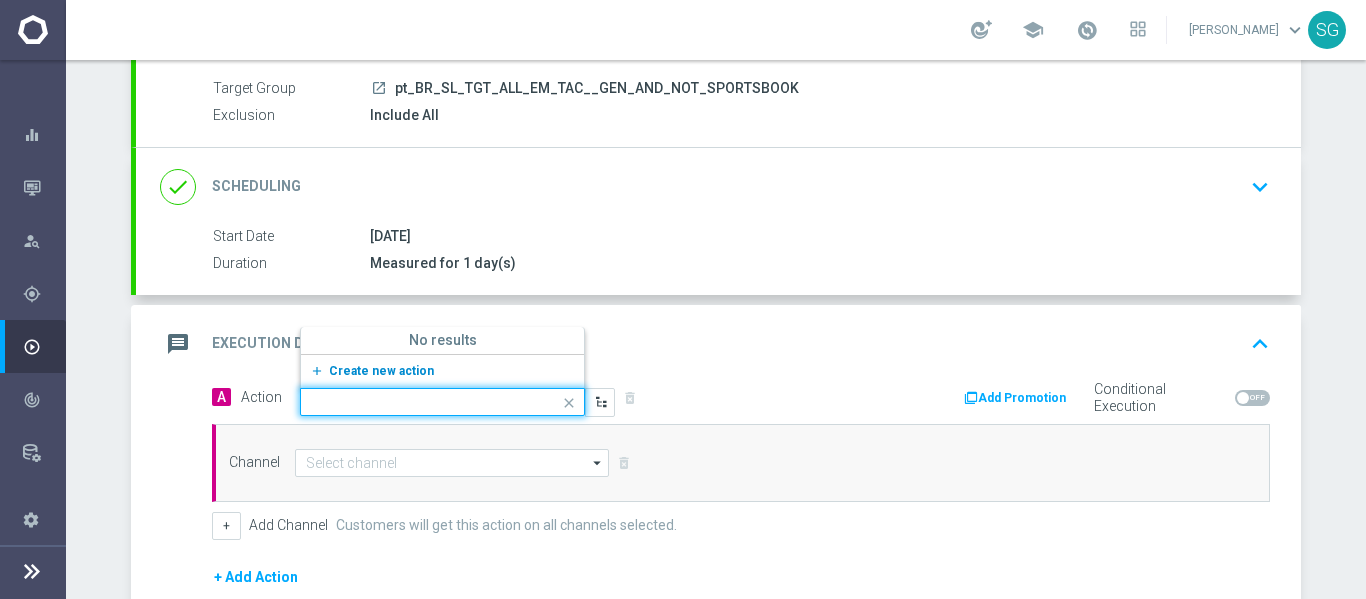 scroll, scrollTop: 0, scrollLeft: 0, axis: both 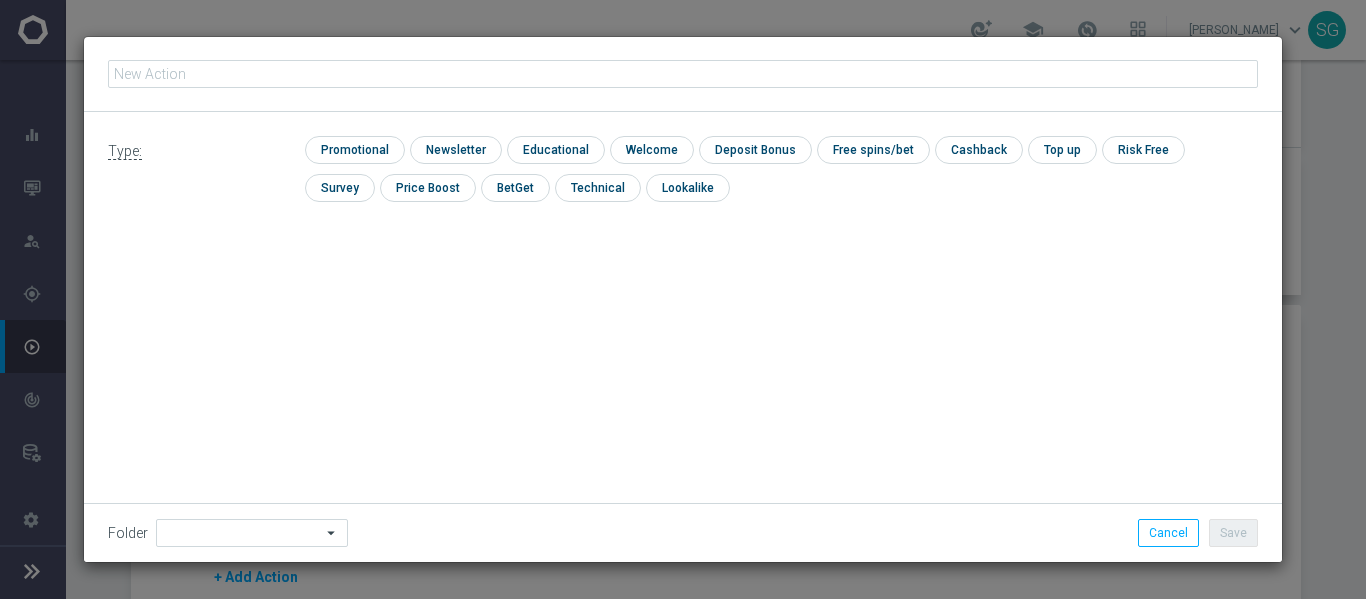 type on "BR_SOL__SELECAO_BRASILEIRA_DOSE_DUPLA_20250722__ALL_EMA_TAC_SP" 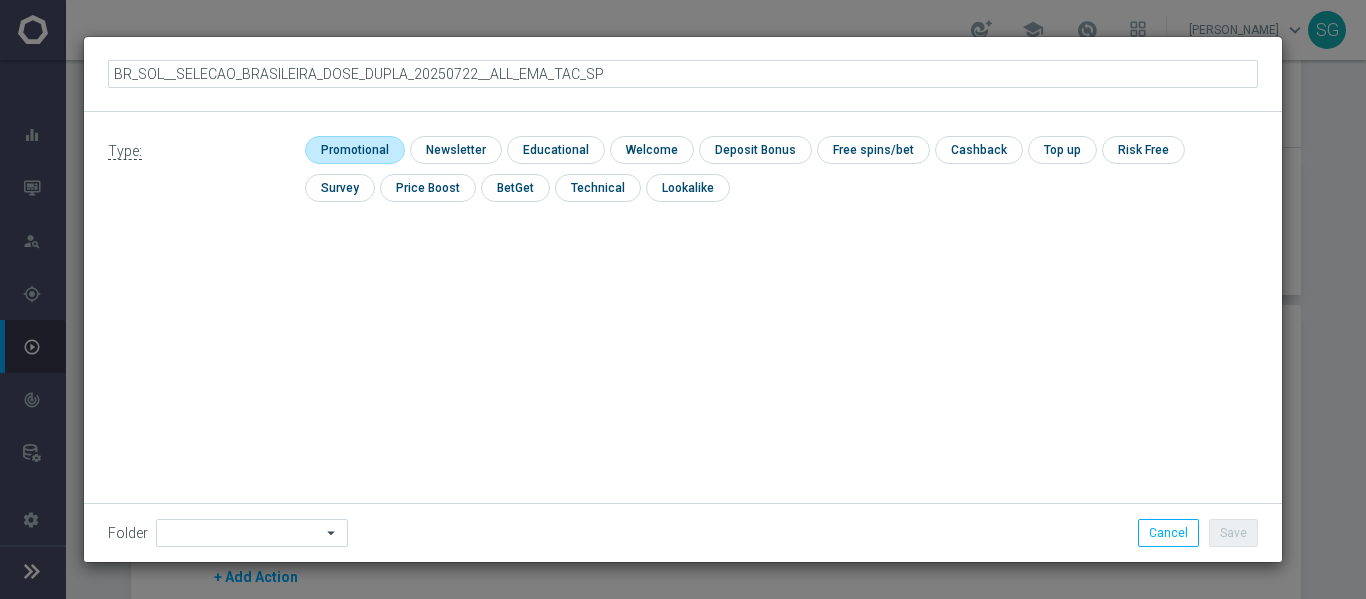click 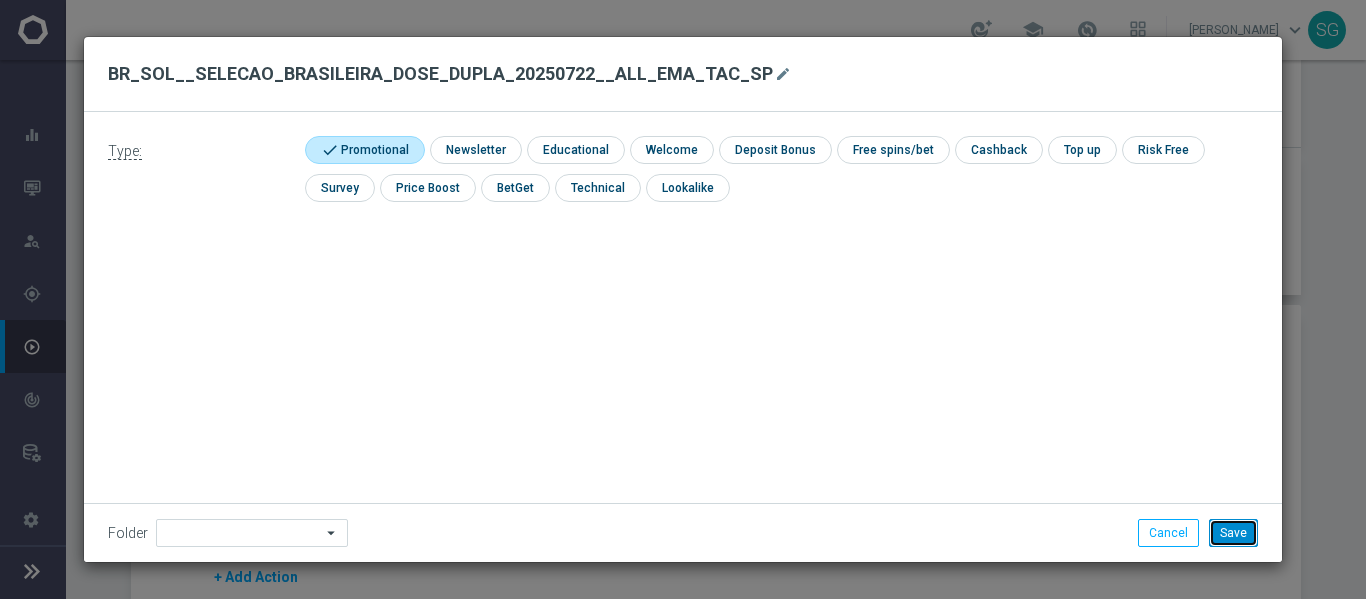 click on "Save" 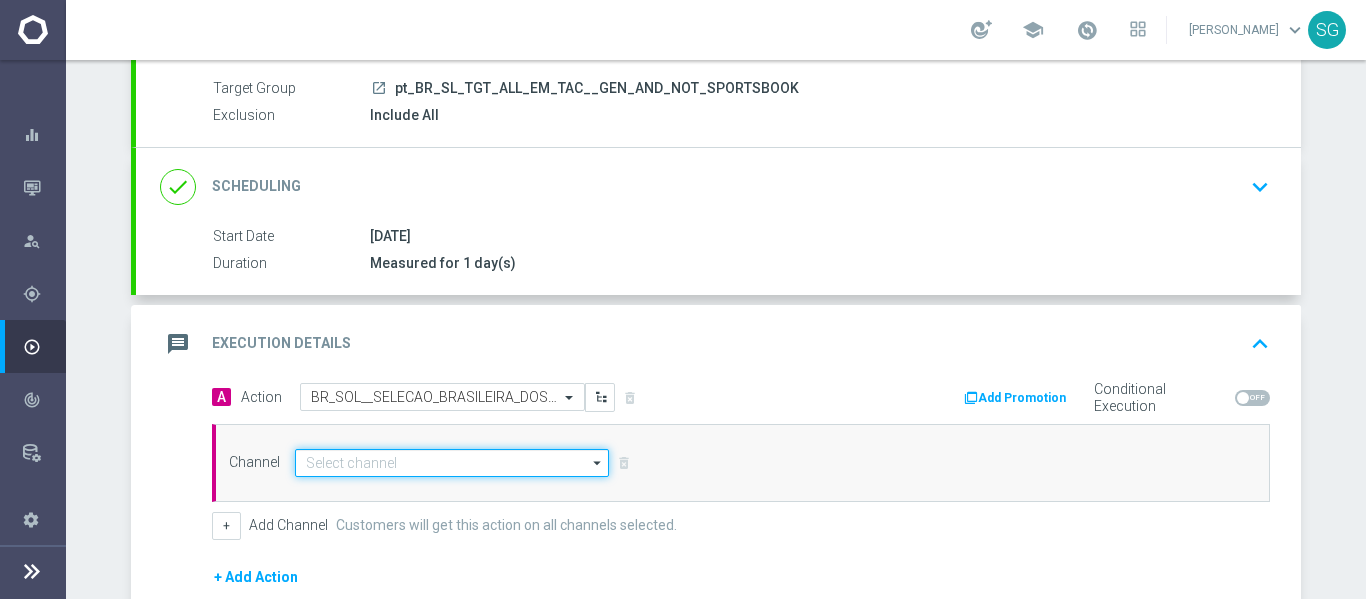 click 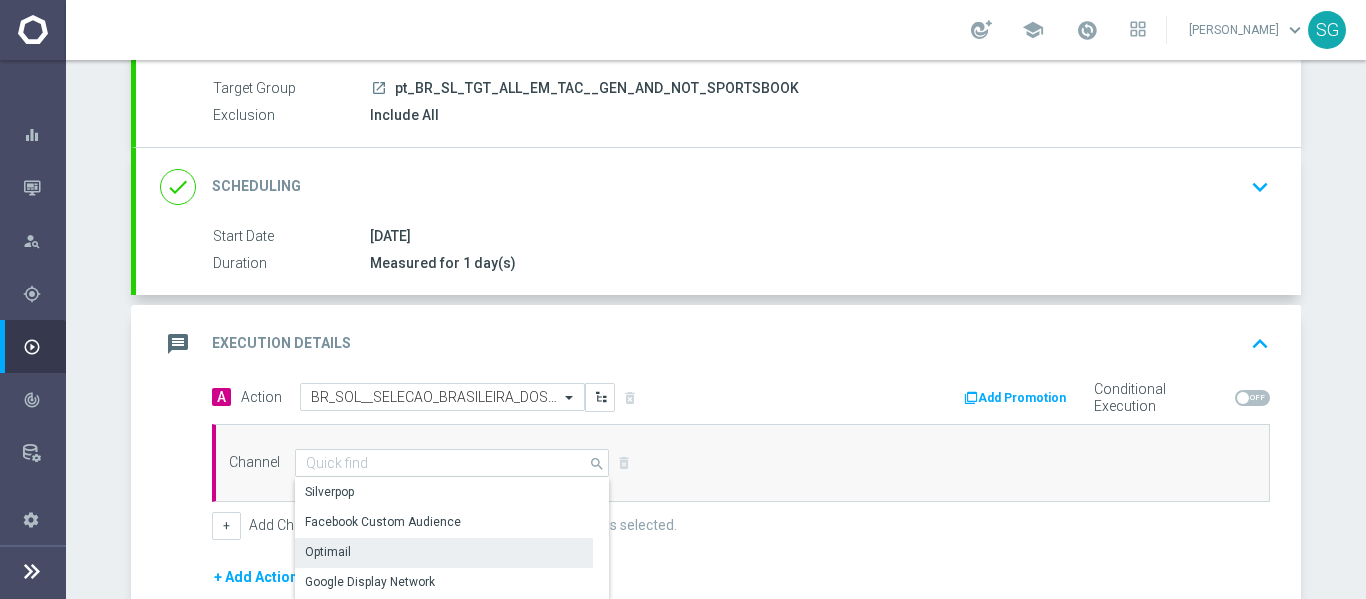 click on "Optimail" 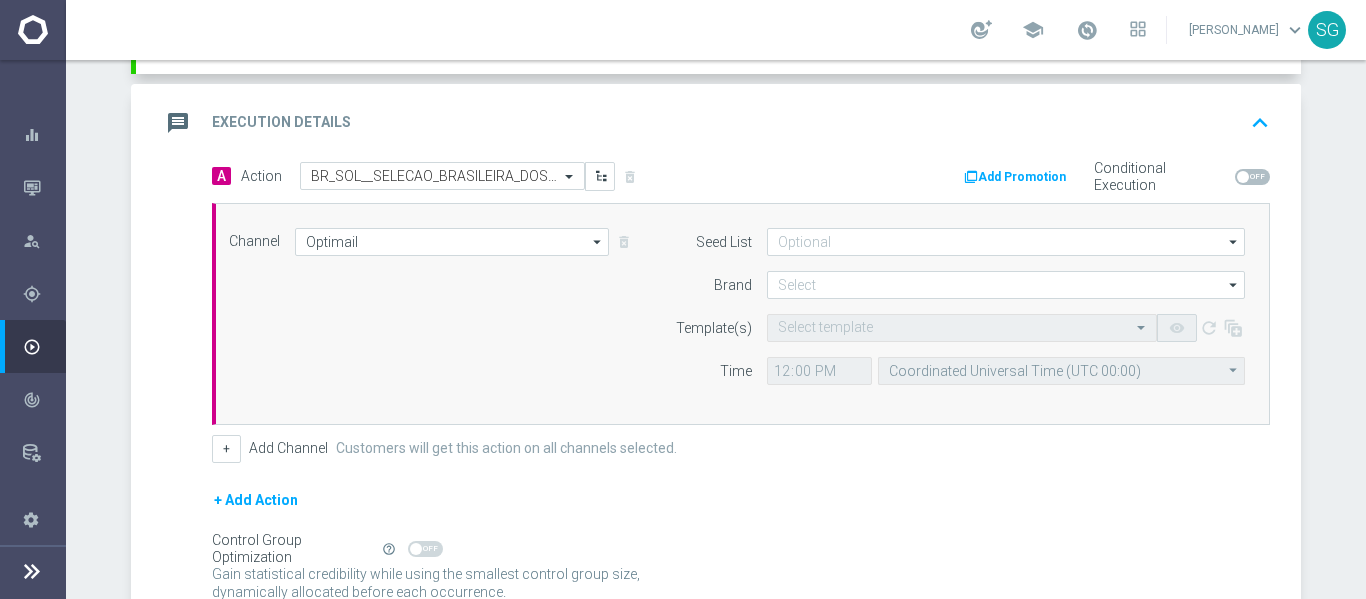 scroll, scrollTop: 402, scrollLeft: 0, axis: vertical 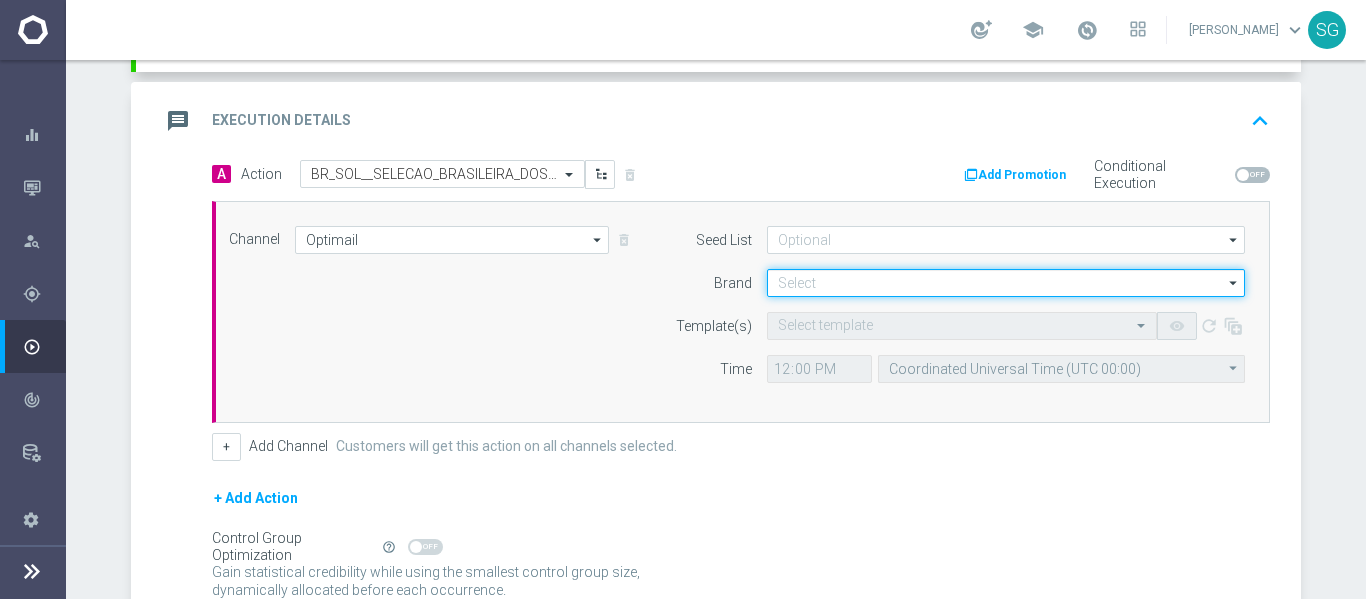 click 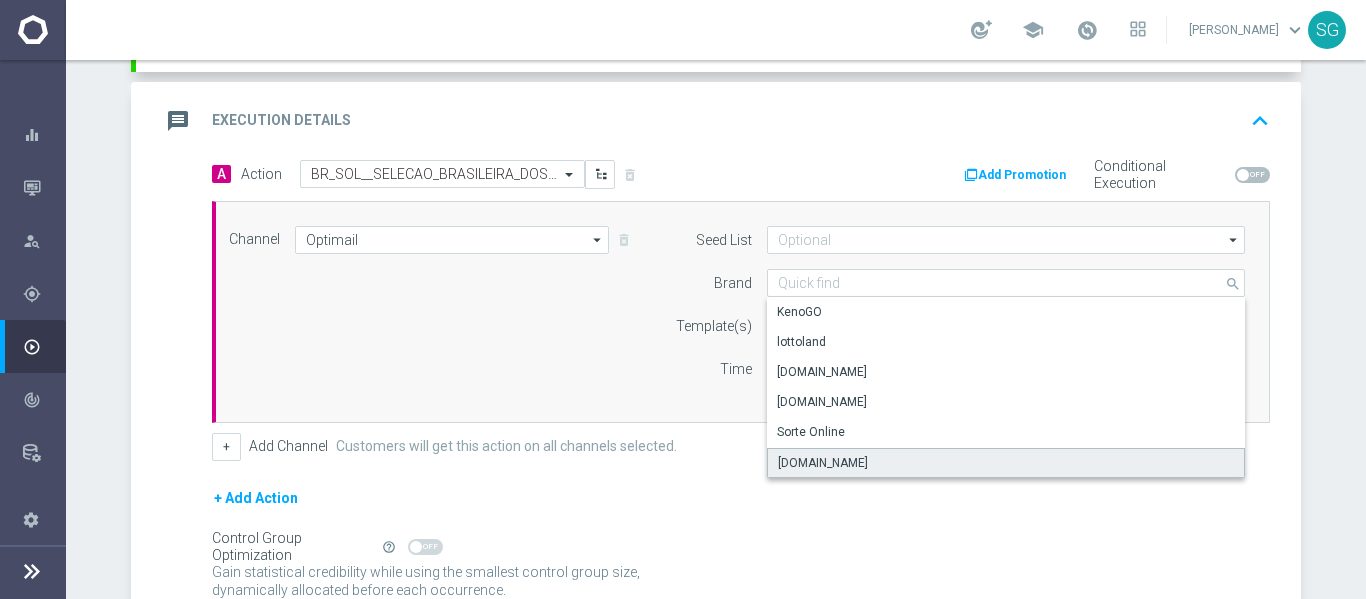click on "[DOMAIN_NAME]" 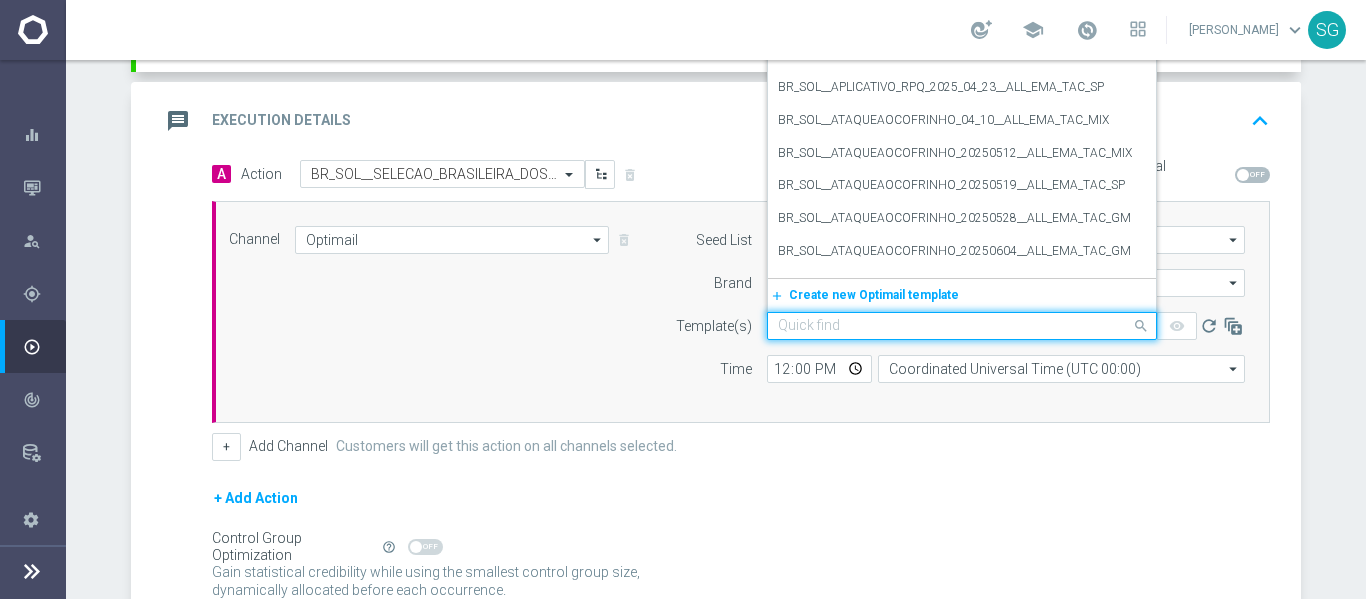 click 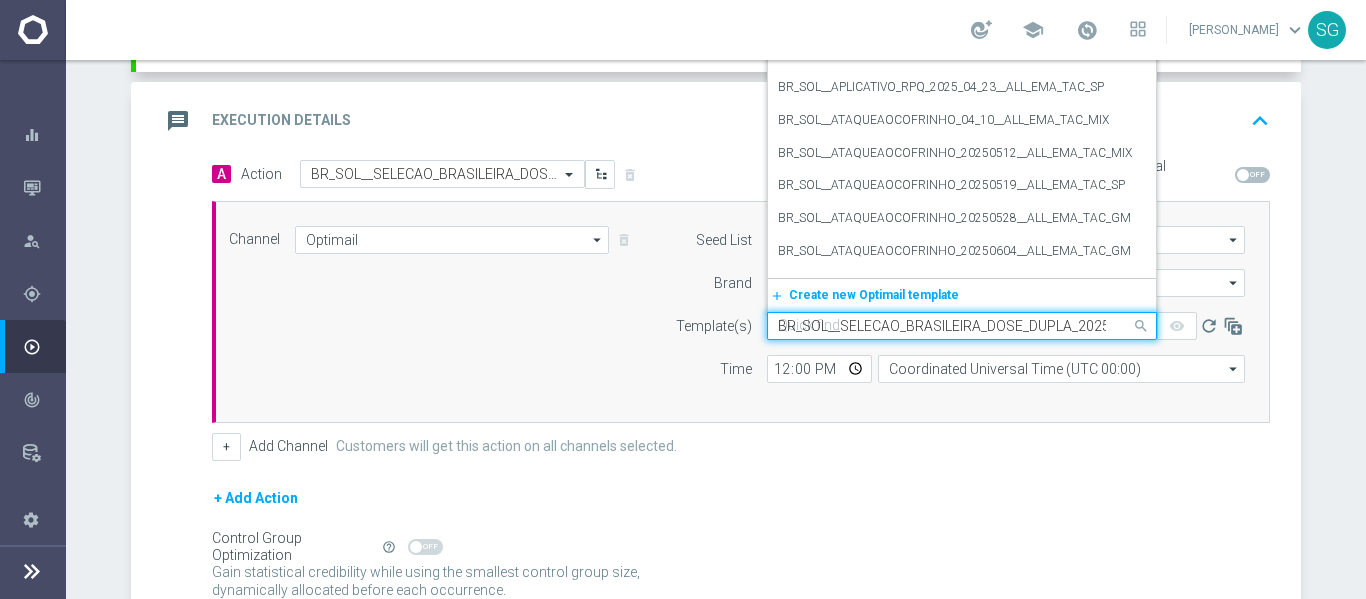 scroll, scrollTop: 0, scrollLeft: 156, axis: horizontal 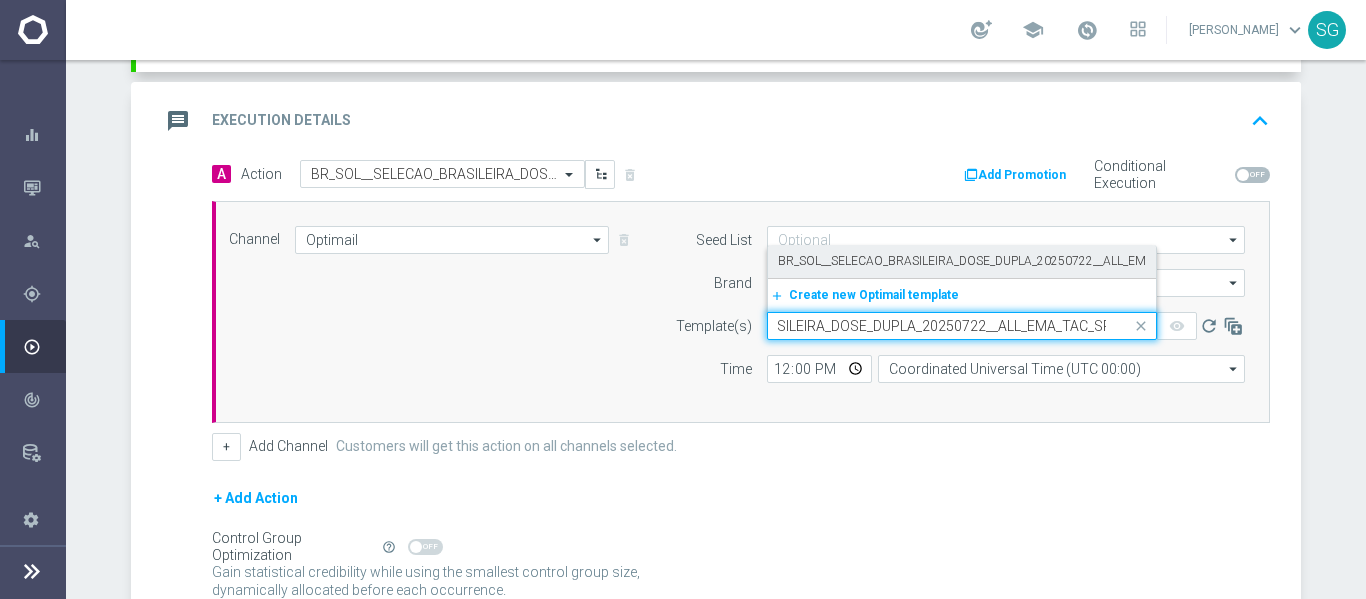 click on "BR_SOL__SELECAO_BRASILEIRA_DOSE_DUPLA_20250722__ALL_EMA_TAC_SP" at bounding box center (962, 261) 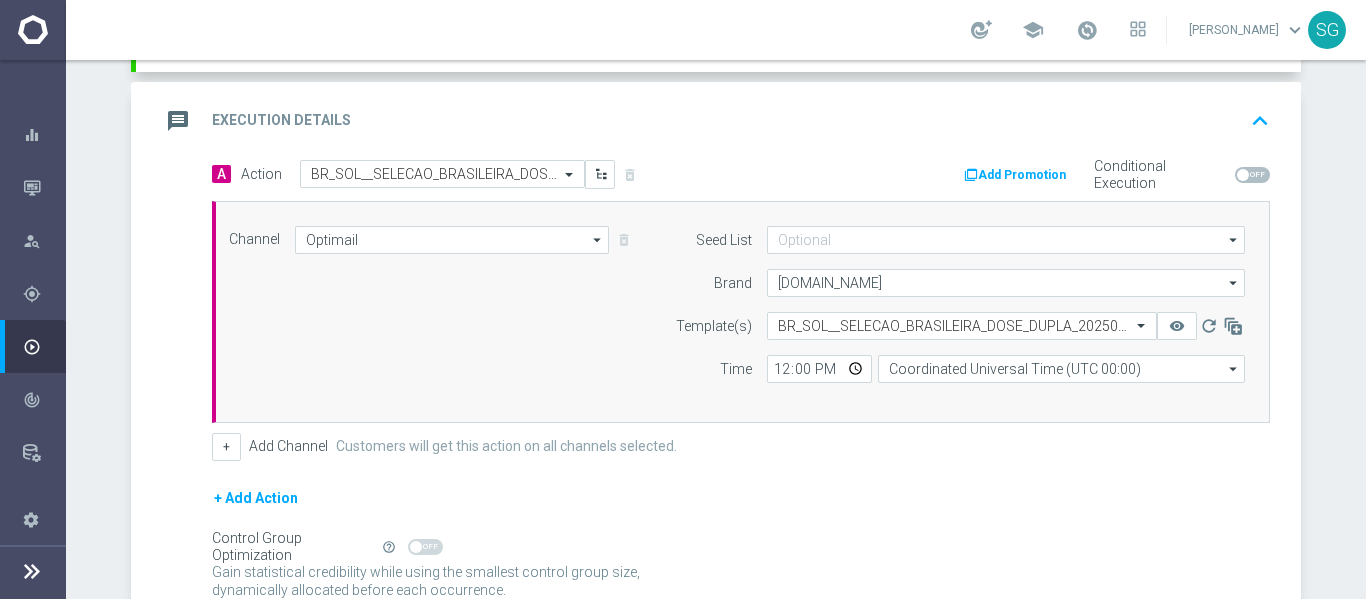 scroll, scrollTop: 0, scrollLeft: 0, axis: both 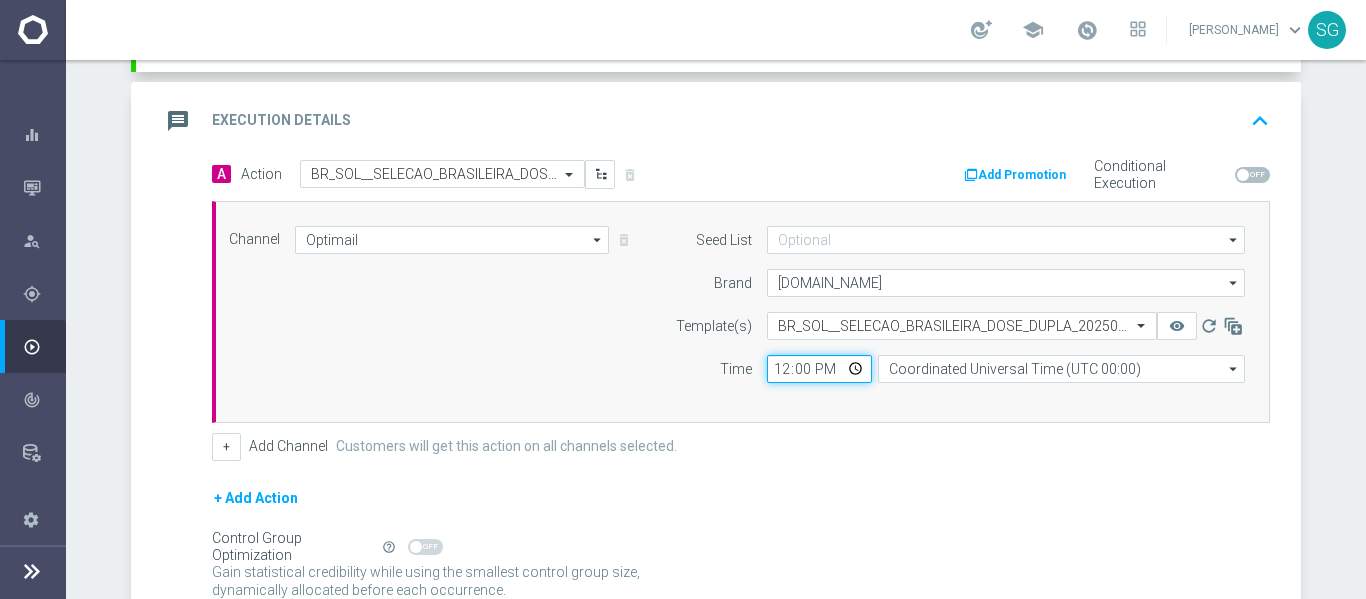 click on "12:00" 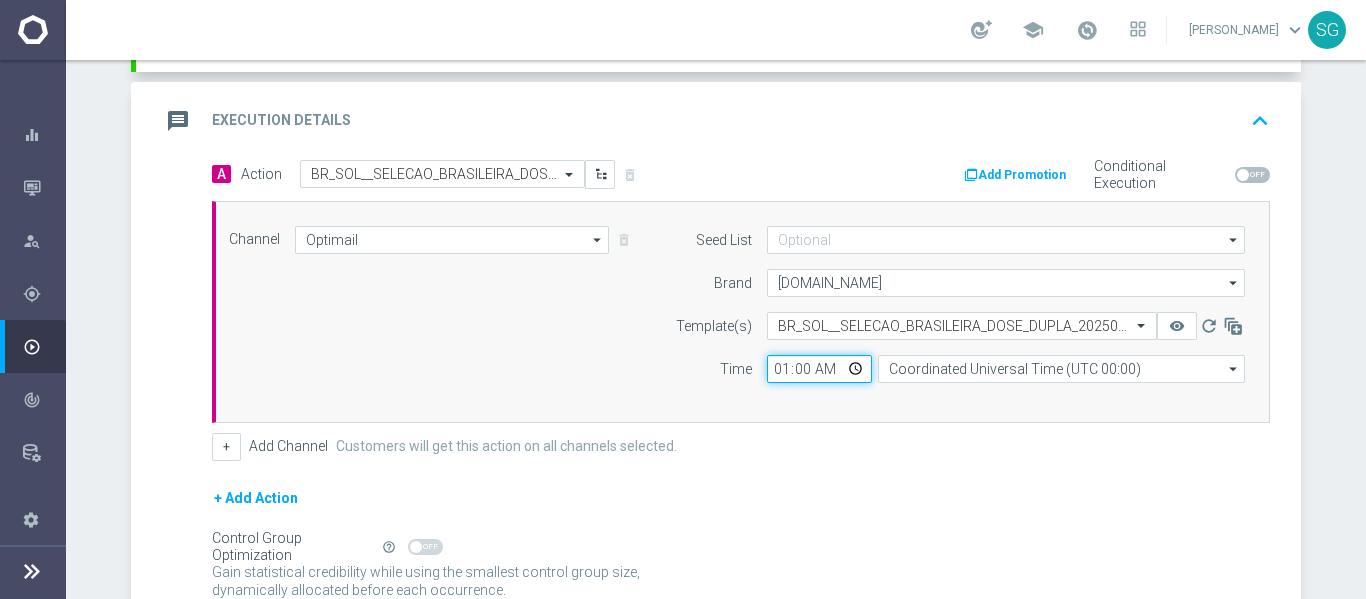 type on "18:00" 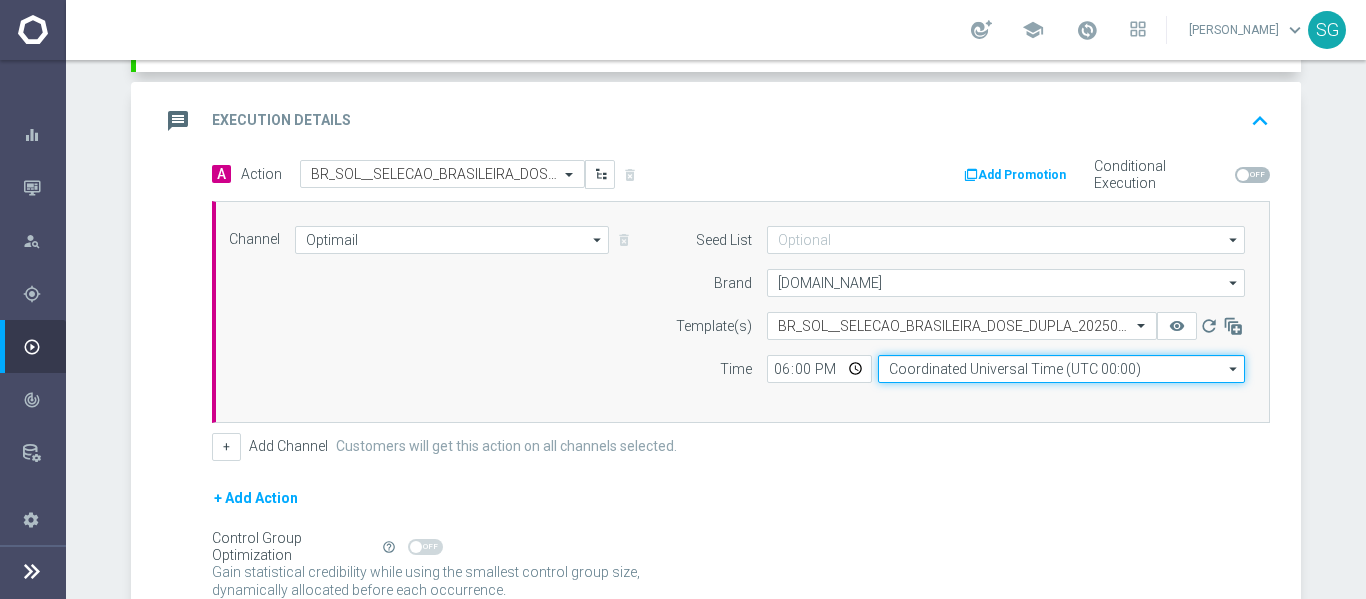 click on "Coordinated Universal Time (UTC 00:00)" 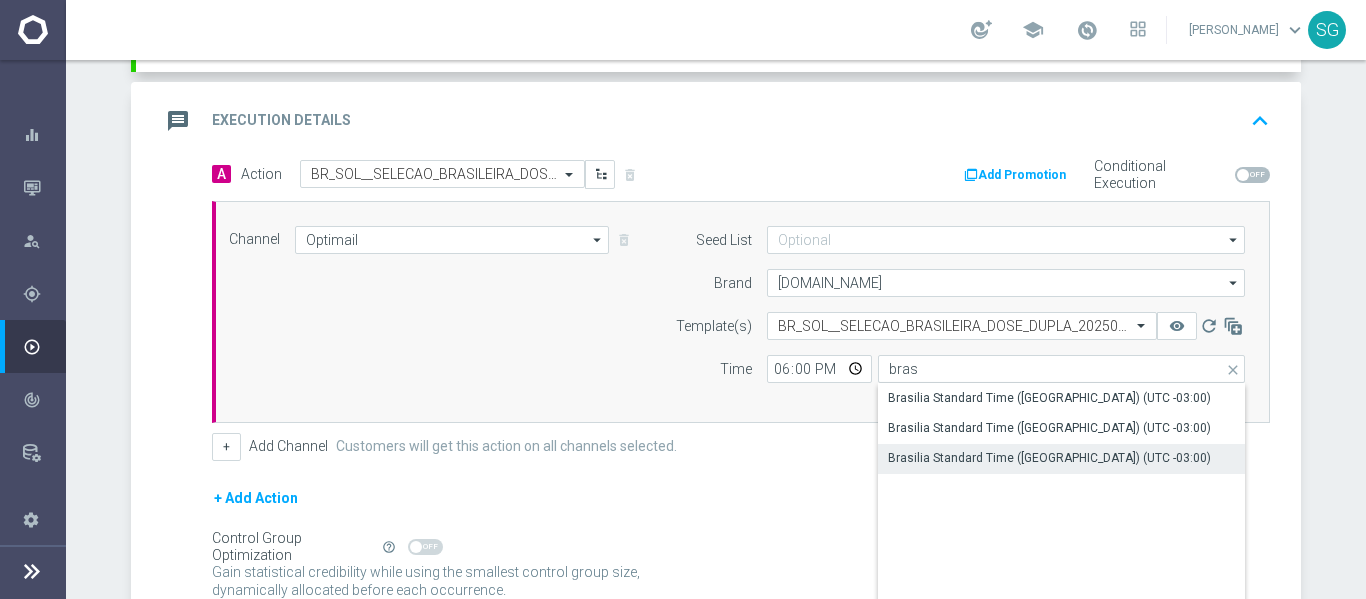 click on "Brasilia Standard Time ([GEOGRAPHIC_DATA]) (UTC -03:00)" 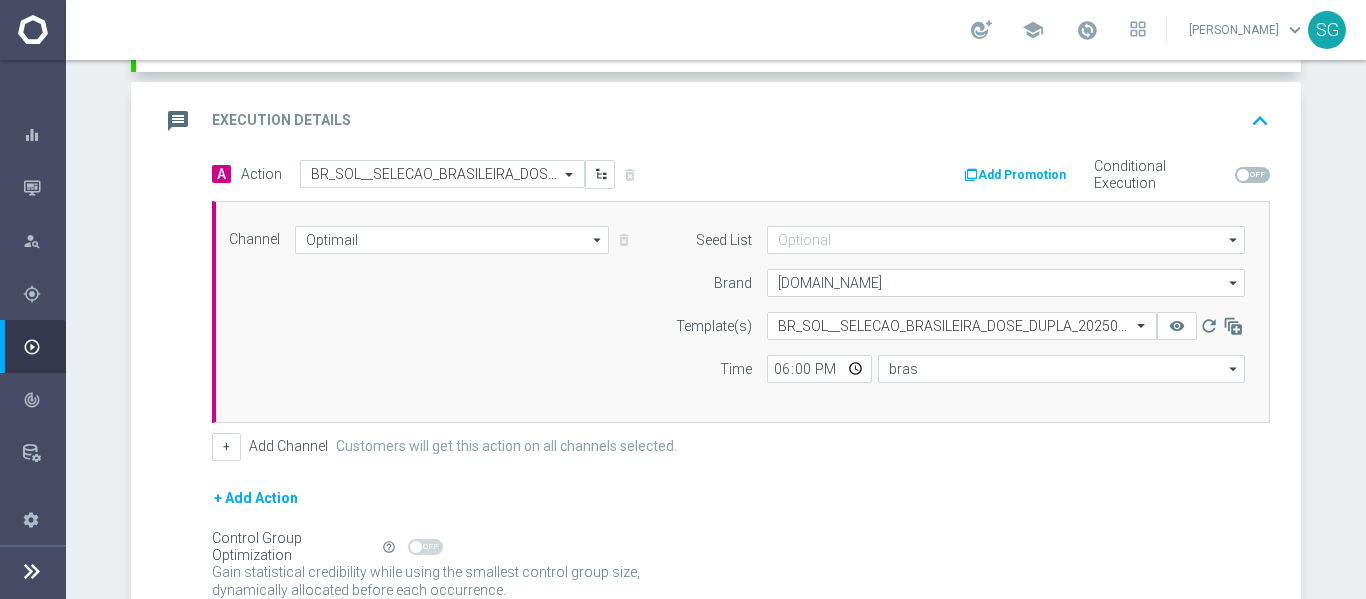 type on "Brasilia Standard Time ([GEOGRAPHIC_DATA]) (UTC -03:00)" 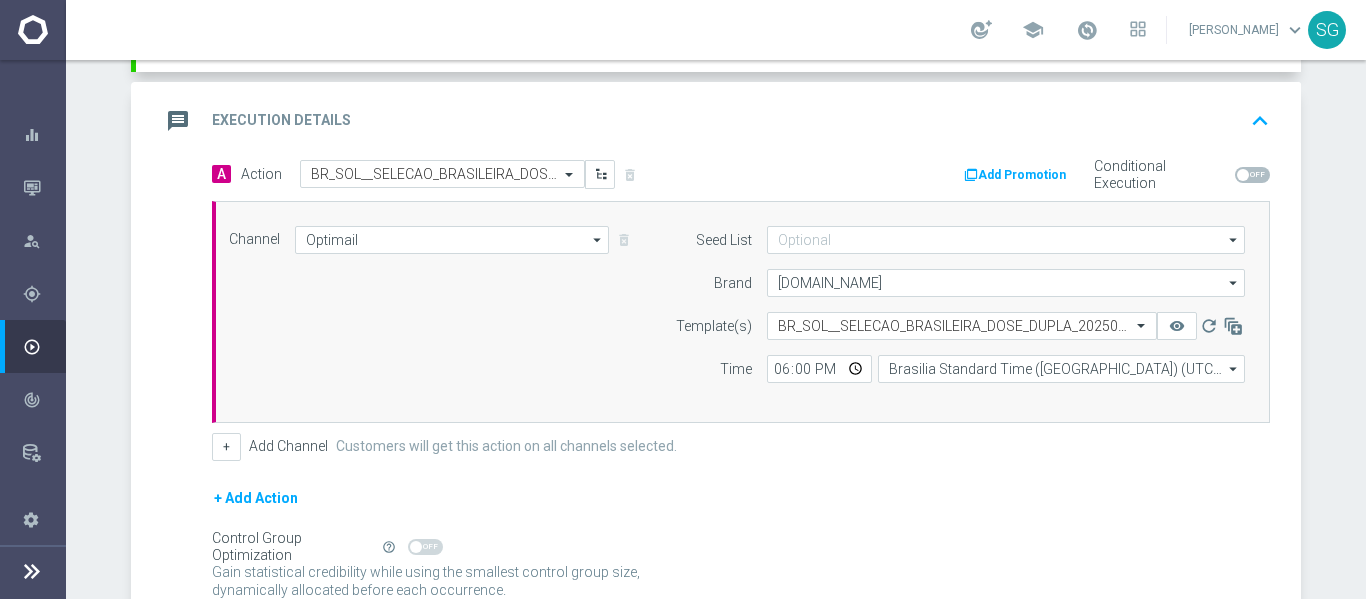 scroll, scrollTop: 580, scrollLeft: 0, axis: vertical 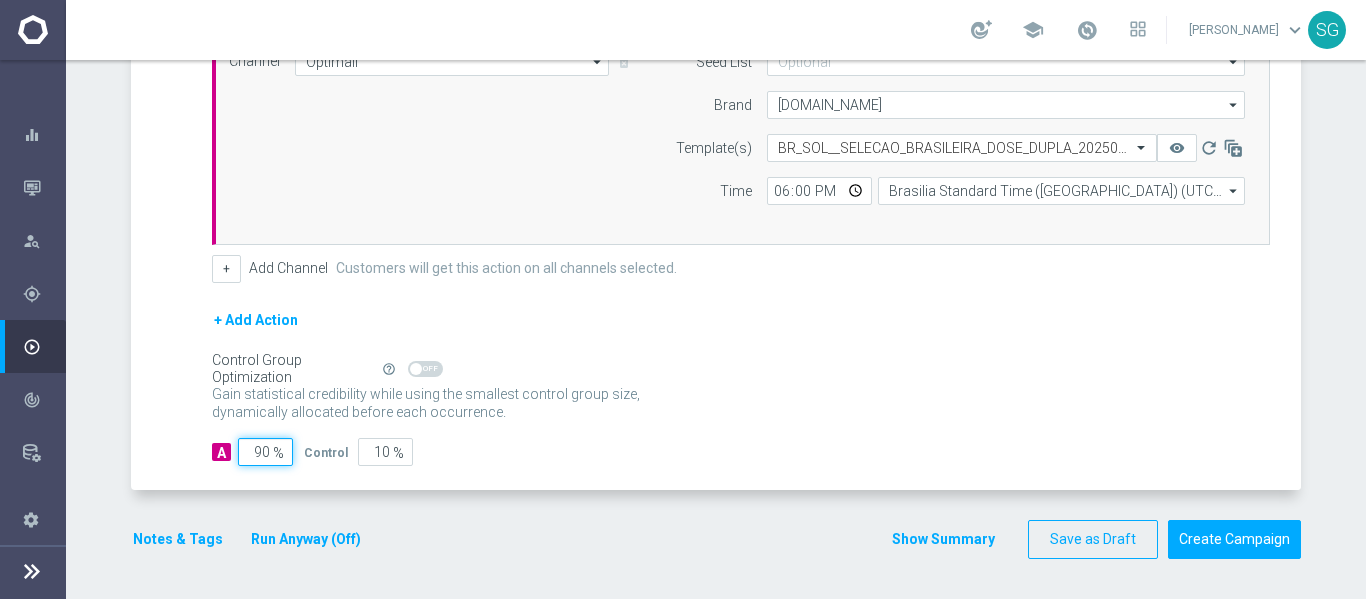 click on "90" 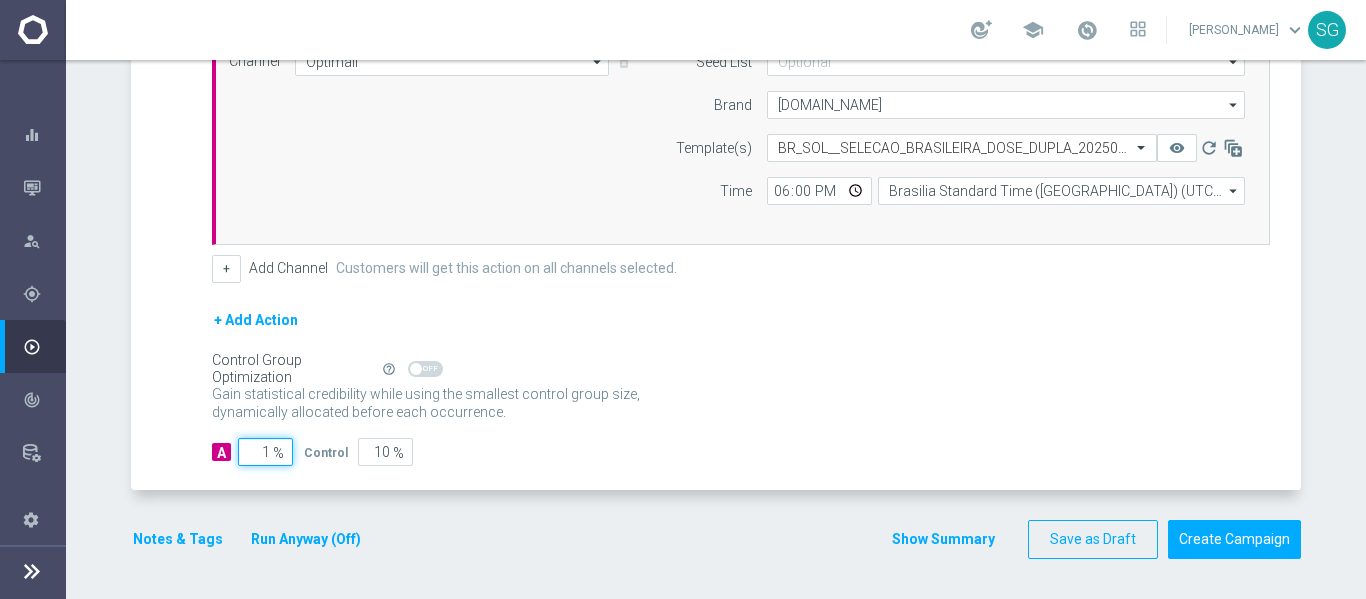 type on "99" 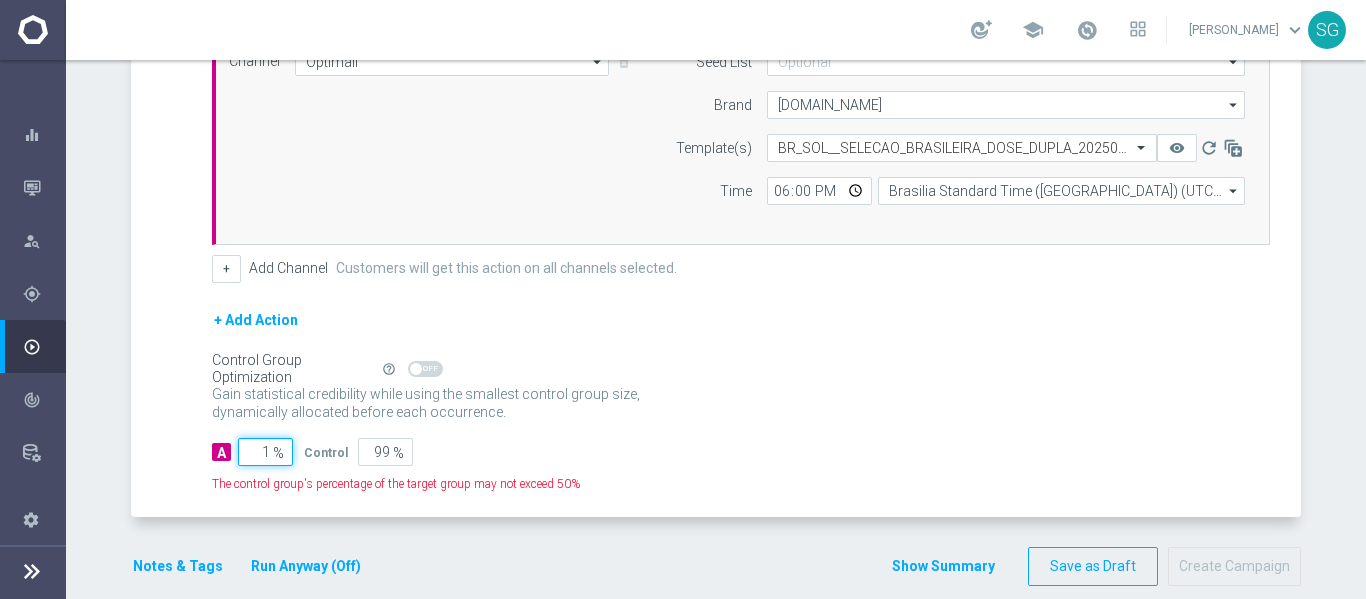 type on "10" 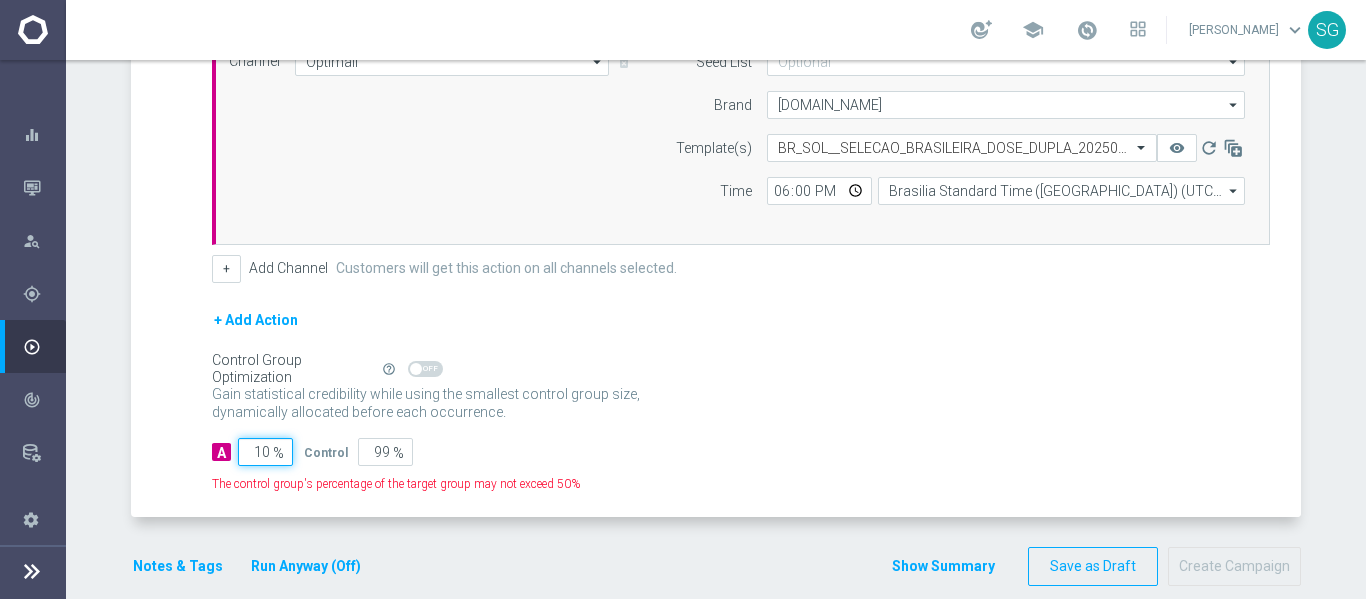 type on "90" 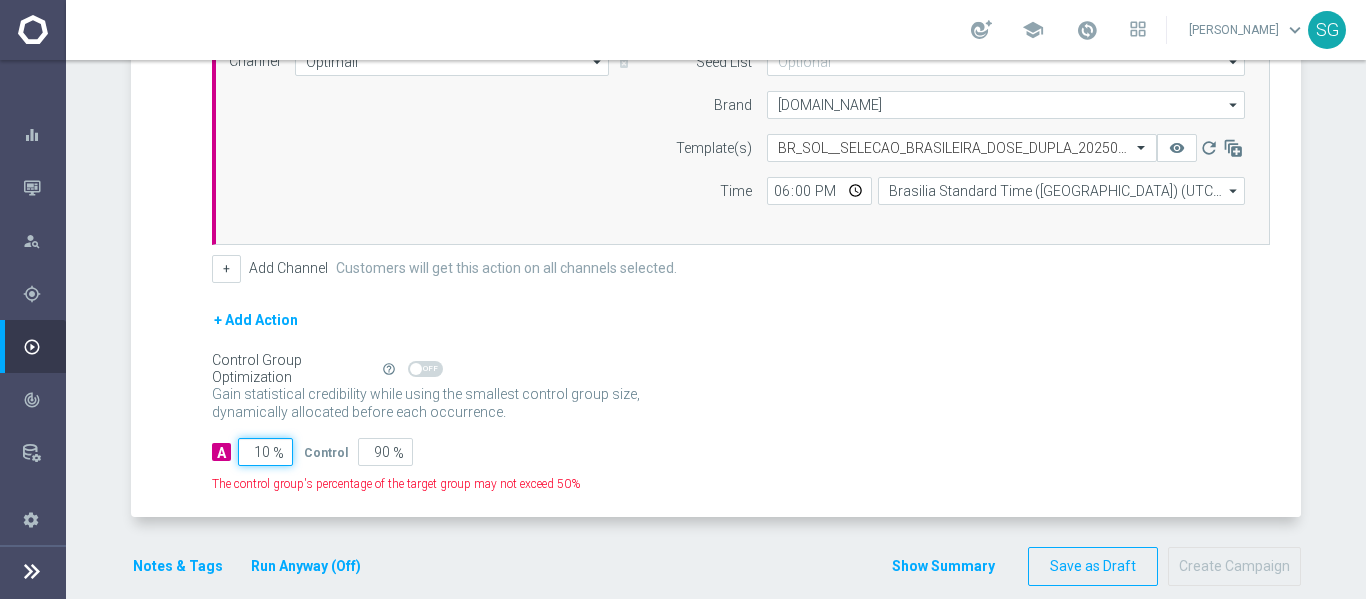 type on "100" 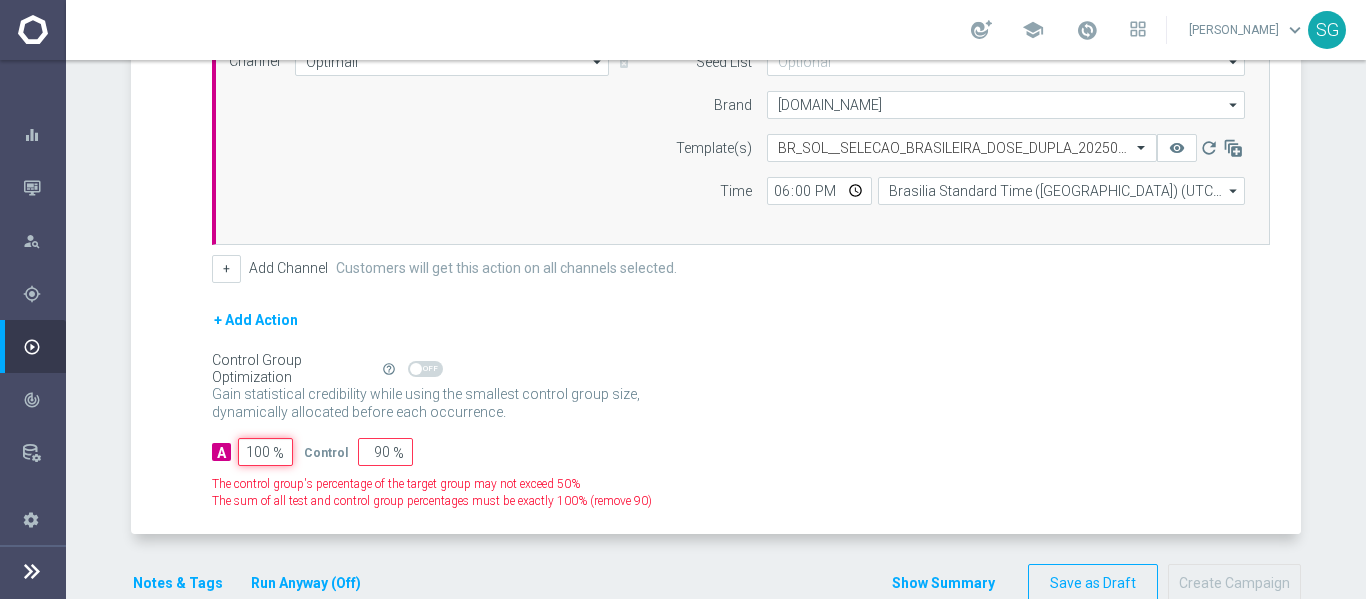 type on "0" 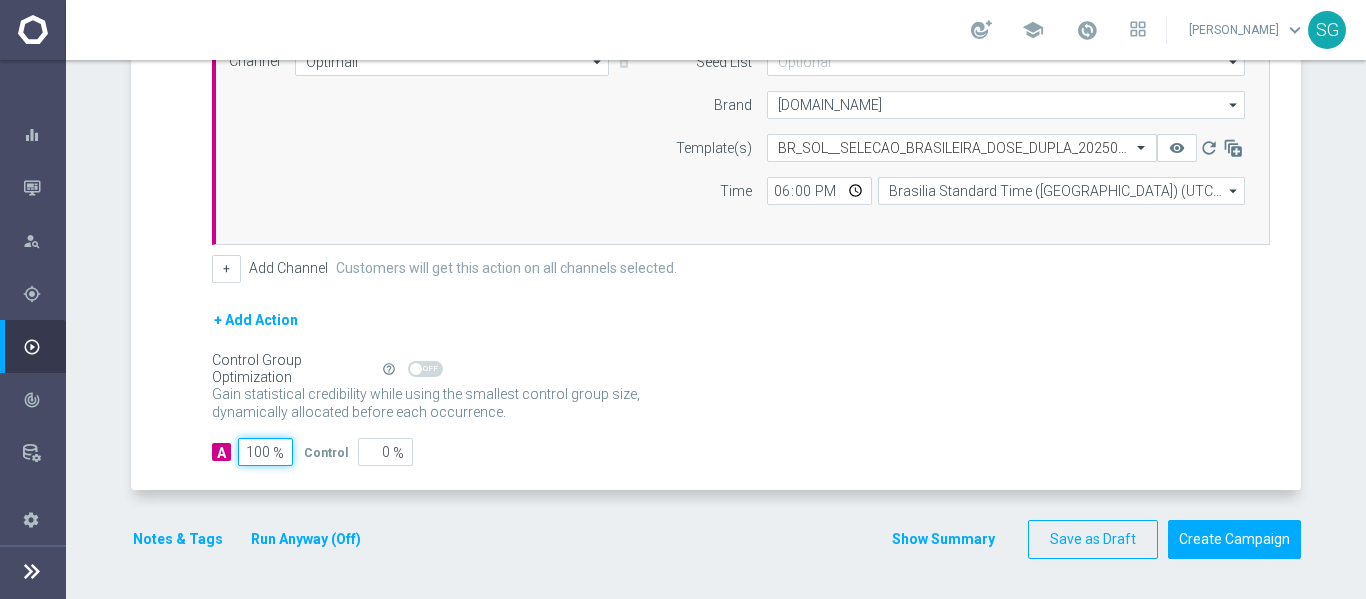 type on "100" 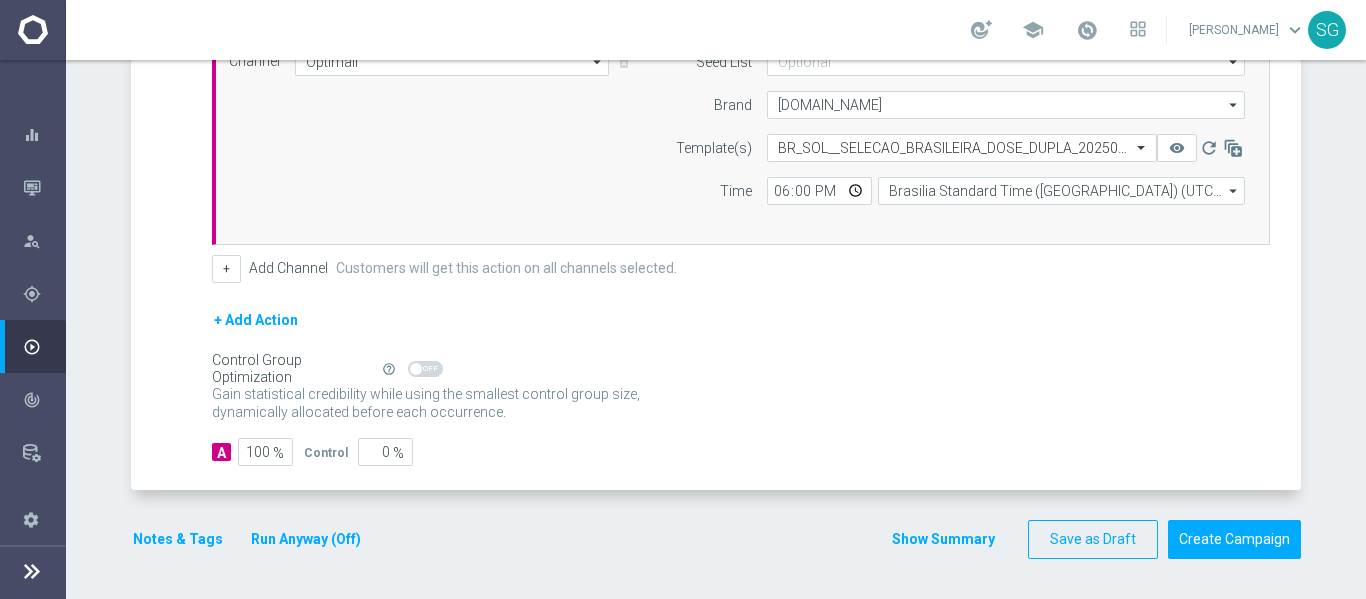 click on "Gain statistical credibility while using the smallest control group size, dynamically allocated before each occurrence.
Gain higher response rates by matching the most effective action with each customer. The action-customer fit increases after each occurrence." 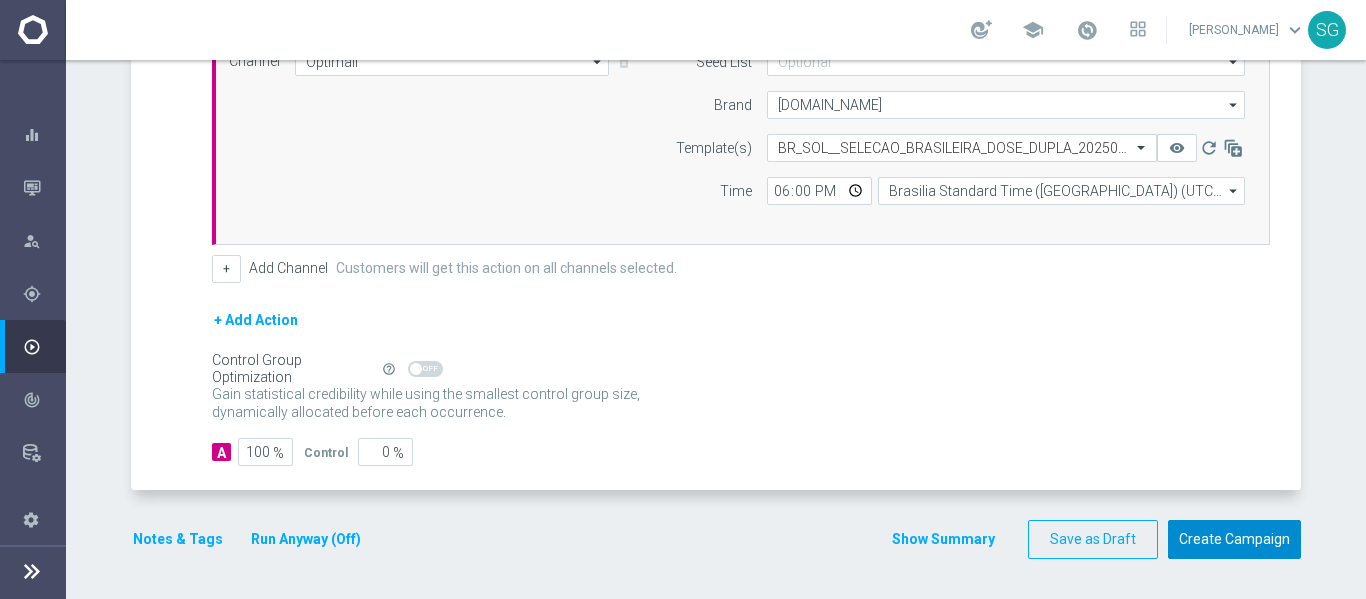 click on "Create Campaign" 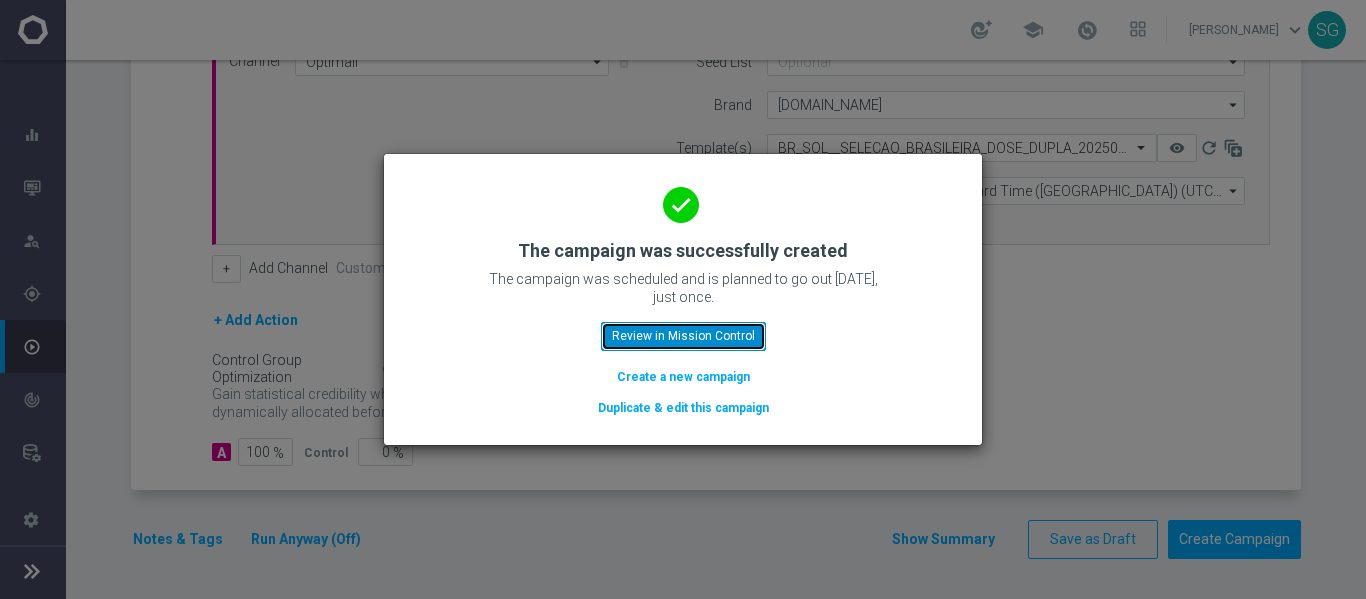 click on "Review in Mission Control" 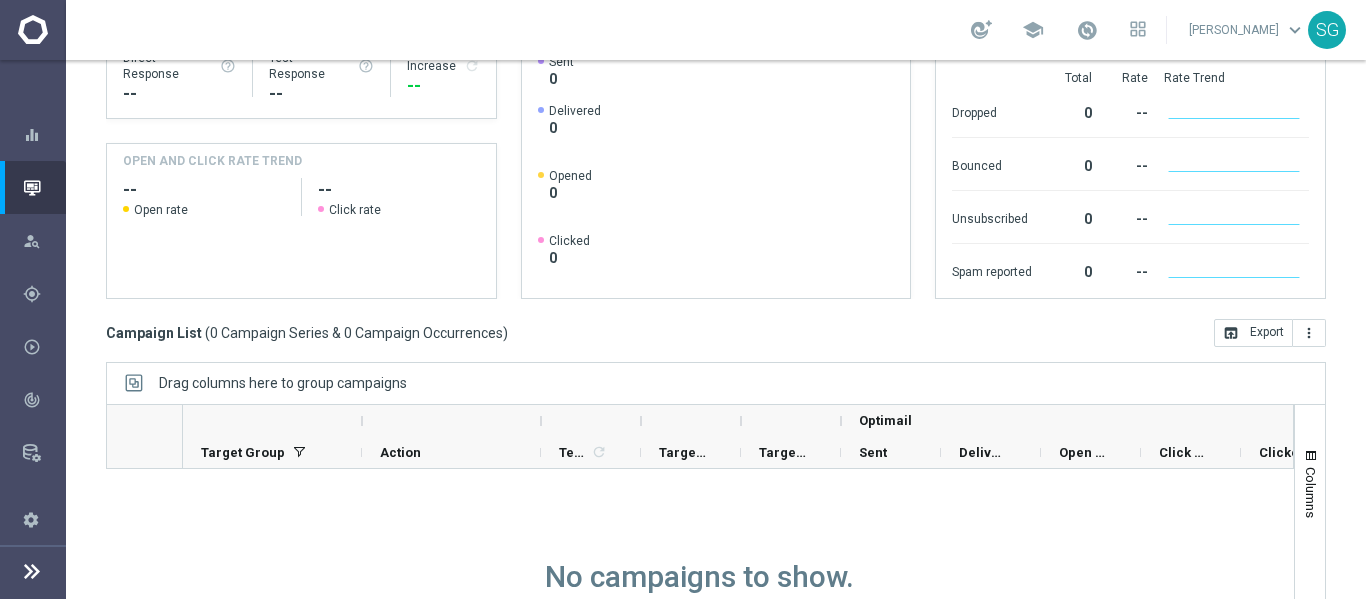 scroll, scrollTop: 304, scrollLeft: 0, axis: vertical 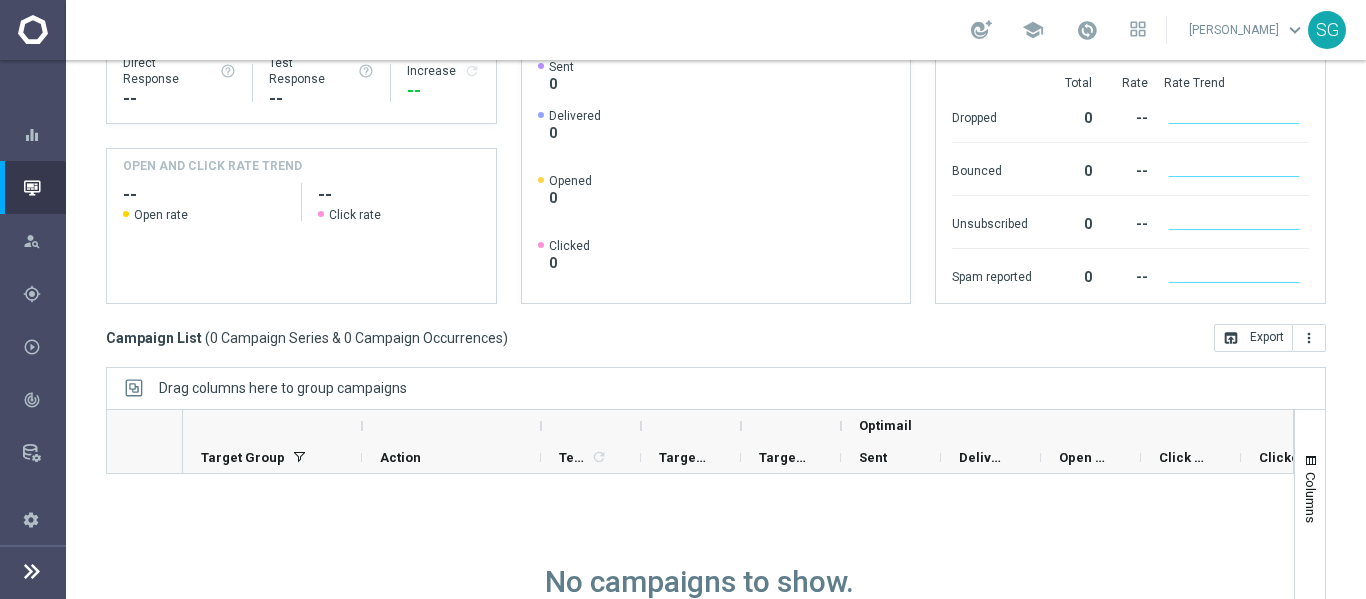 click at bounding box center (32, 571) 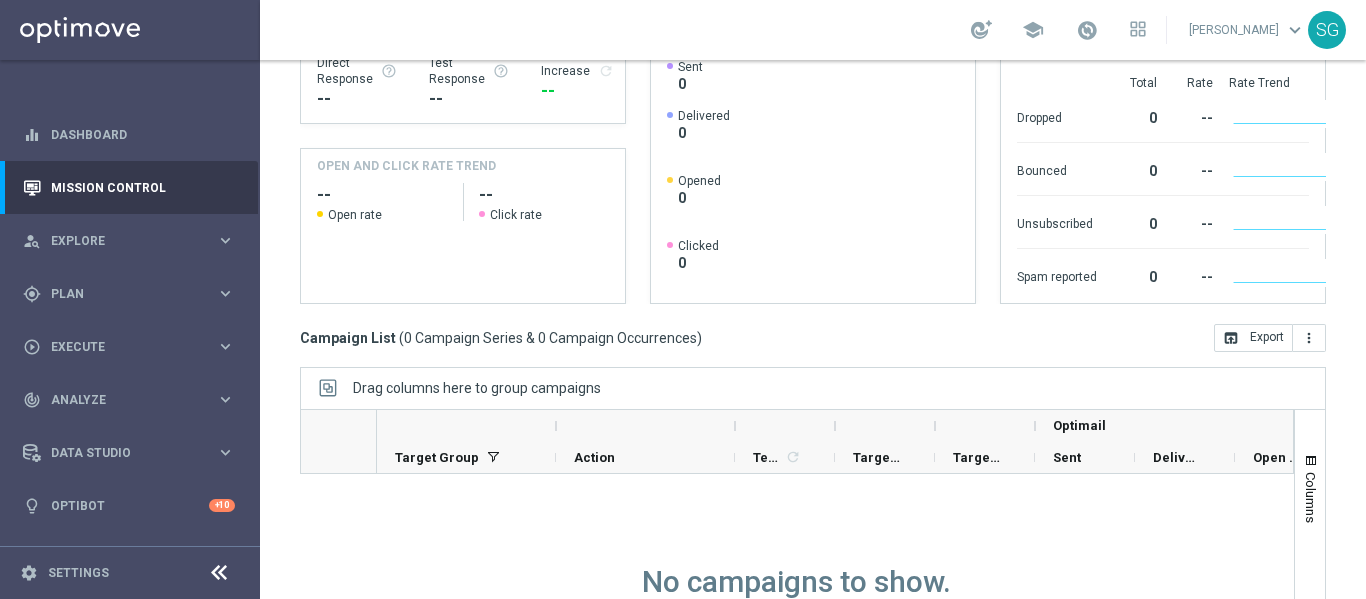 scroll, scrollTop: 296, scrollLeft: 0, axis: vertical 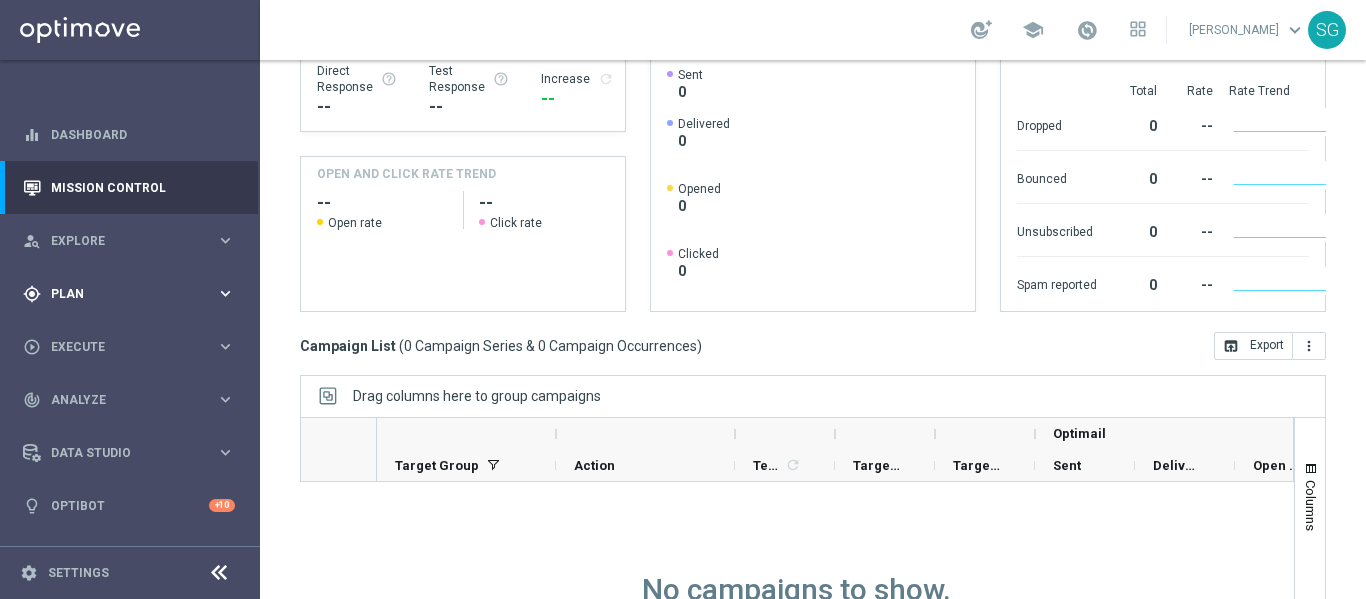 click on "gps_fixed
Plan
keyboard_arrow_right" at bounding box center (129, 293) 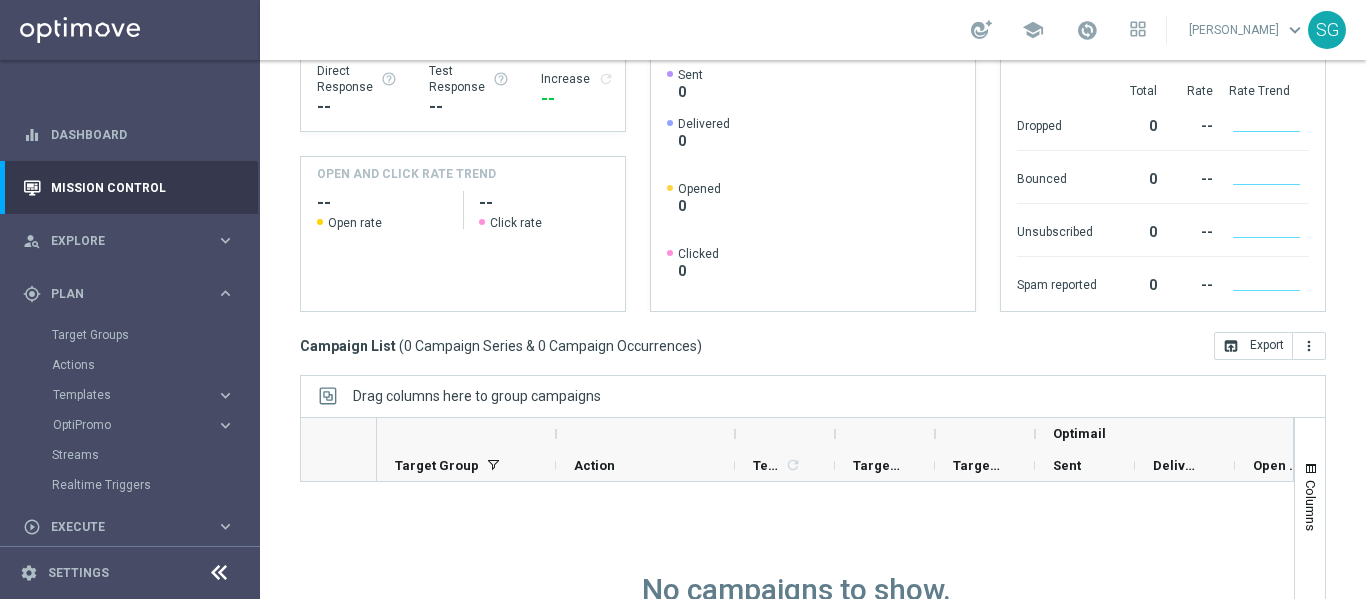 click on "Templates
keyboard_arrow_right
Optimail
OptiMobile In-App
OptiMobile Push
Web Inbox
BETA Webpage Pop-up" at bounding box center [155, 395] 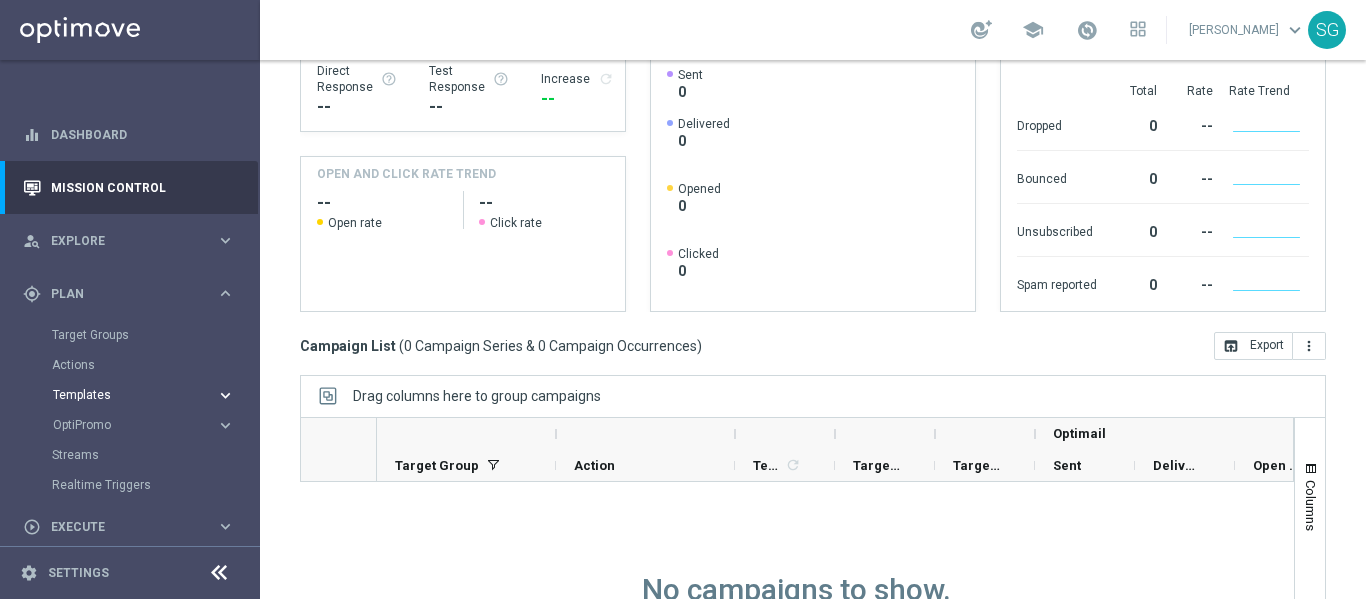 click on "Templates" at bounding box center [124, 395] 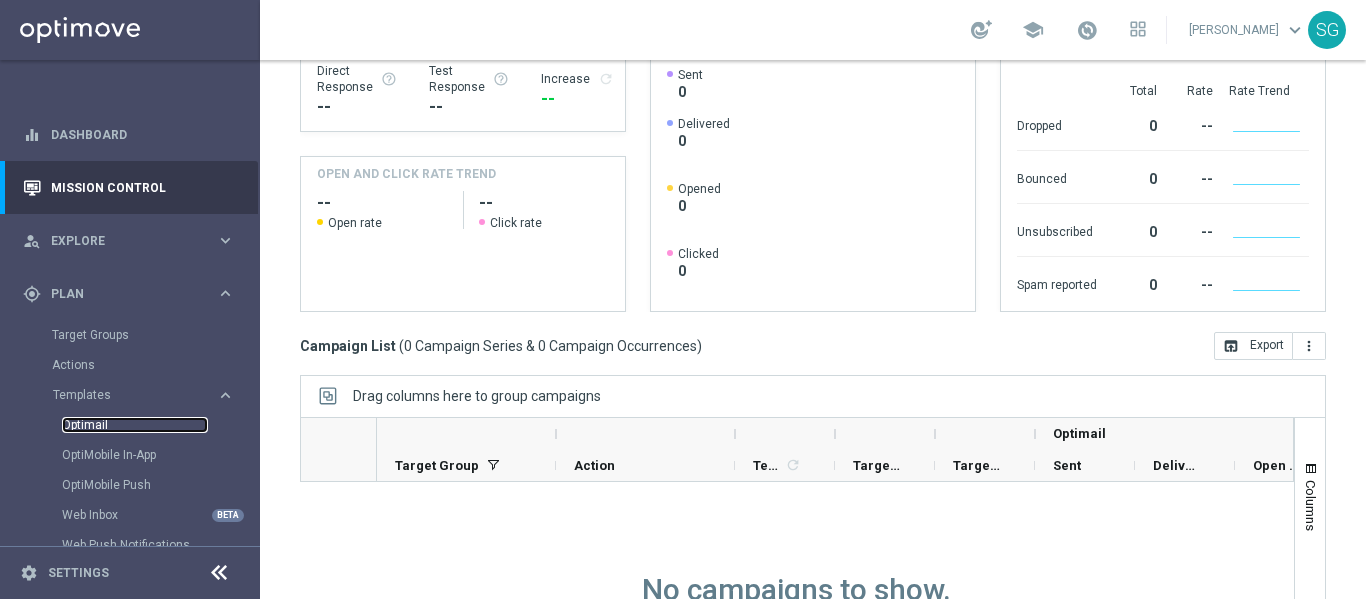 click on "Optimail" at bounding box center (135, 425) 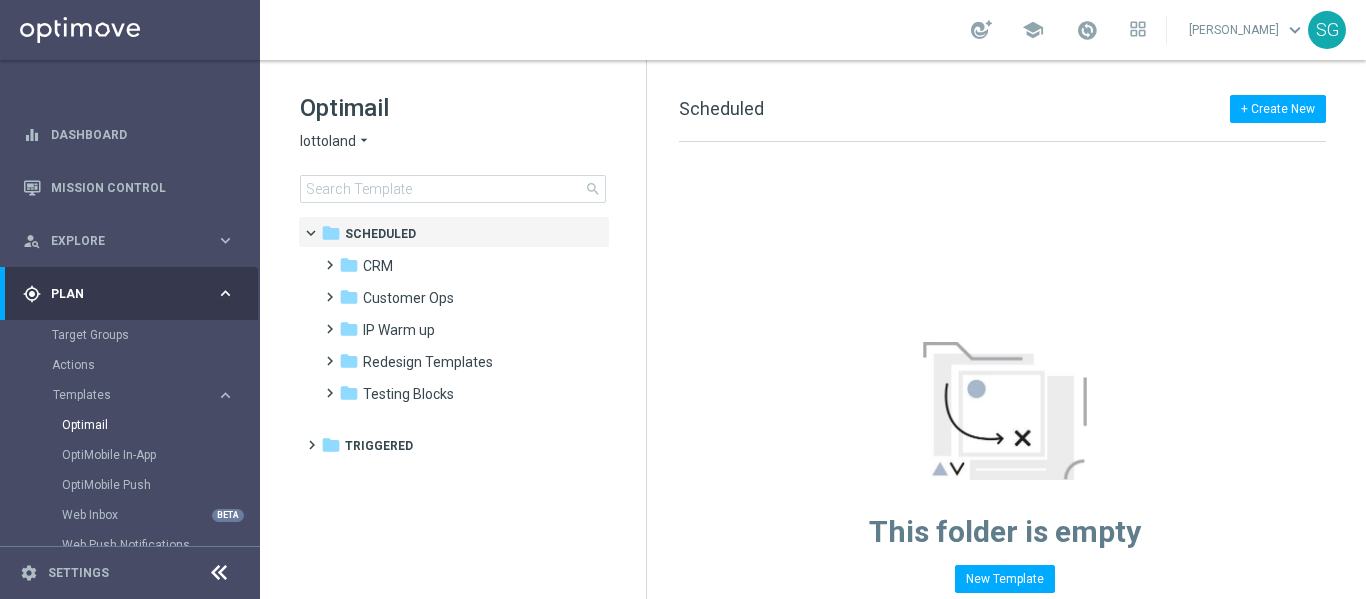 click on "lottoland" 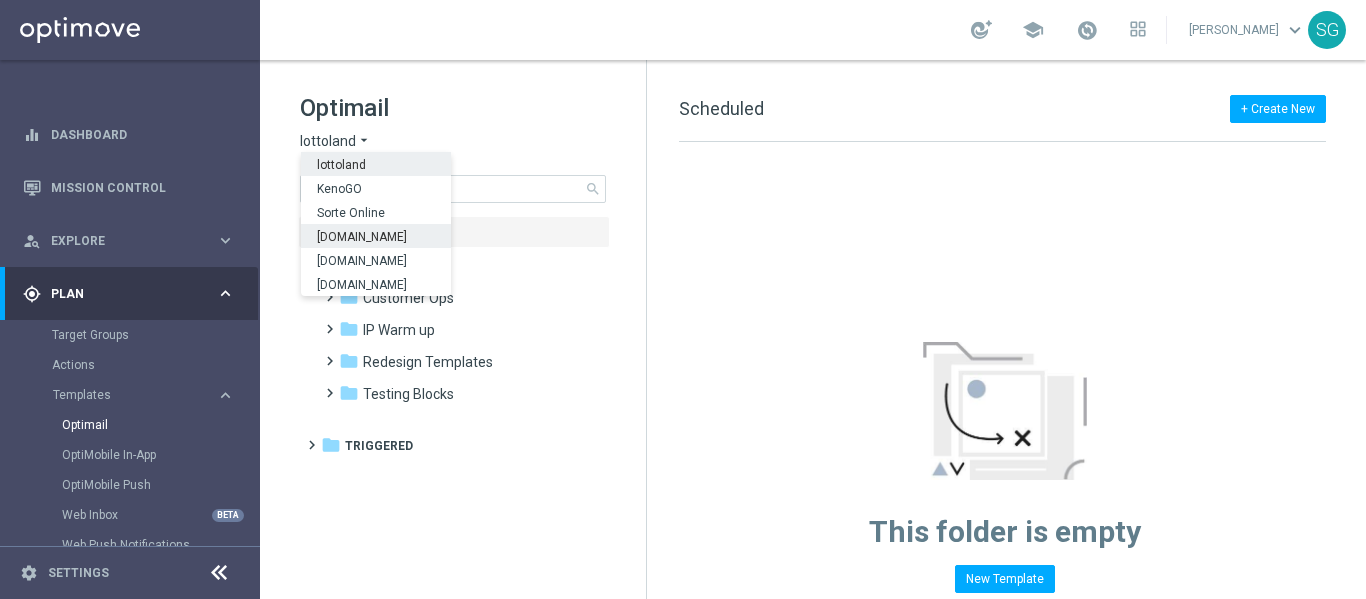click on "[DOMAIN_NAME]" at bounding box center (0, 0) 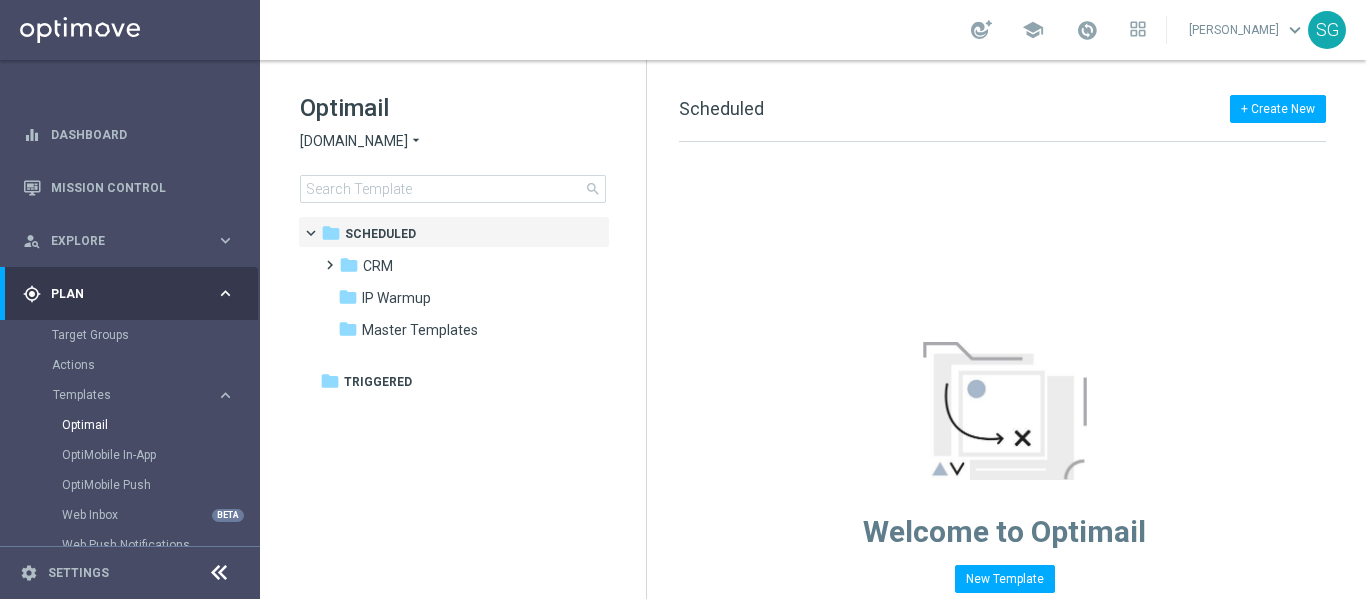click at bounding box center (219, 573) 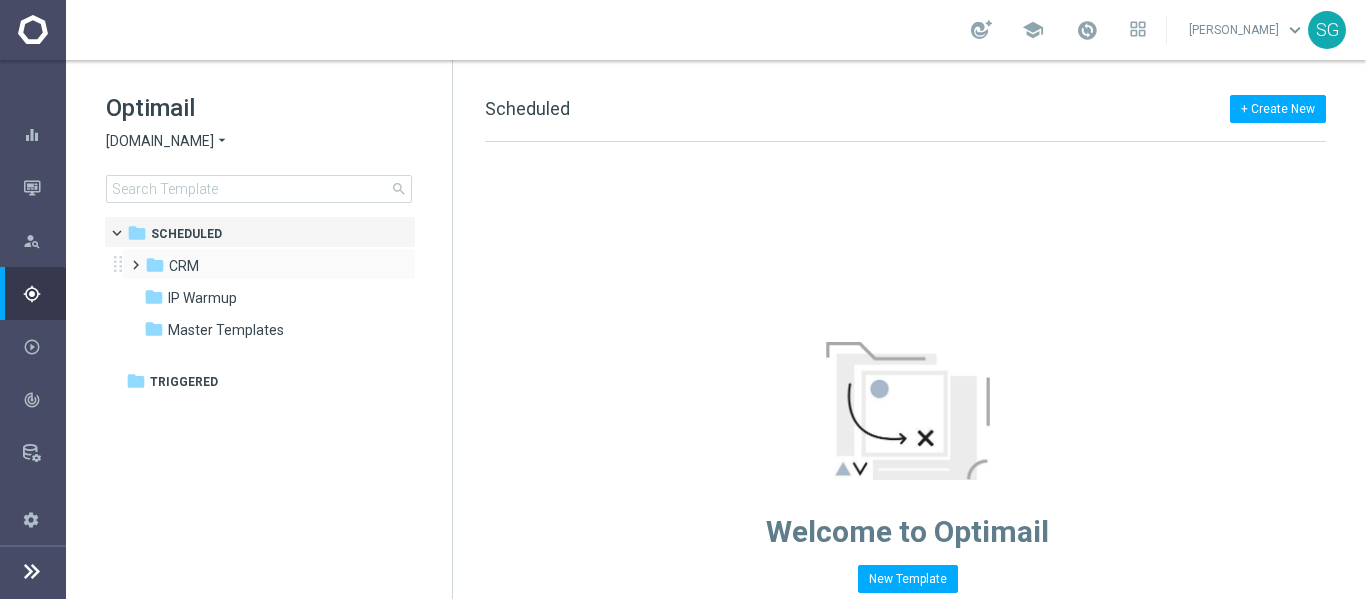 click at bounding box center [131, 256] 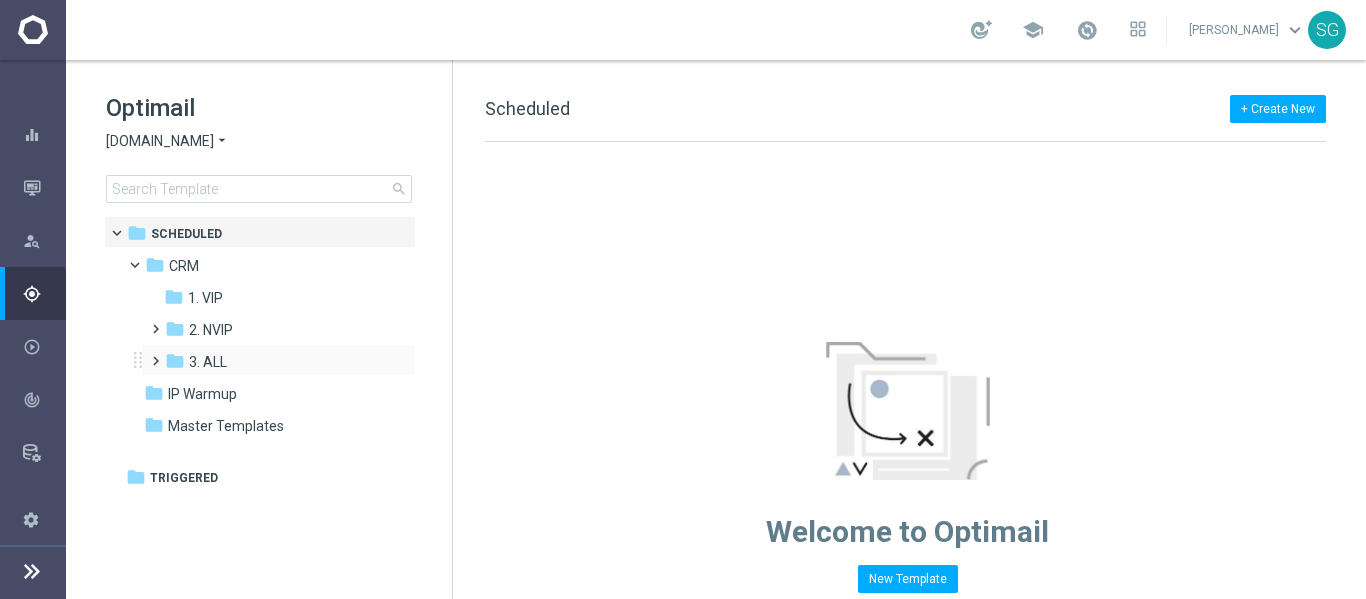 click at bounding box center [151, 352] 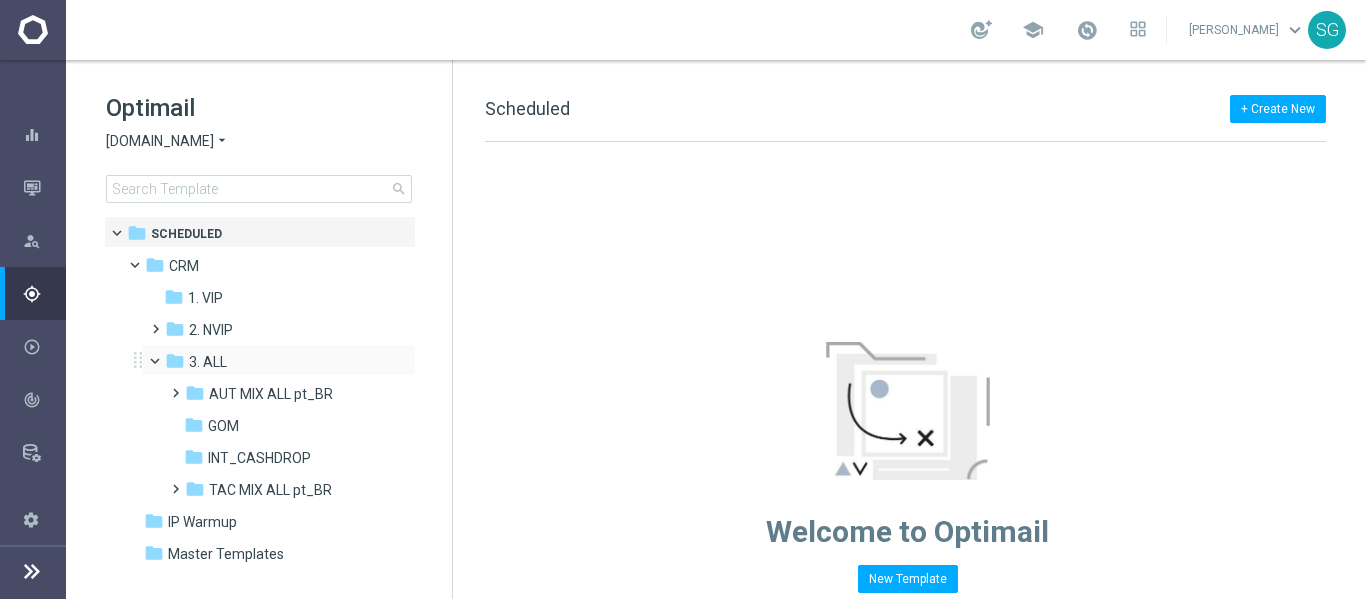 scroll, scrollTop: 25, scrollLeft: 0, axis: vertical 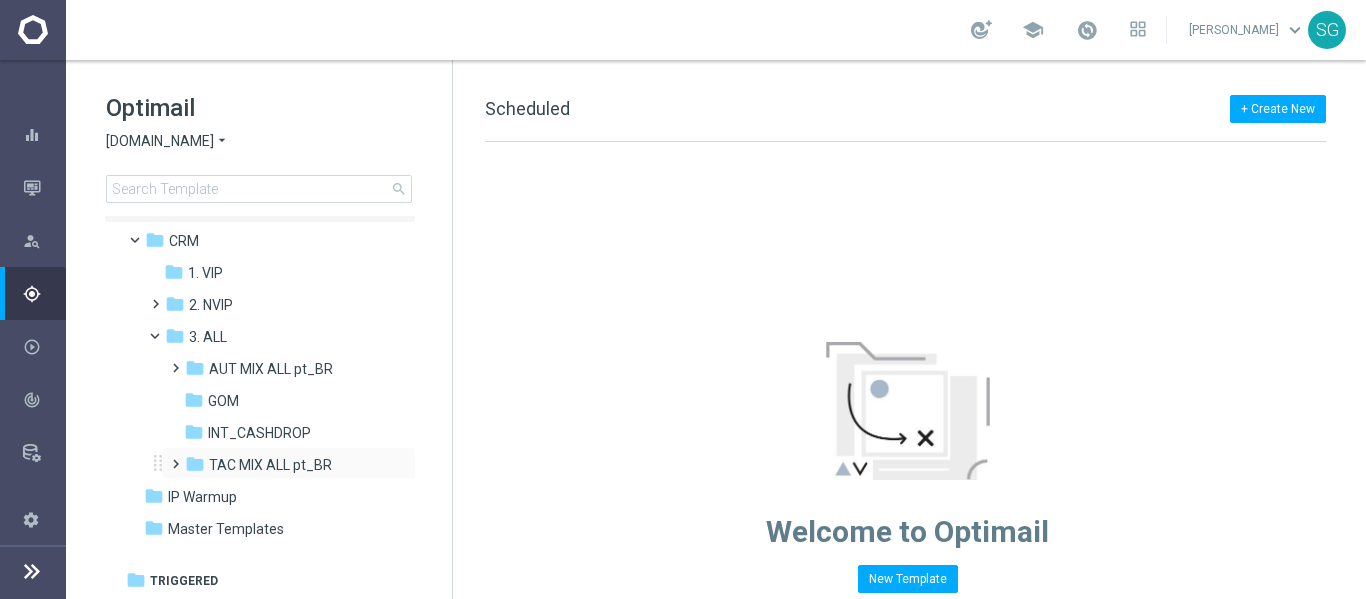 click at bounding box center [171, 455] 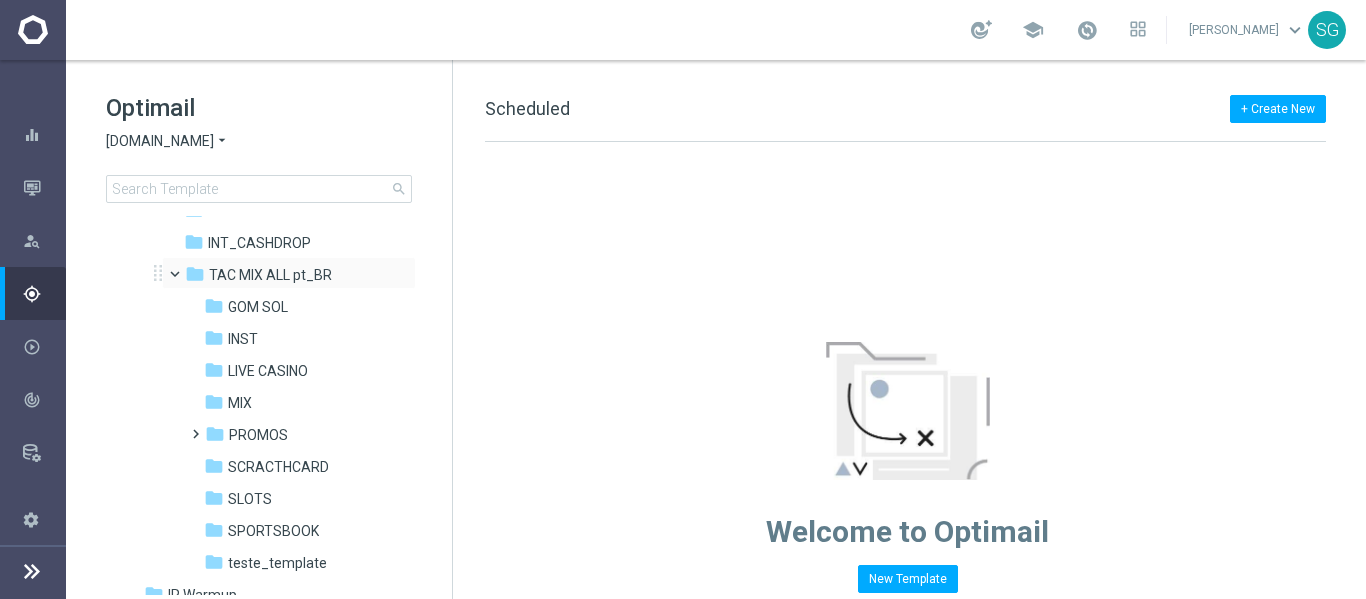 scroll, scrollTop: 227, scrollLeft: 0, axis: vertical 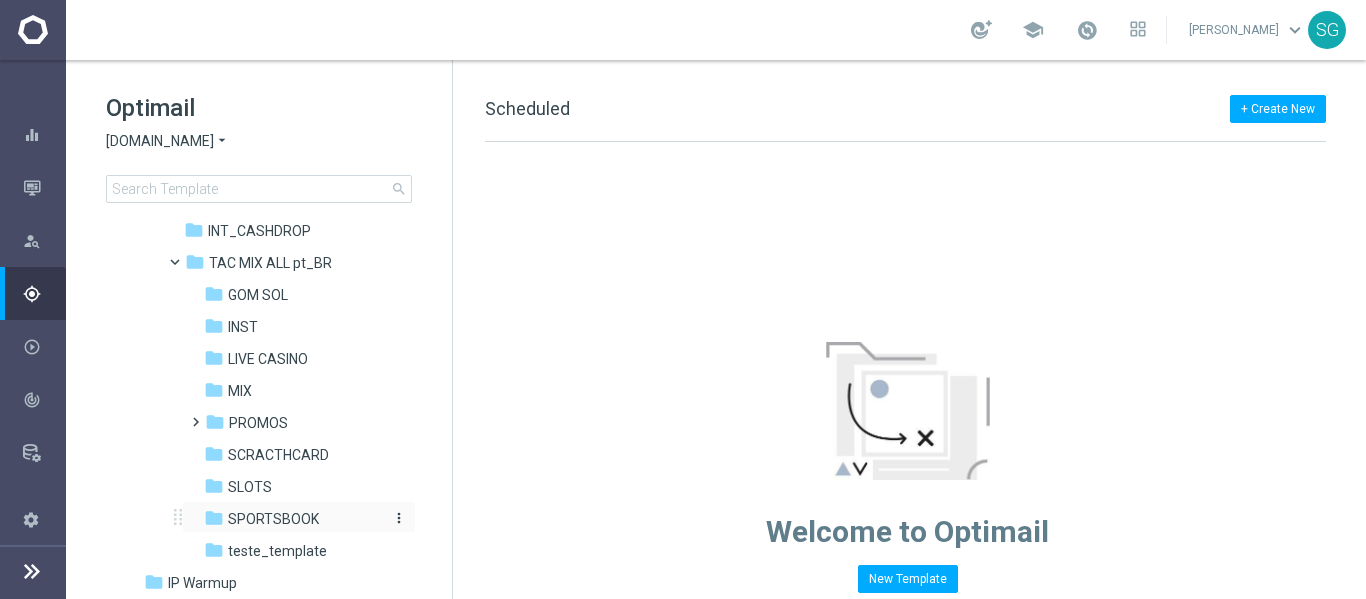 click on "SPORTSBOOK" at bounding box center (273, 519) 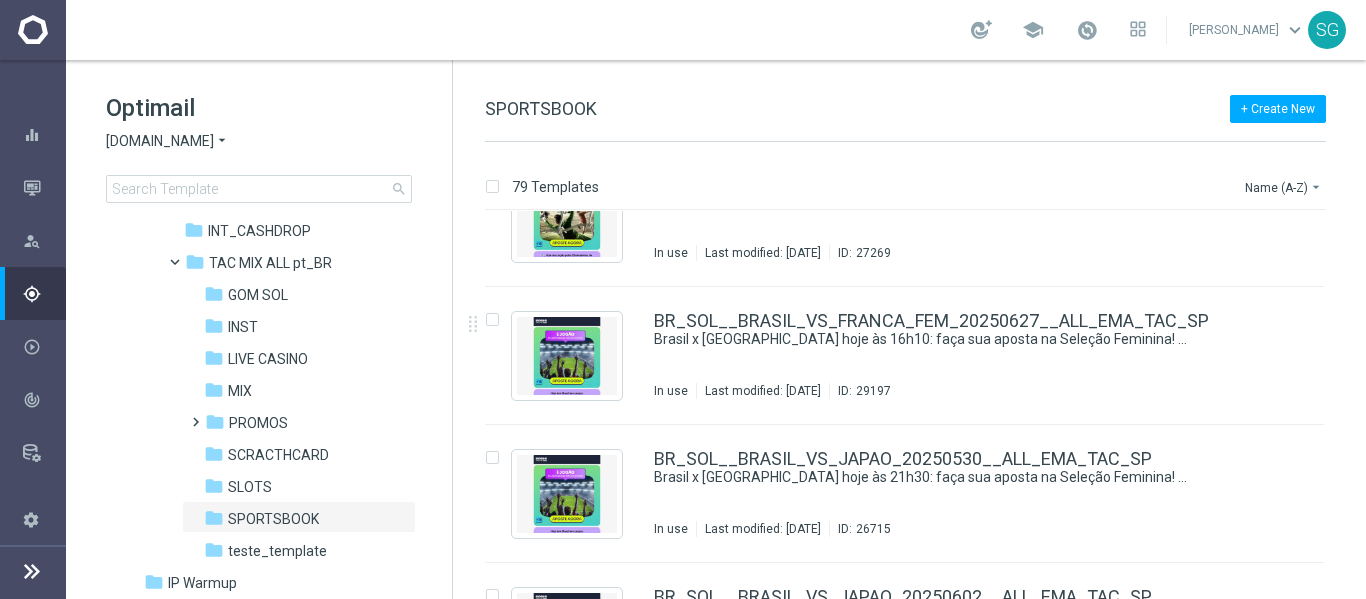 scroll, scrollTop: 476, scrollLeft: 0, axis: vertical 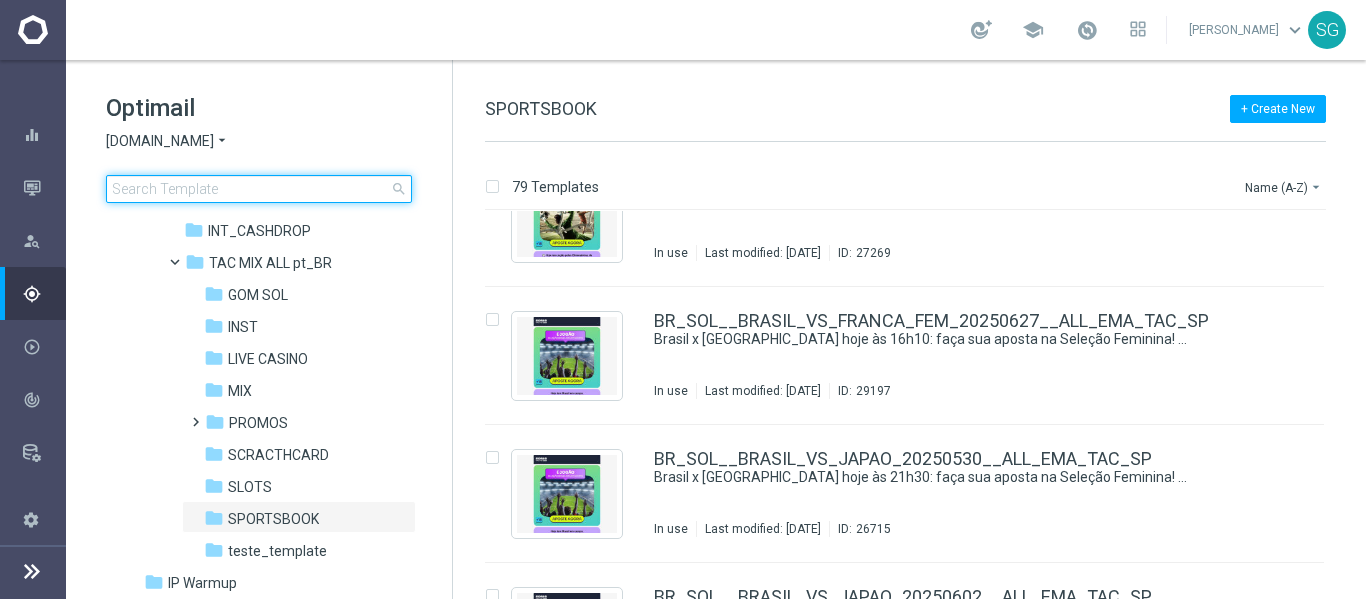 click 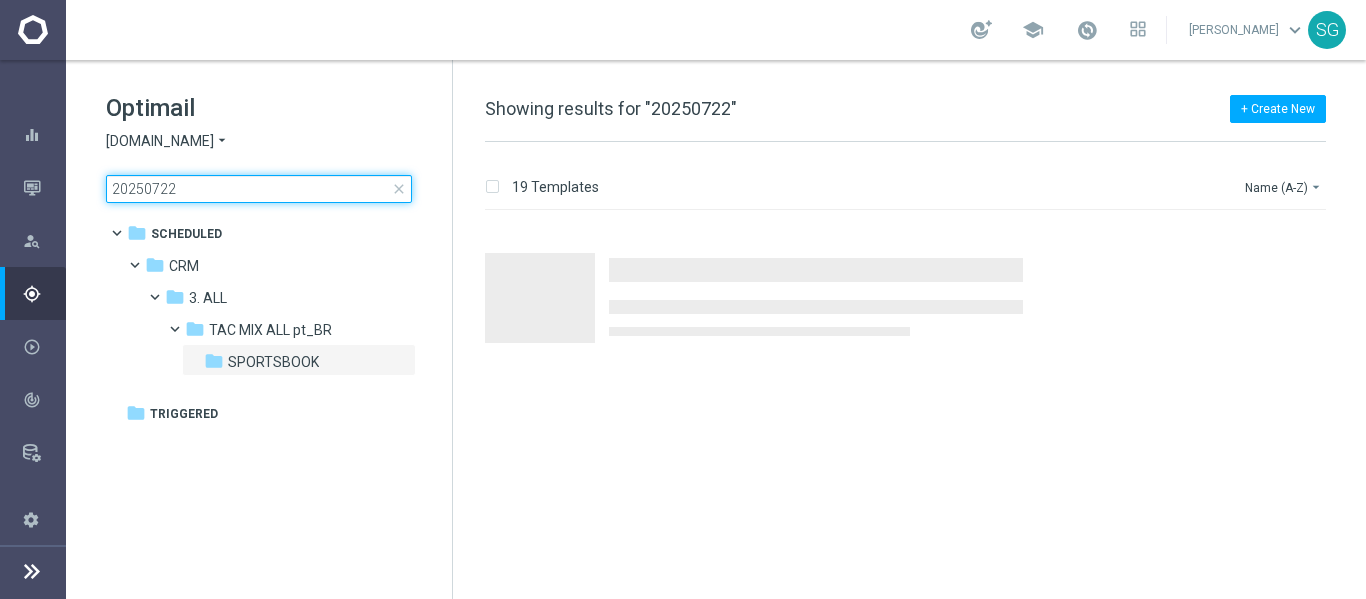 scroll, scrollTop: 0, scrollLeft: 0, axis: both 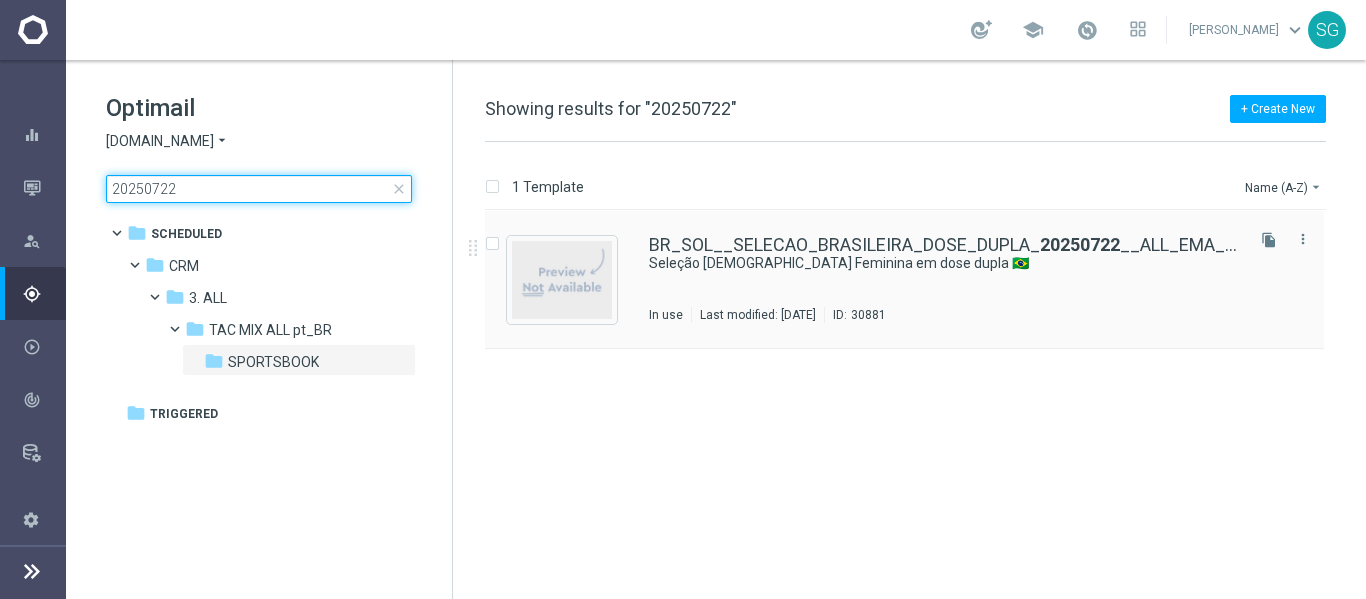 type on "20250722" 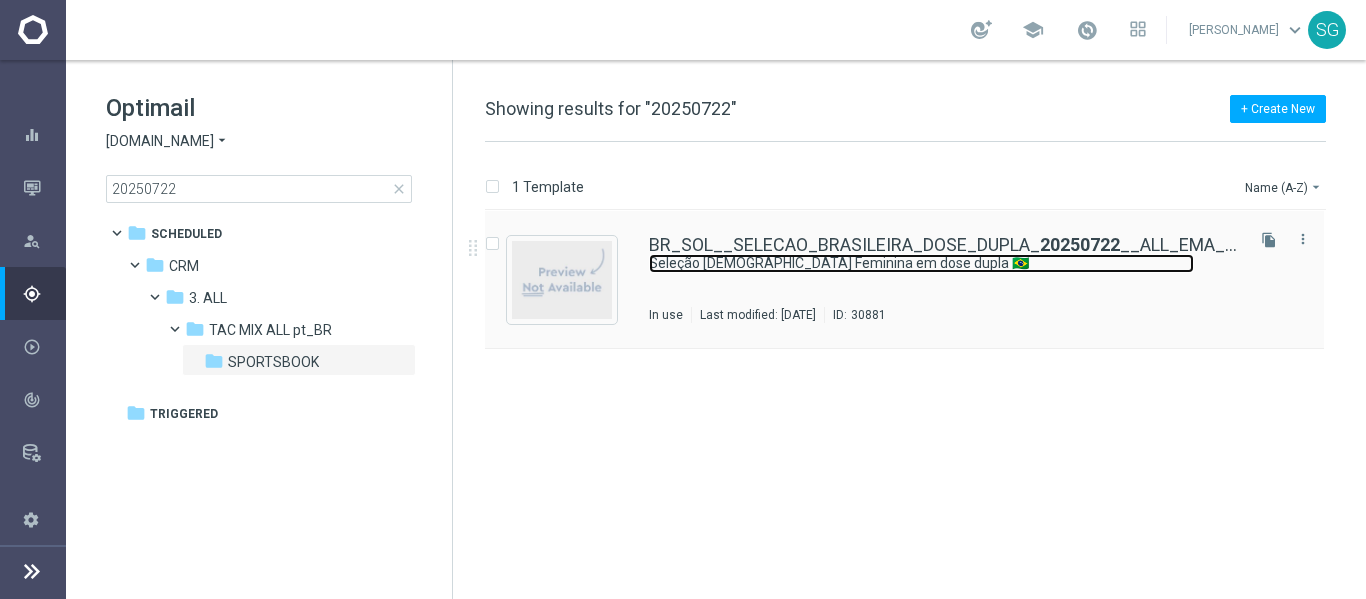 click on "Seleção [DEMOGRAPHIC_DATA] Feminina em dose dupla 🇧🇷" at bounding box center [921, 263] 